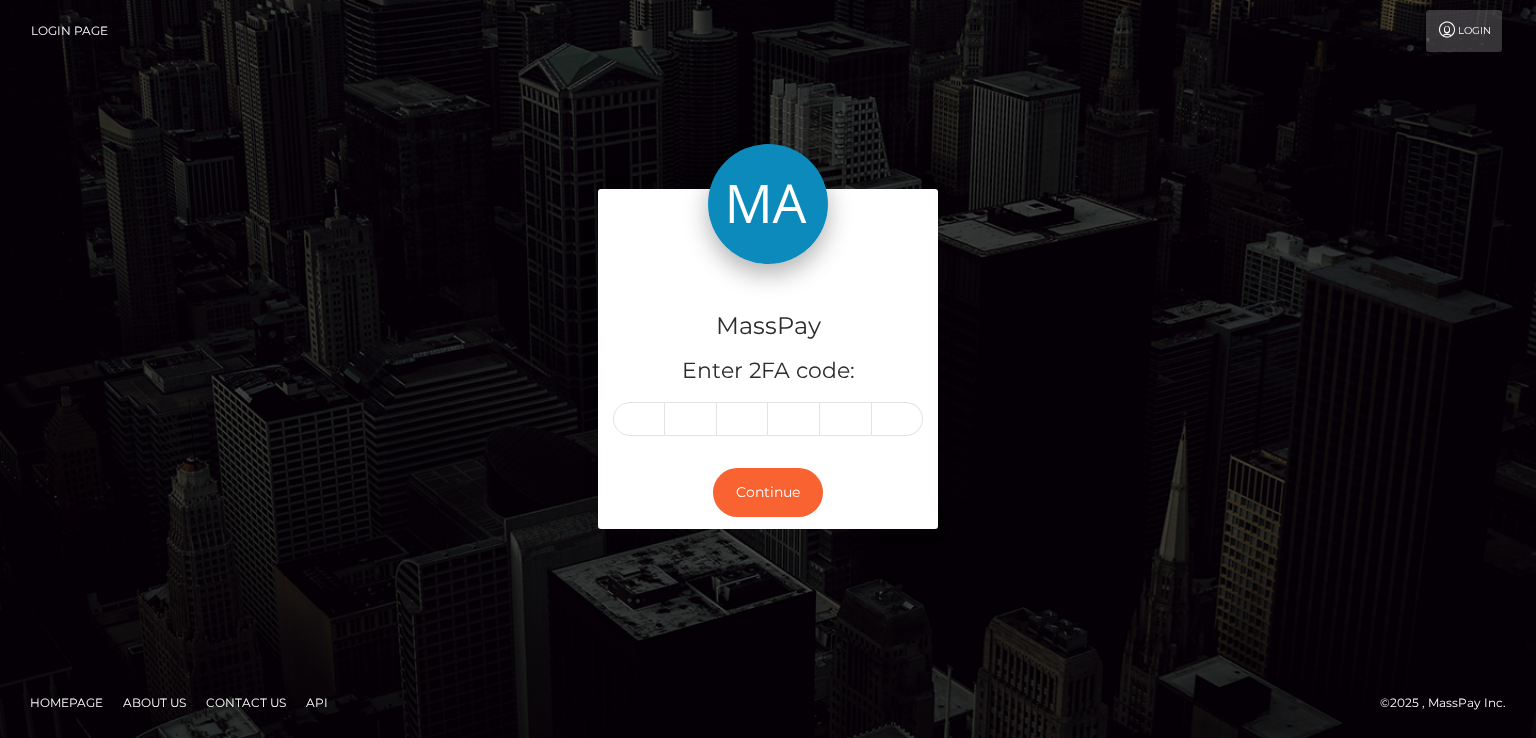 scroll, scrollTop: 0, scrollLeft: 0, axis: both 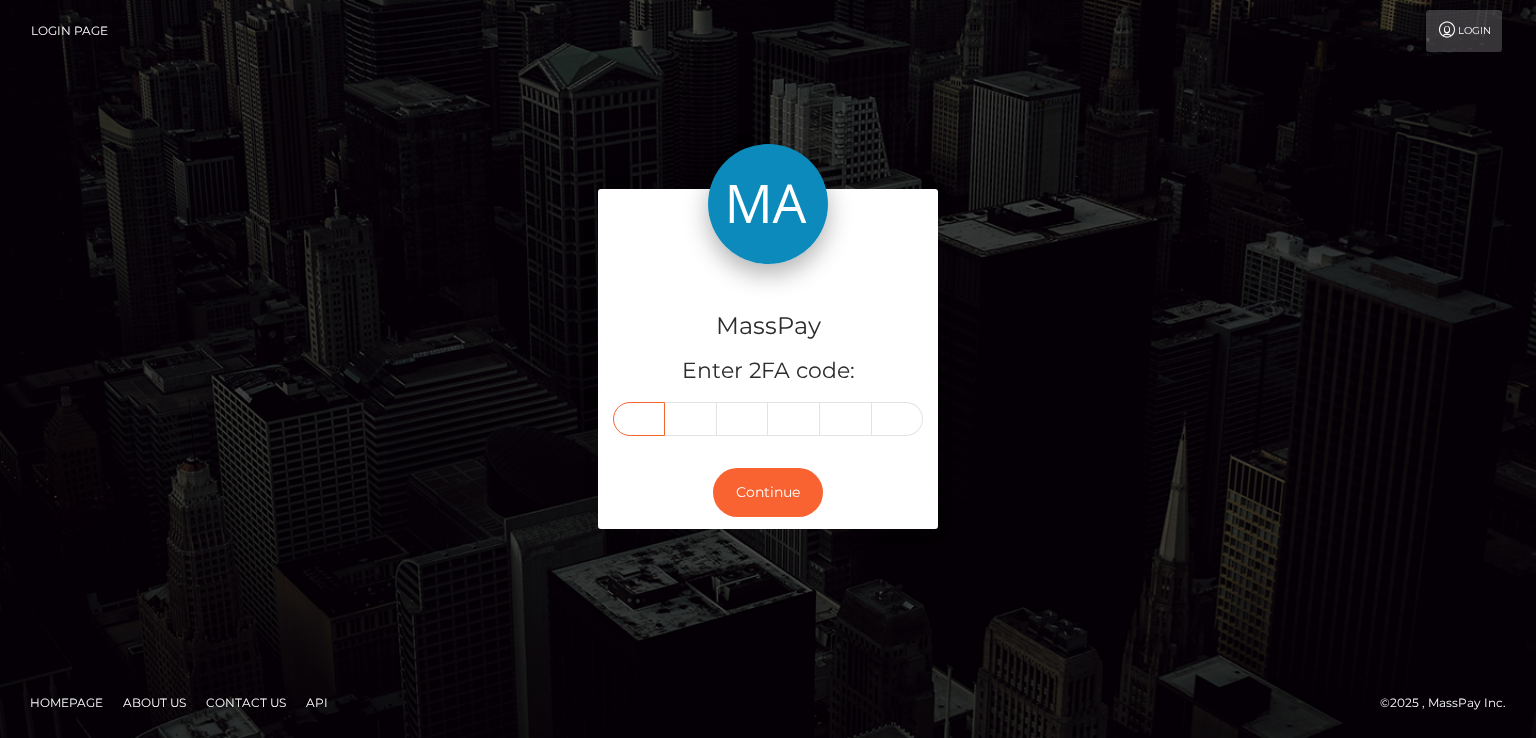 click at bounding box center (639, 419) 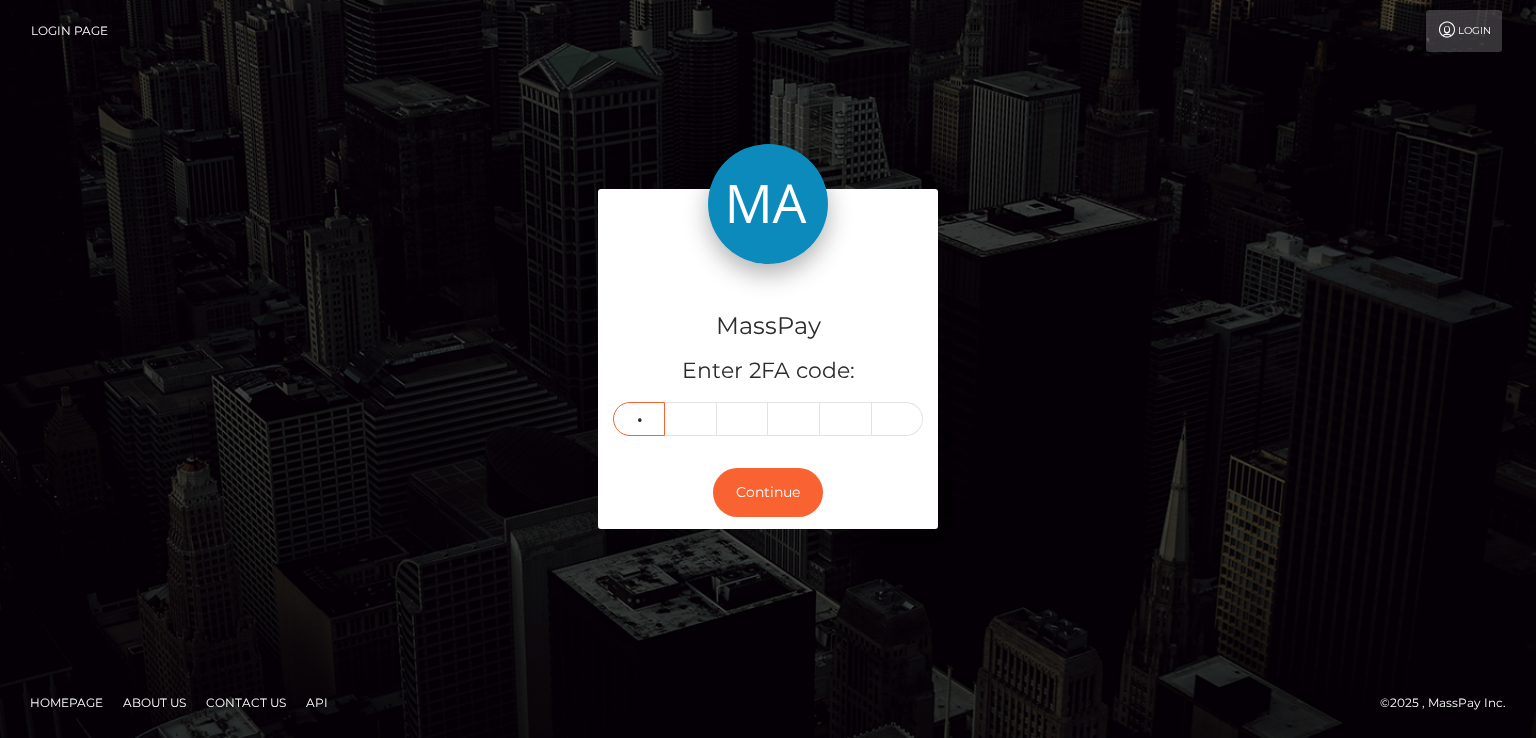 type on "8" 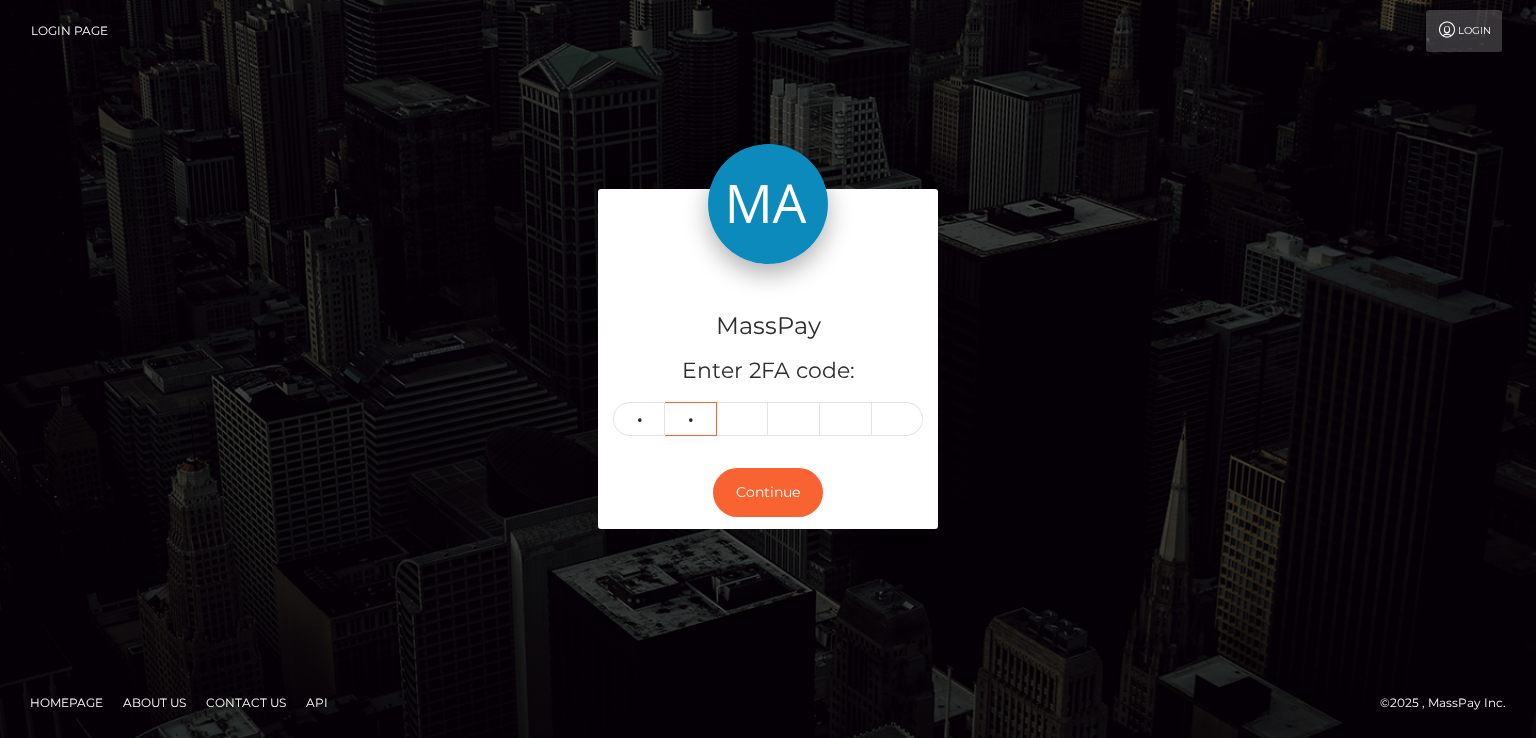 type on "1" 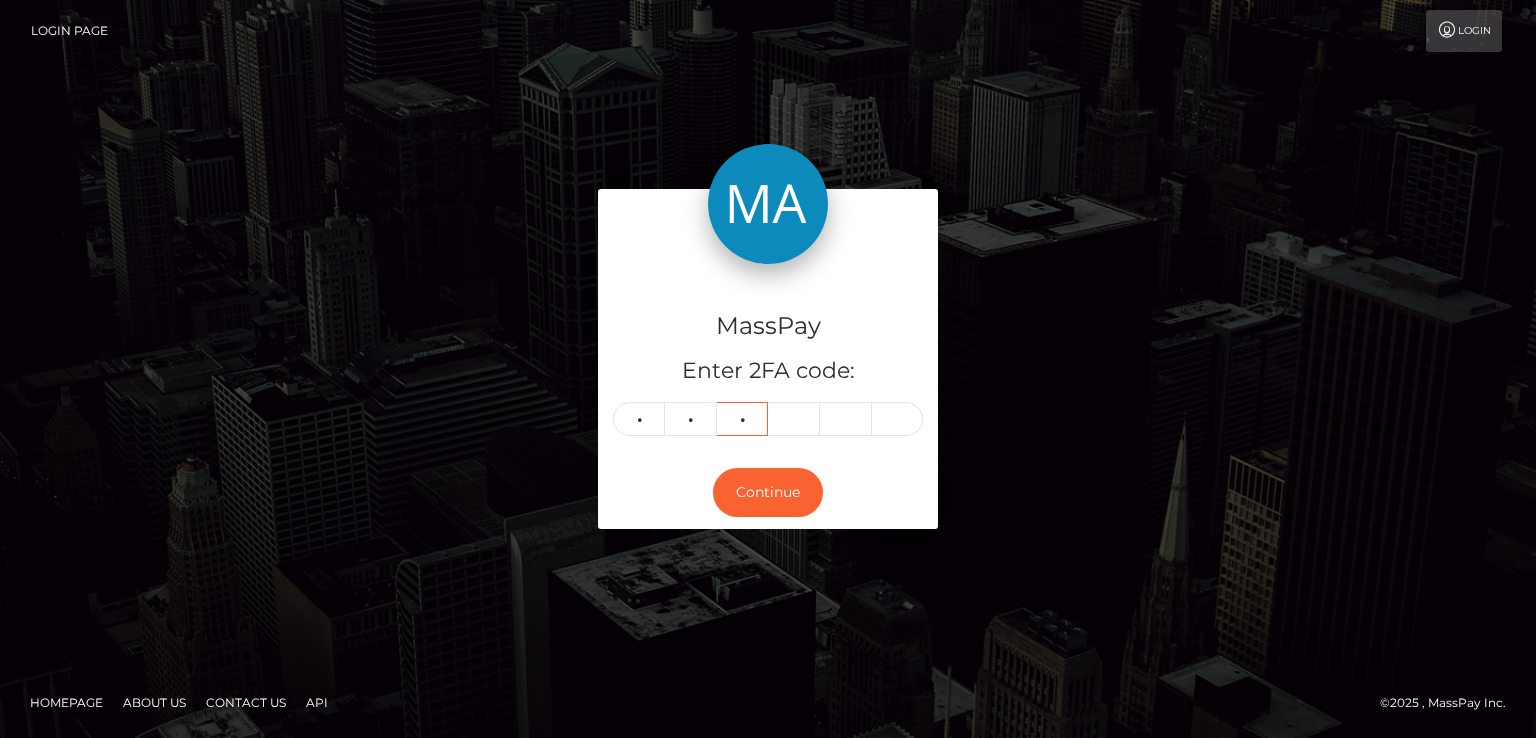 type on "0" 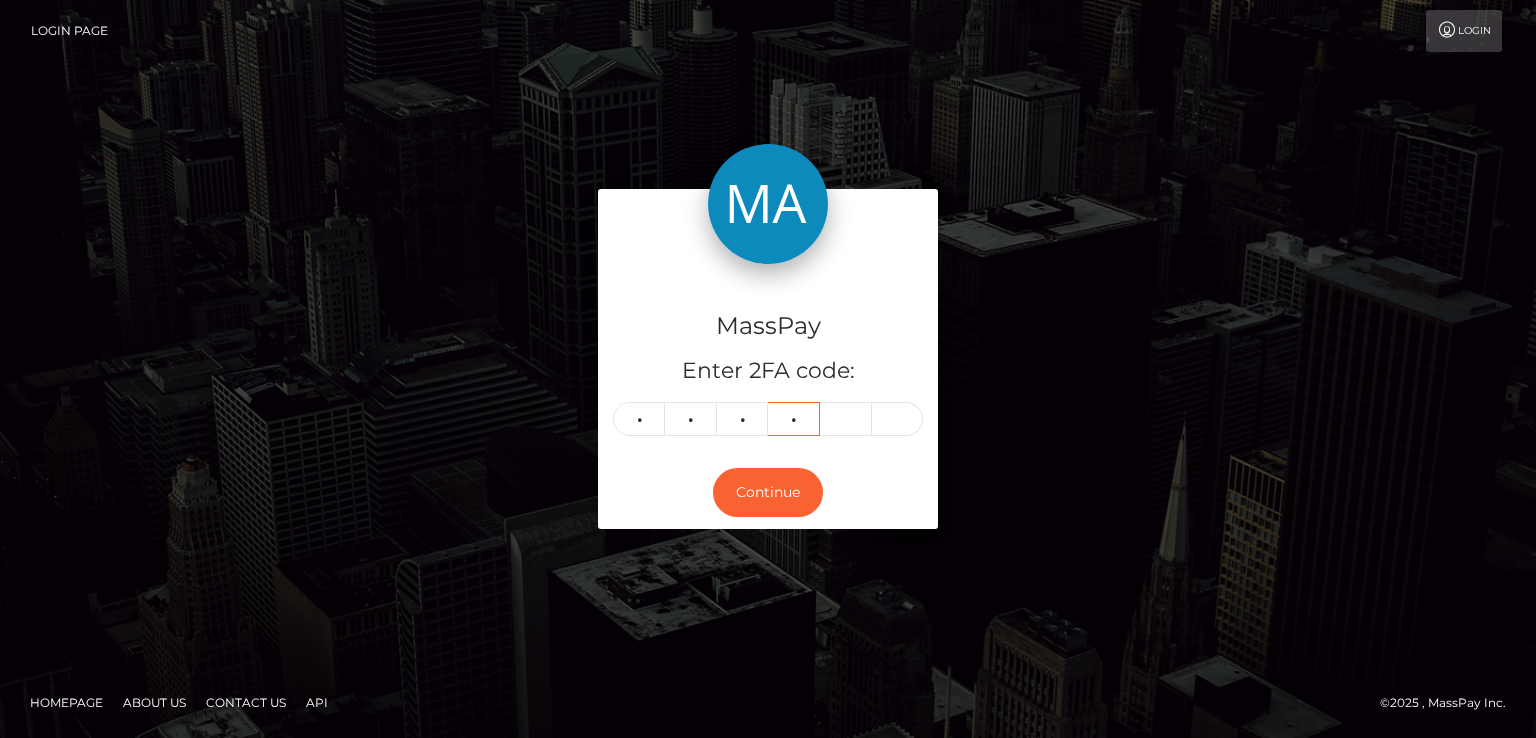 type on "4" 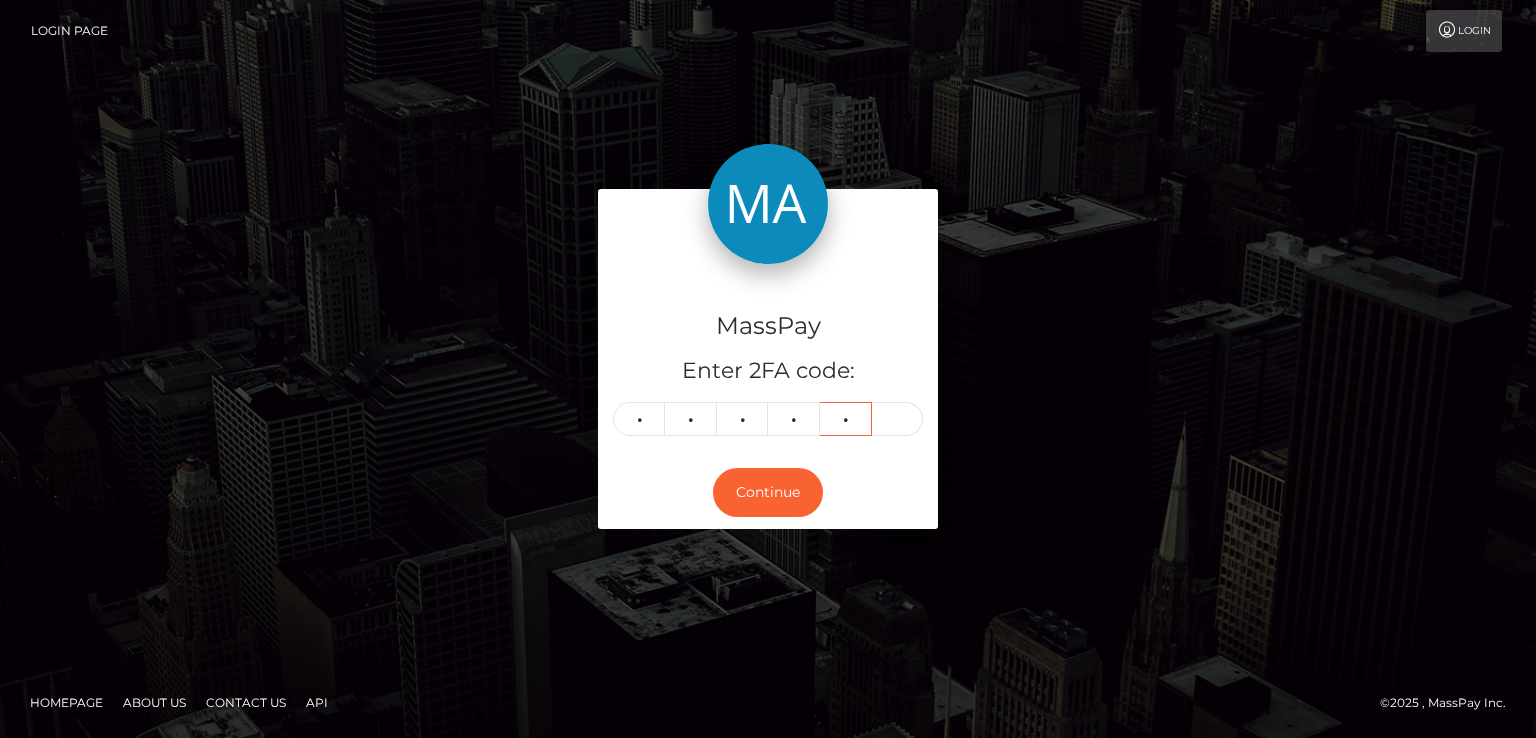 type on "9" 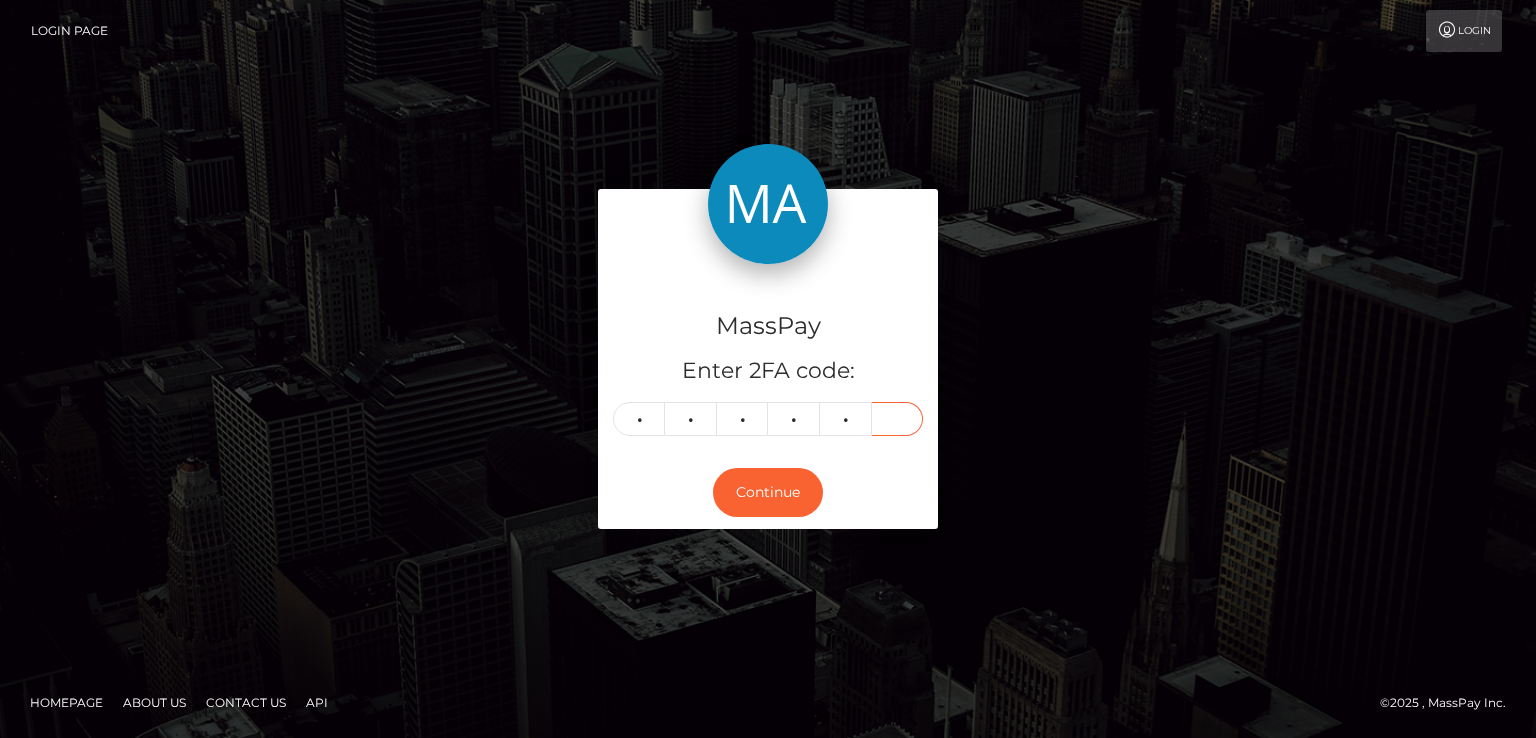 type on "0" 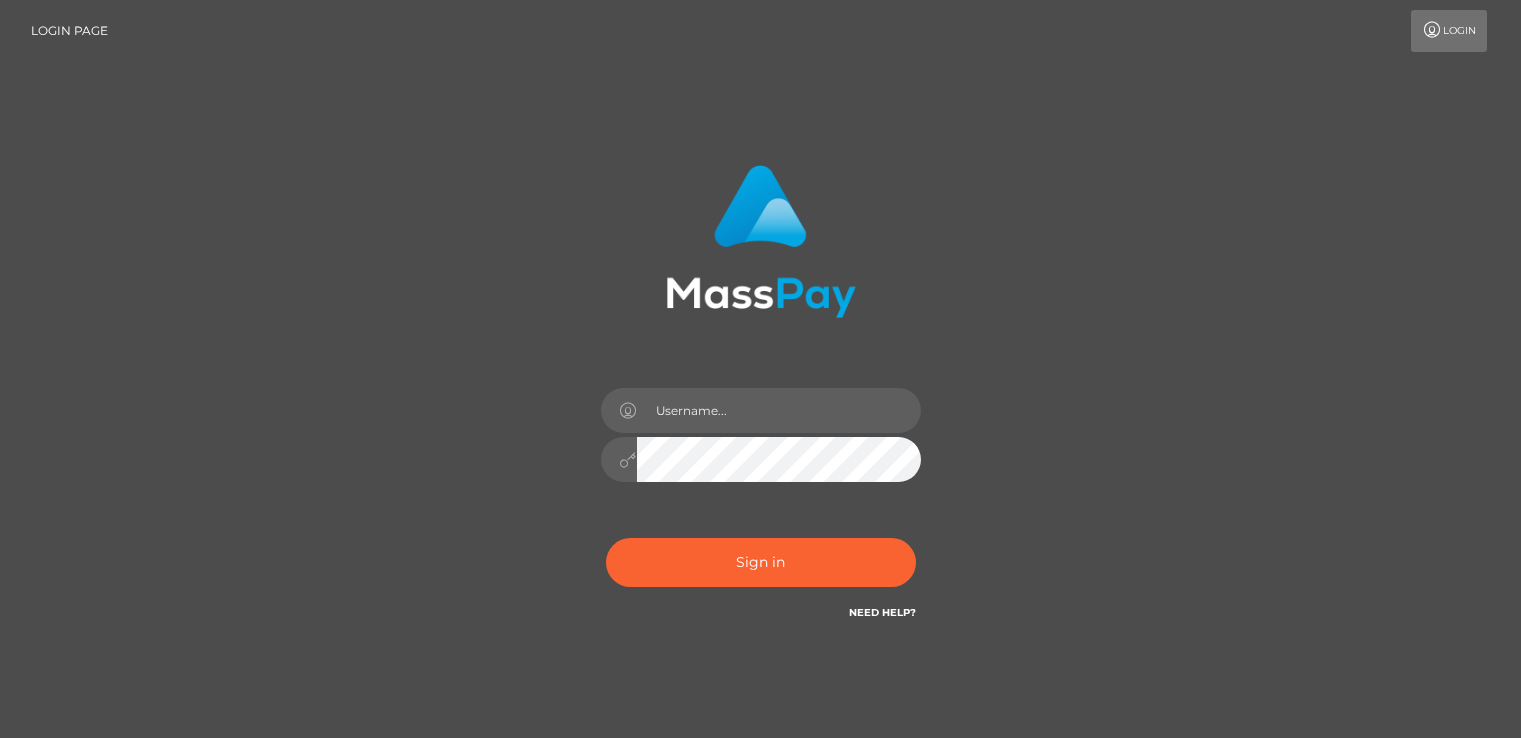scroll, scrollTop: 0, scrollLeft: 0, axis: both 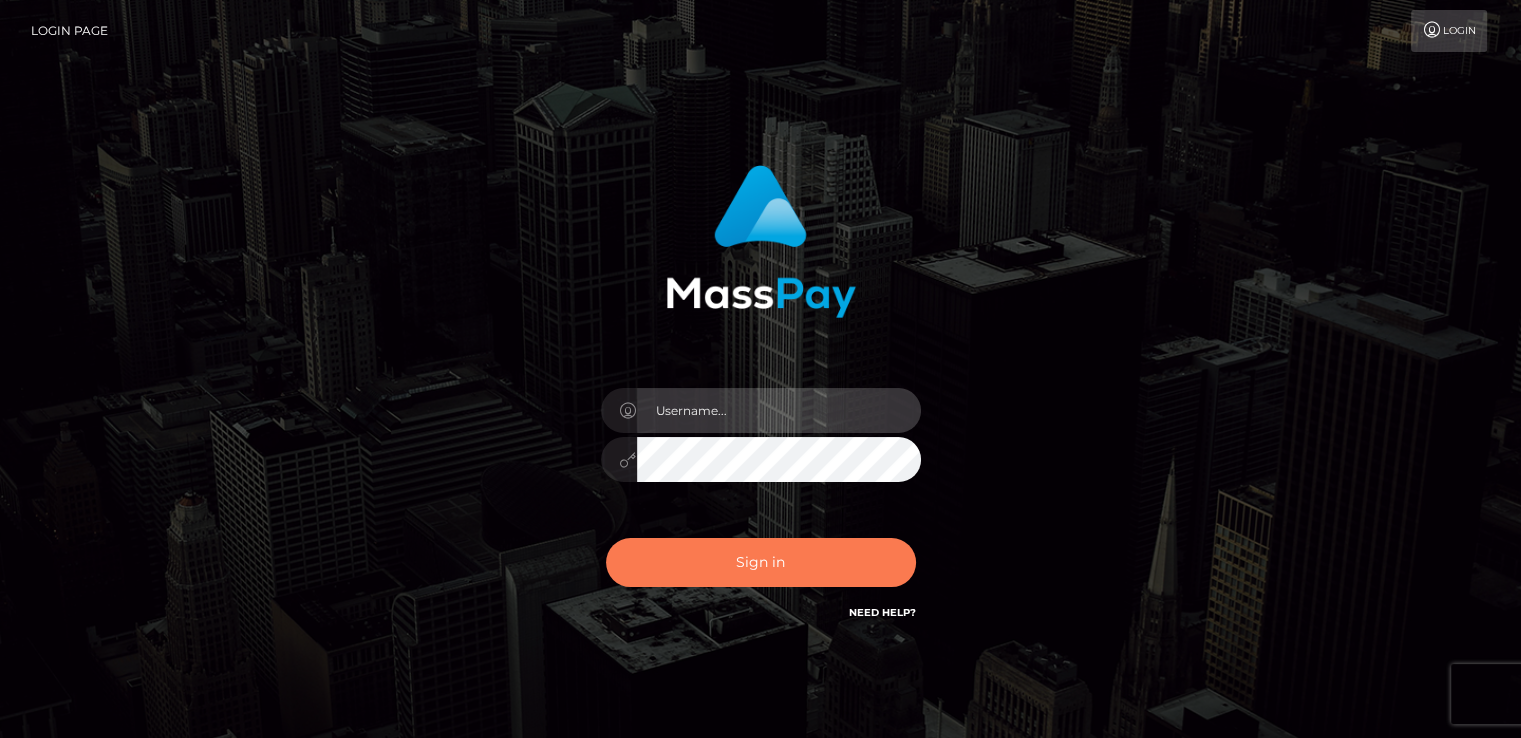 type on "catalinad" 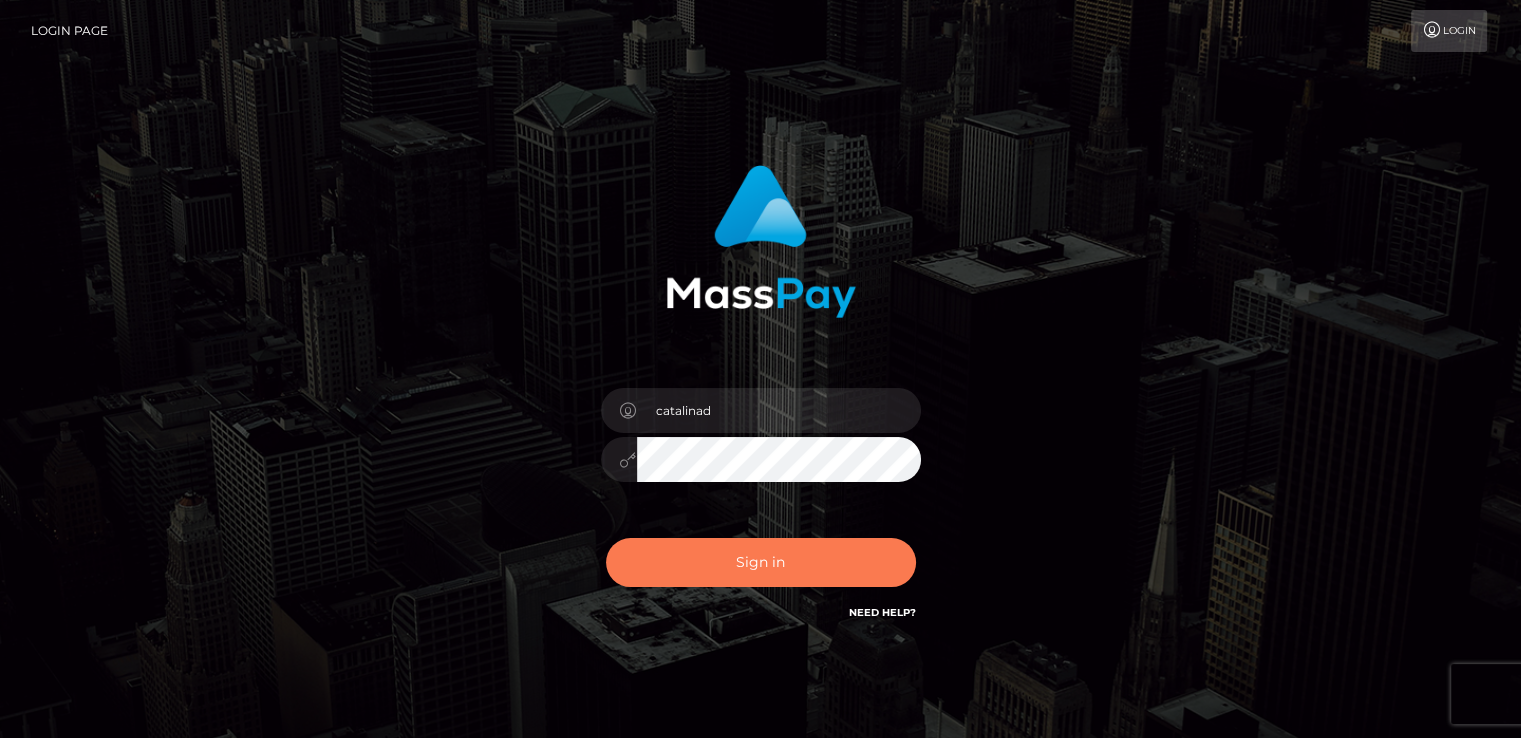 click on "Sign in" at bounding box center [761, 562] 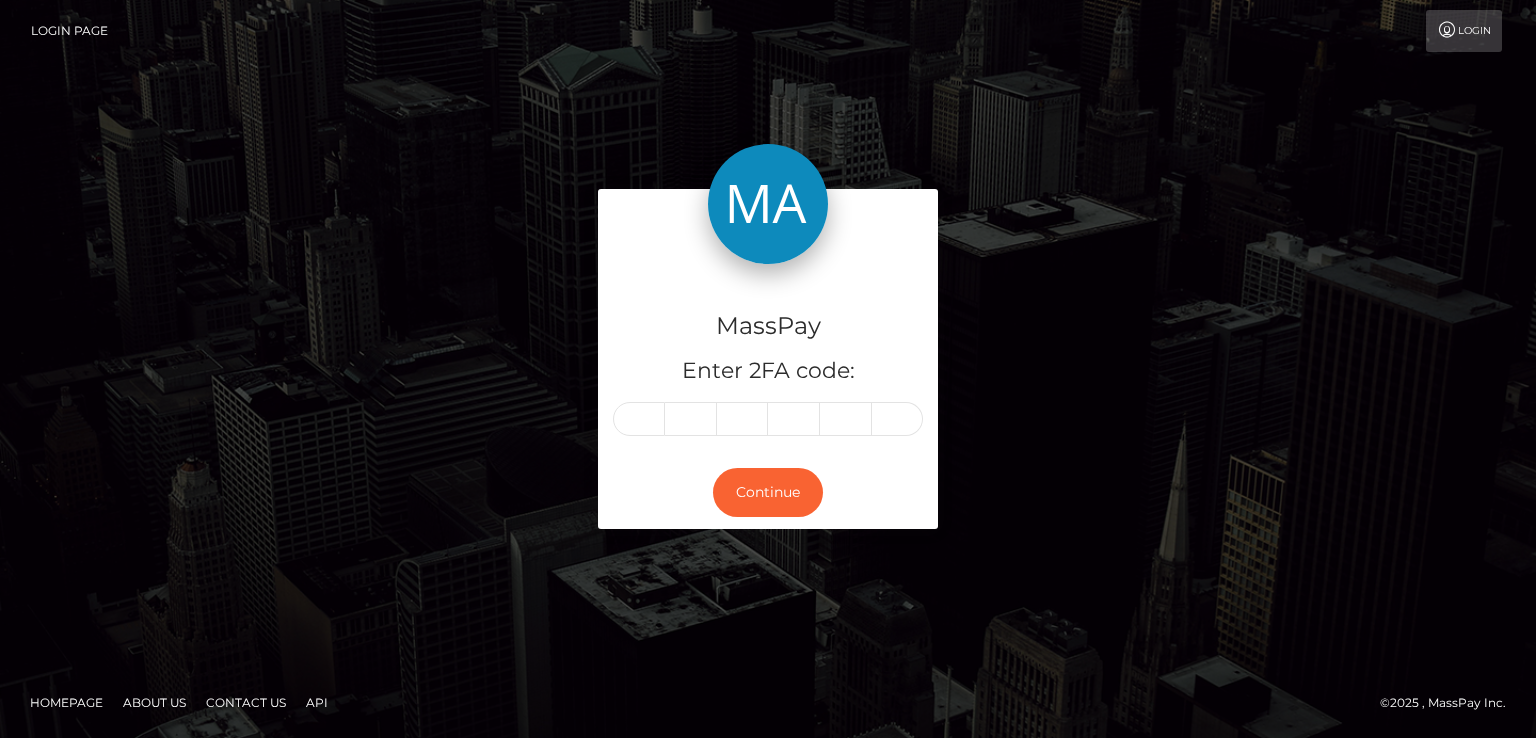 scroll, scrollTop: 0, scrollLeft: 0, axis: both 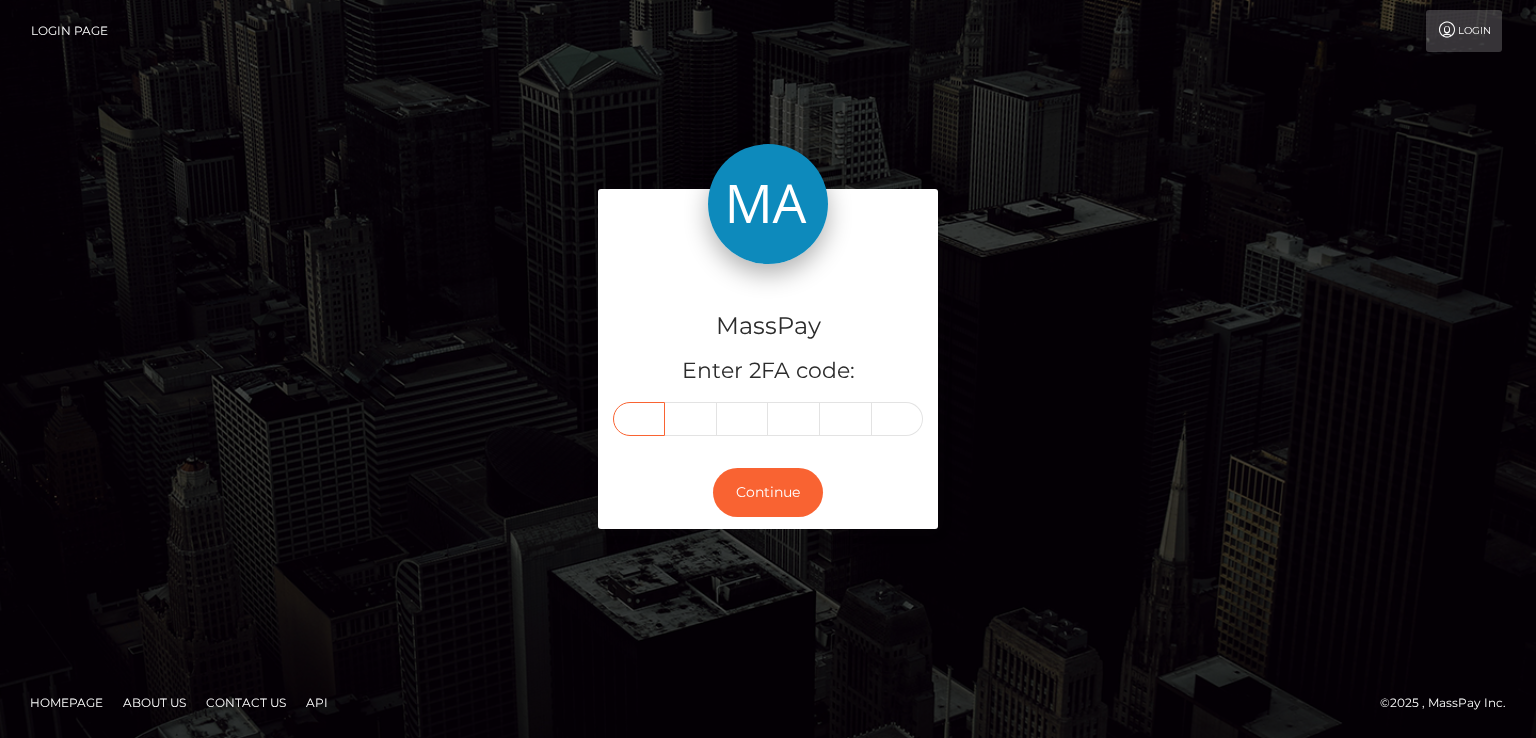 click at bounding box center (639, 419) 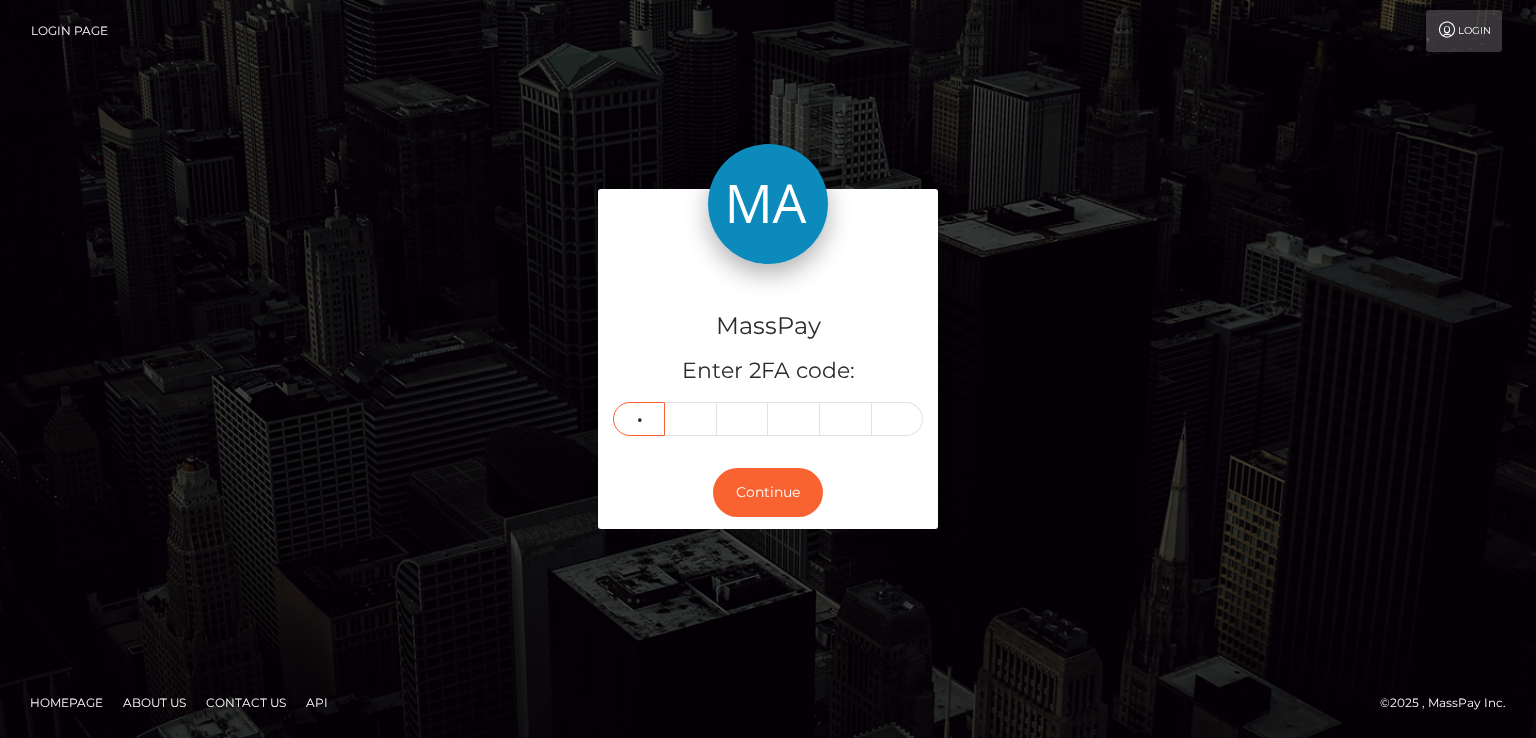 type on "8" 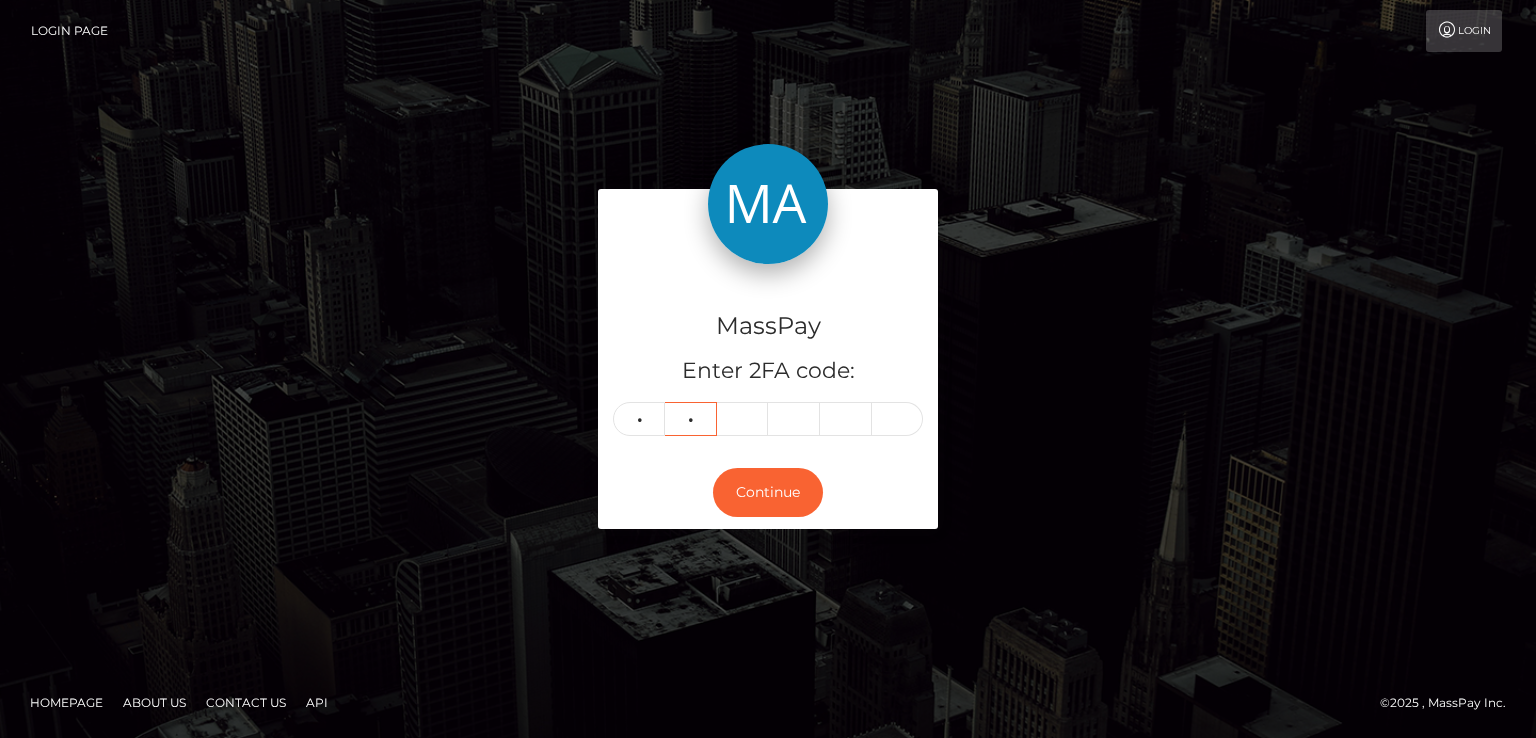 type on "1" 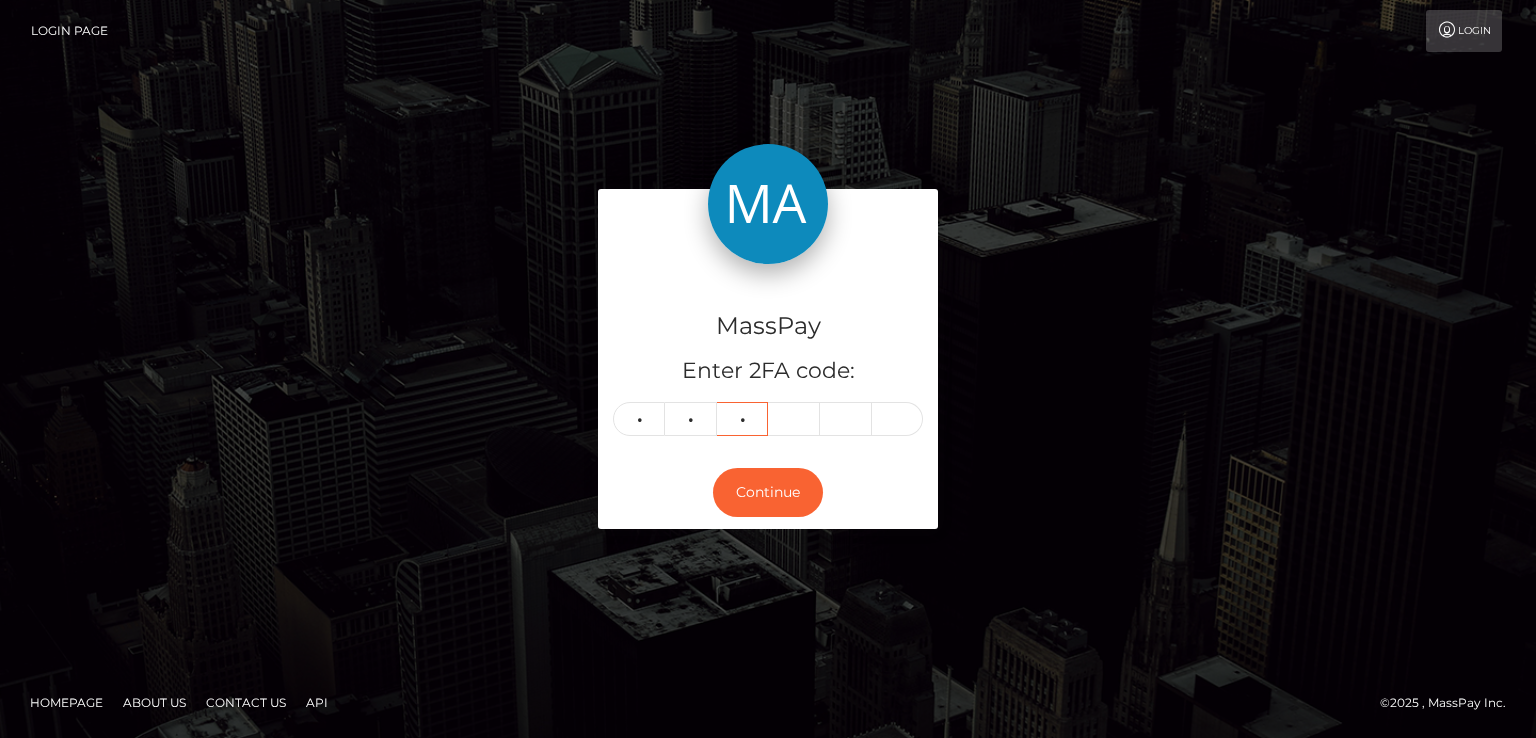 type on "0" 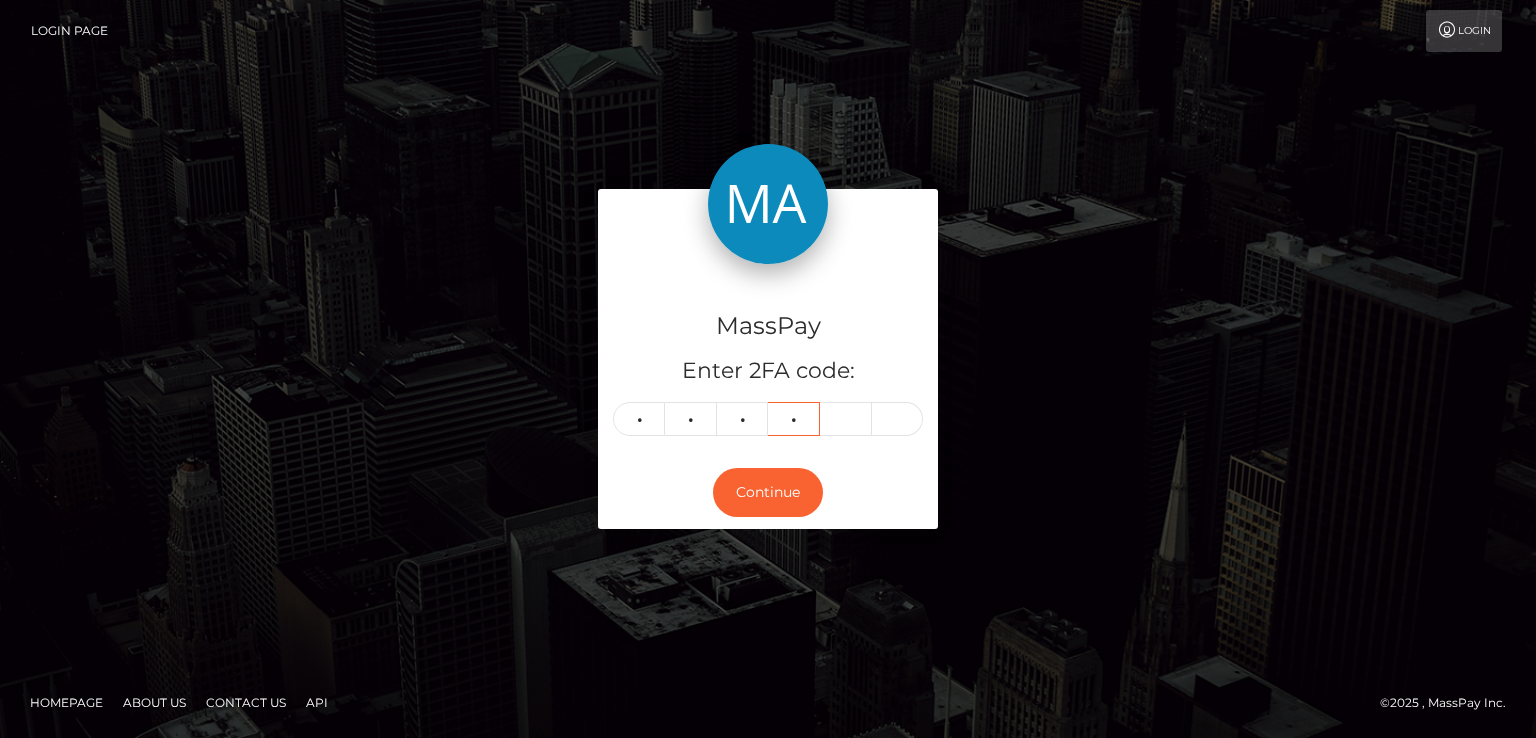 type on "4" 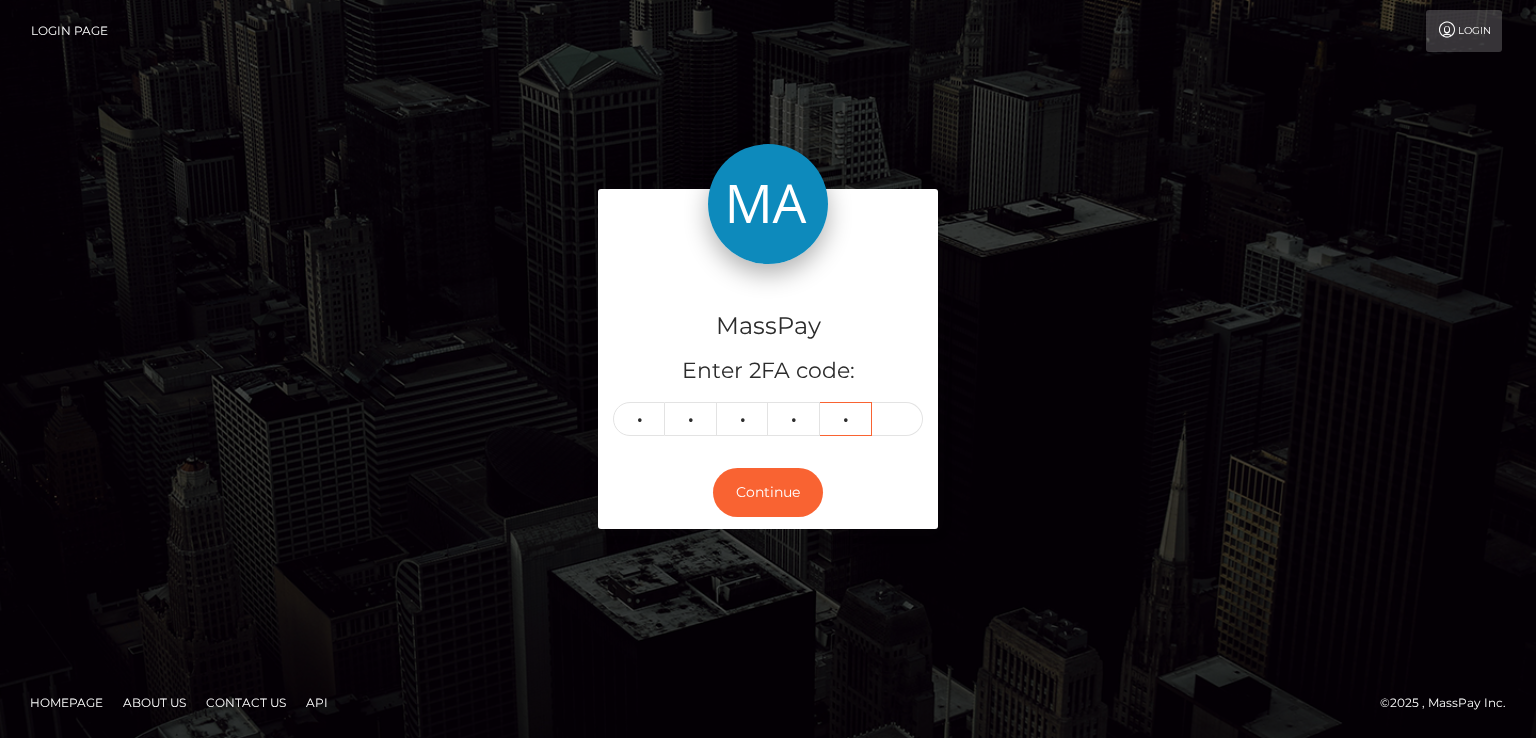 type on "9" 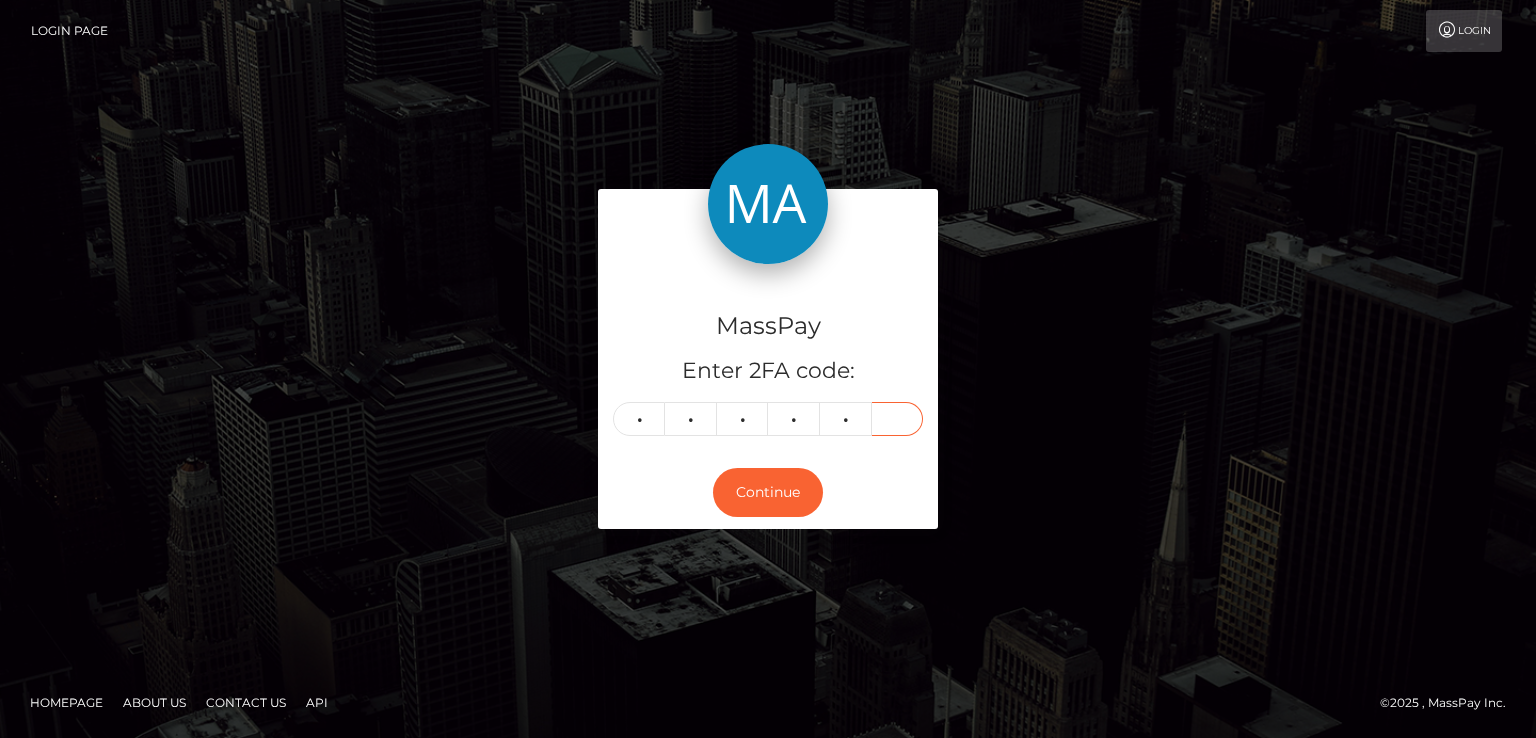 type on "0" 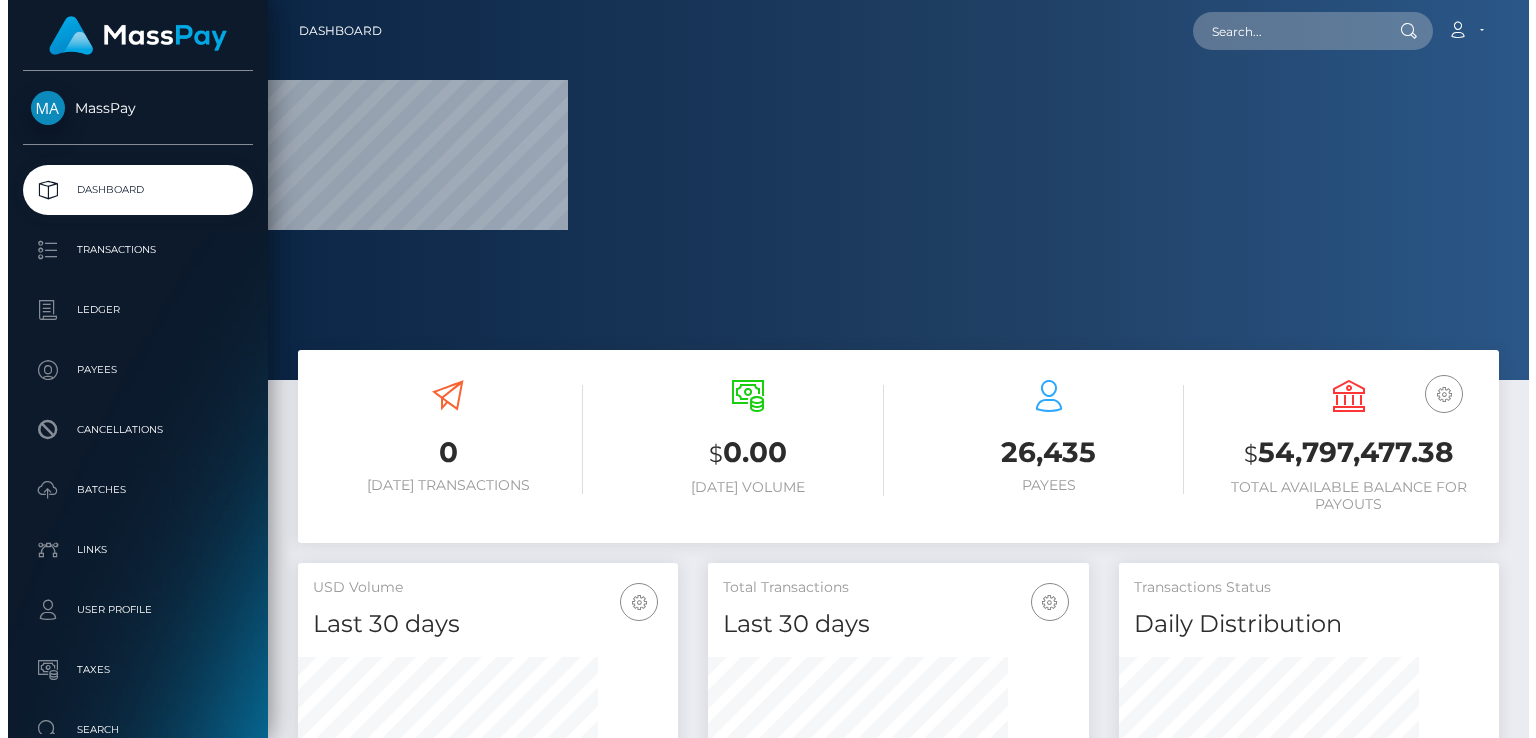 scroll, scrollTop: 0, scrollLeft: 0, axis: both 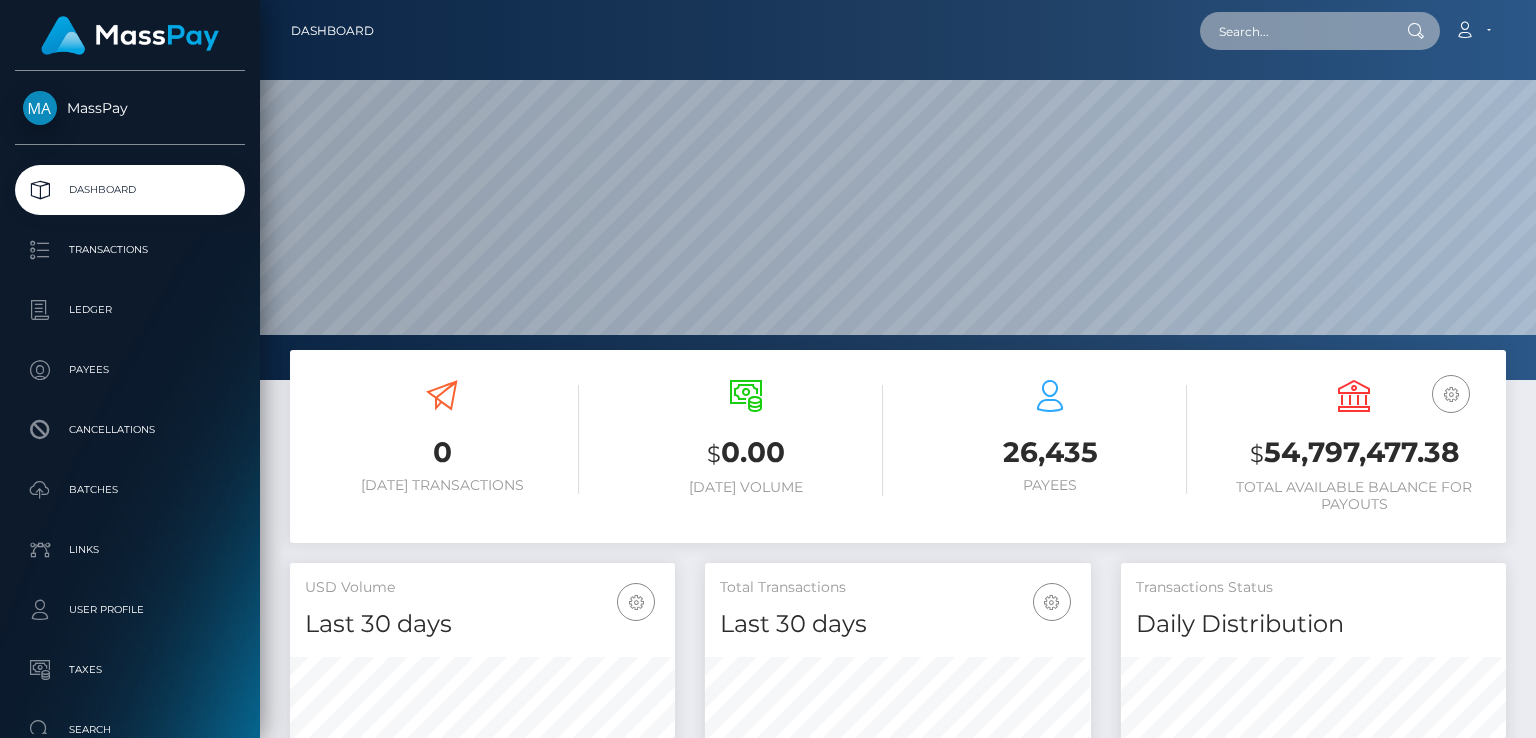 paste on "MSP60400f3bcf2ee19" 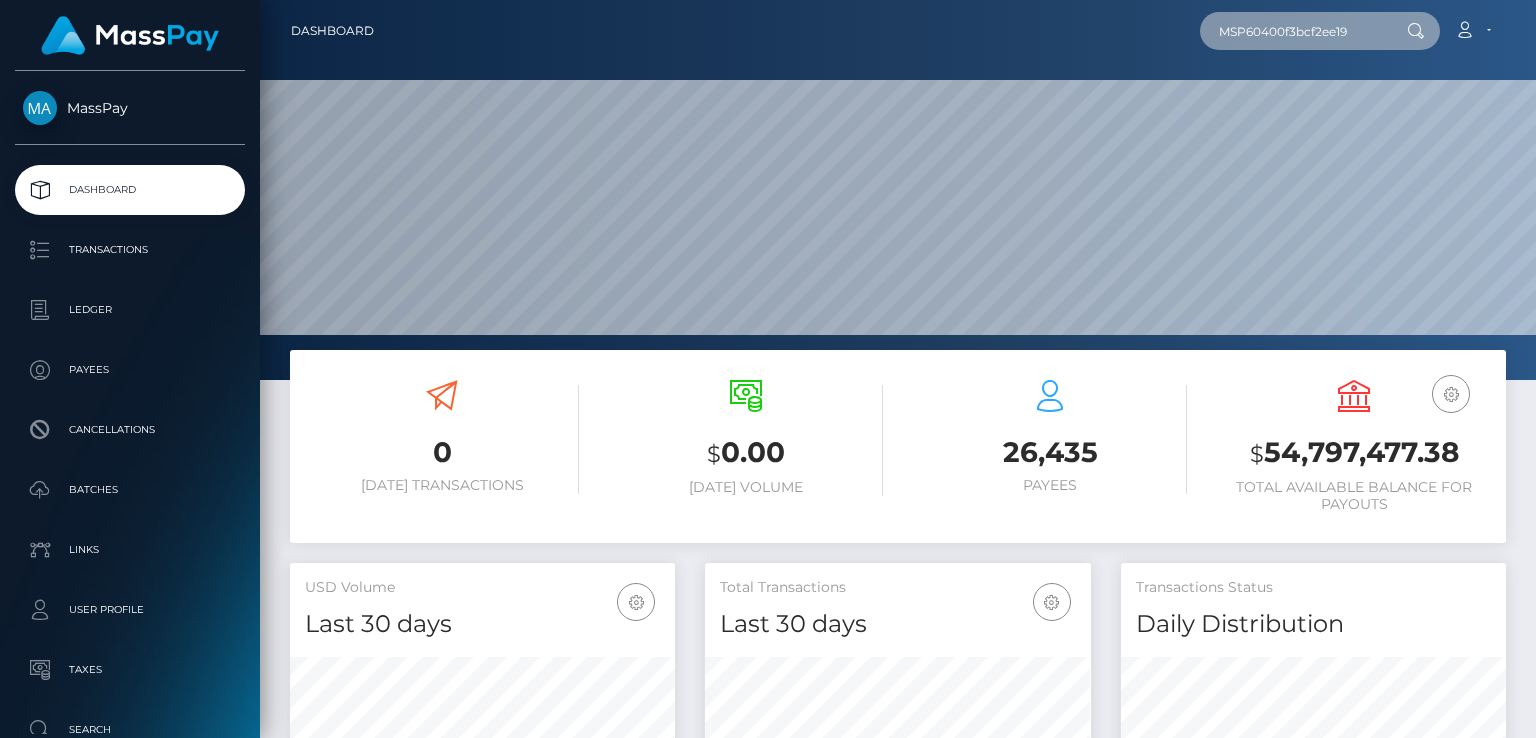 type on "MSP60400f3bcf2ee19" 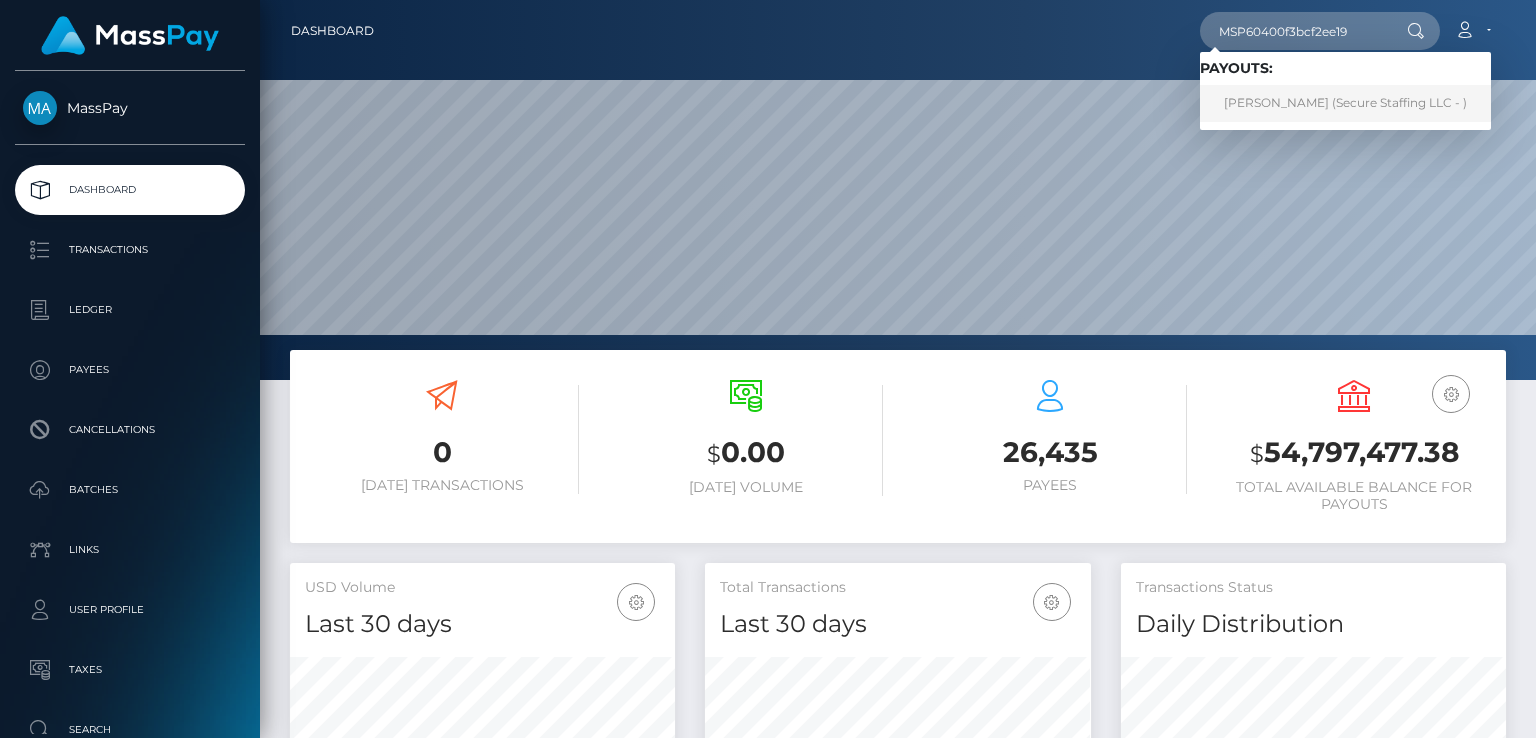 click on "Faith  Wamalwa (Secure Staffing LLC - )" at bounding box center [1345, 103] 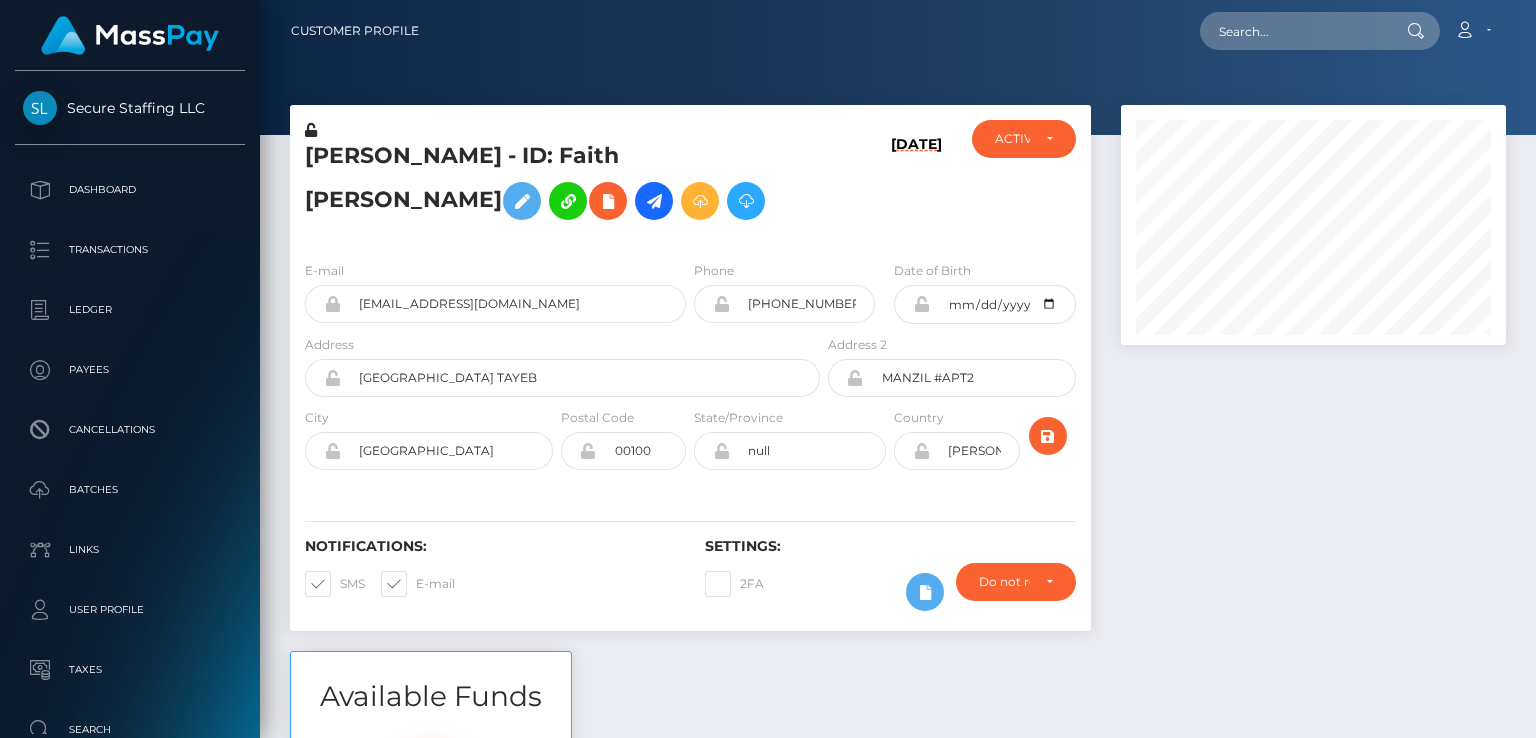 scroll, scrollTop: 0, scrollLeft: 0, axis: both 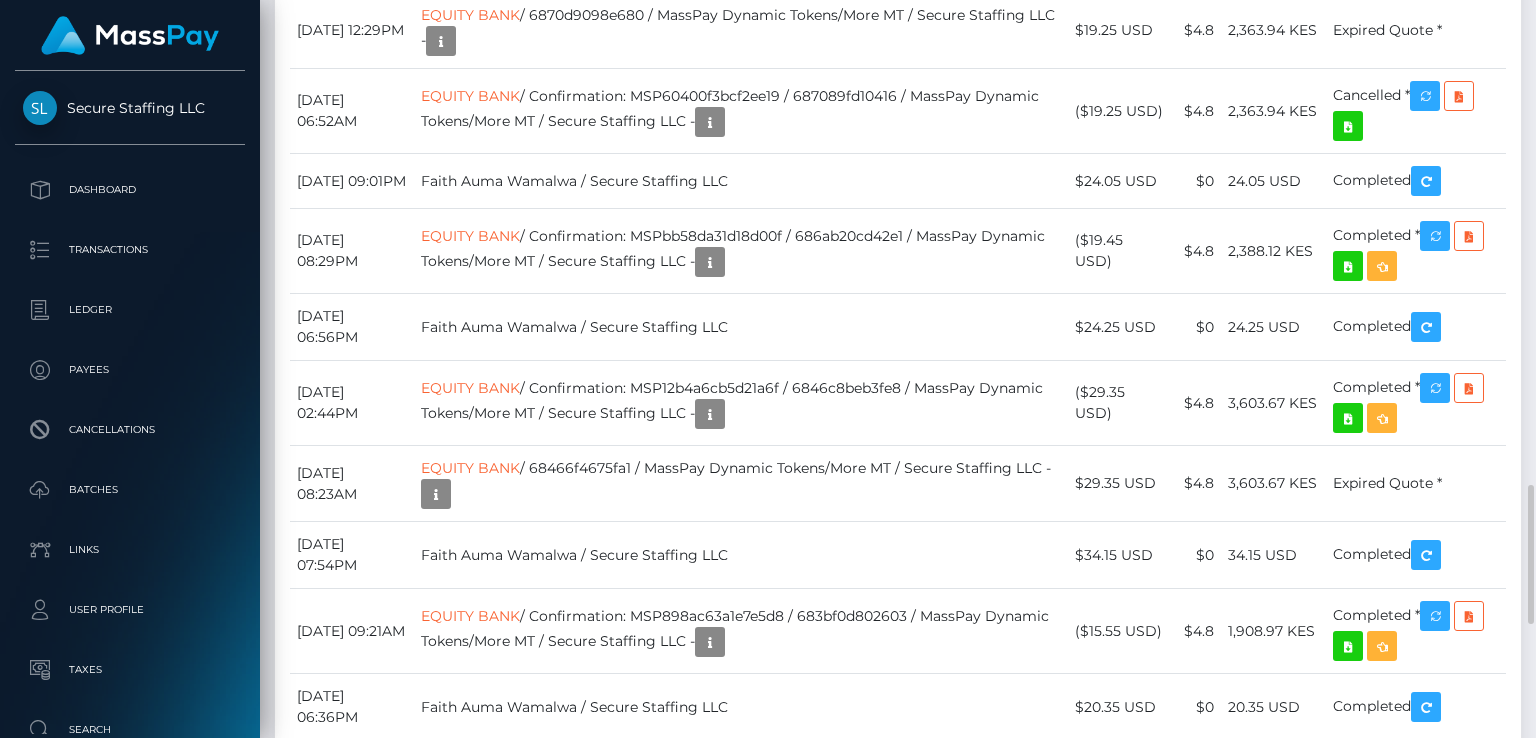 click on "Description" at bounding box center [741, -120] 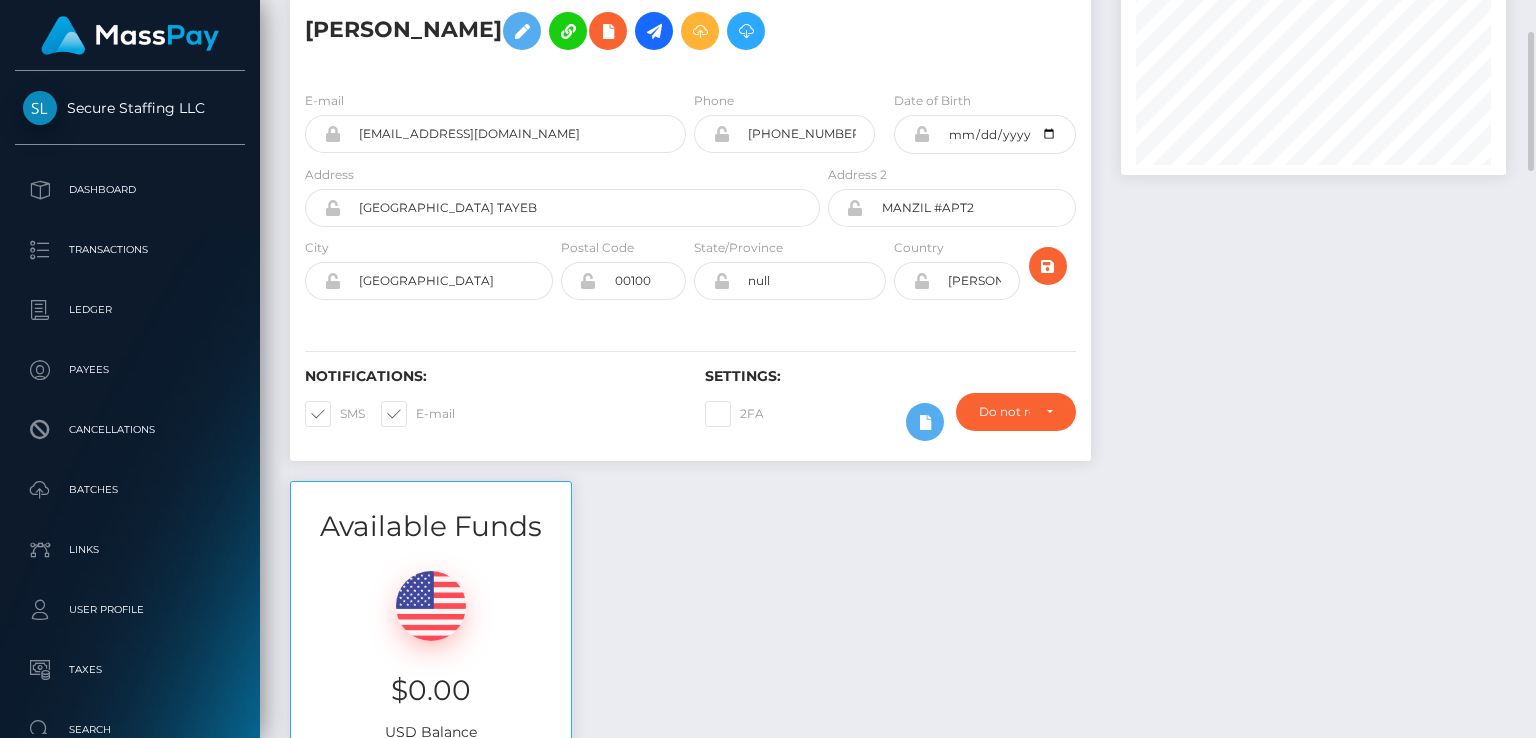 scroll, scrollTop: 0, scrollLeft: 0, axis: both 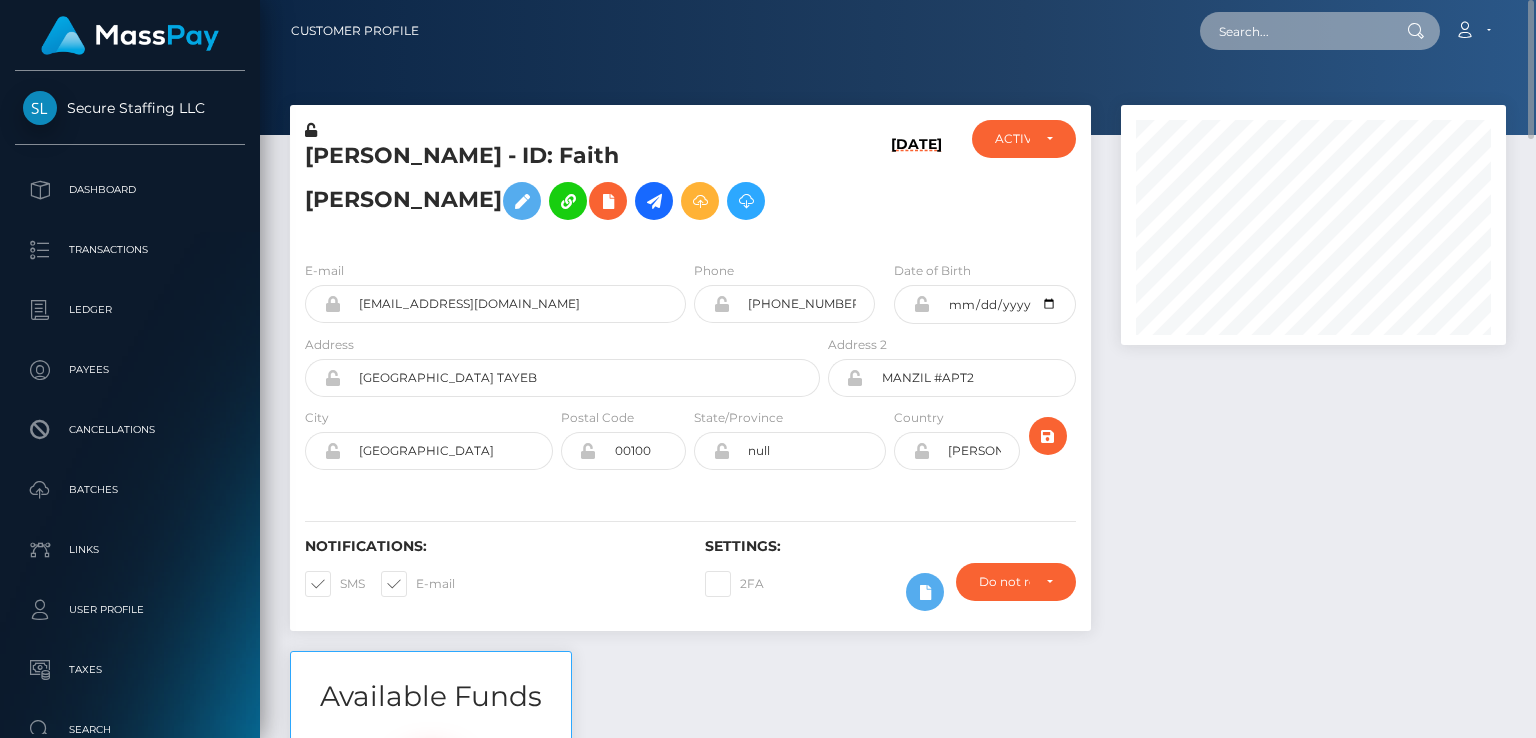 paste on "MSP1fd6c677aeaee96" 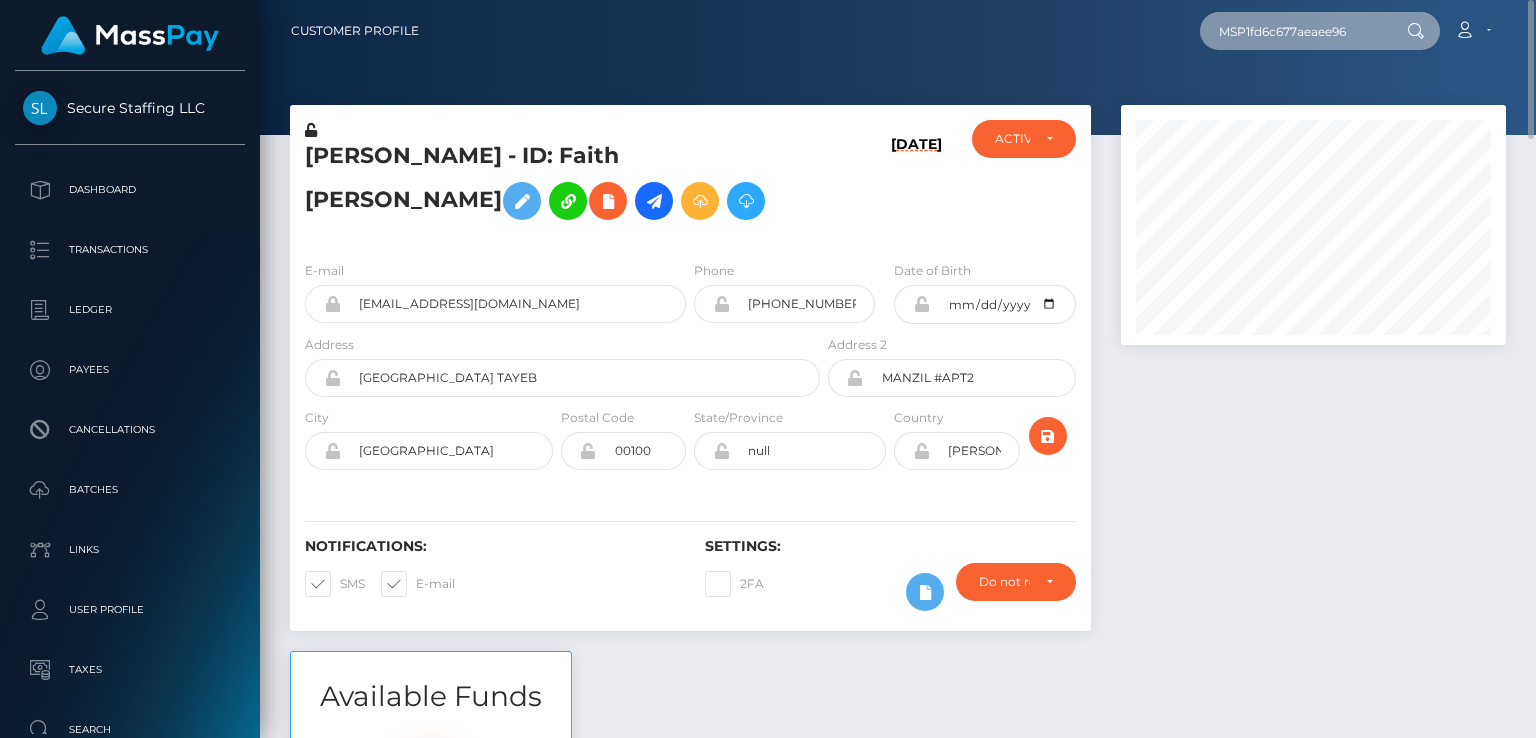 type on "MSP1fd6c677aeaee96" 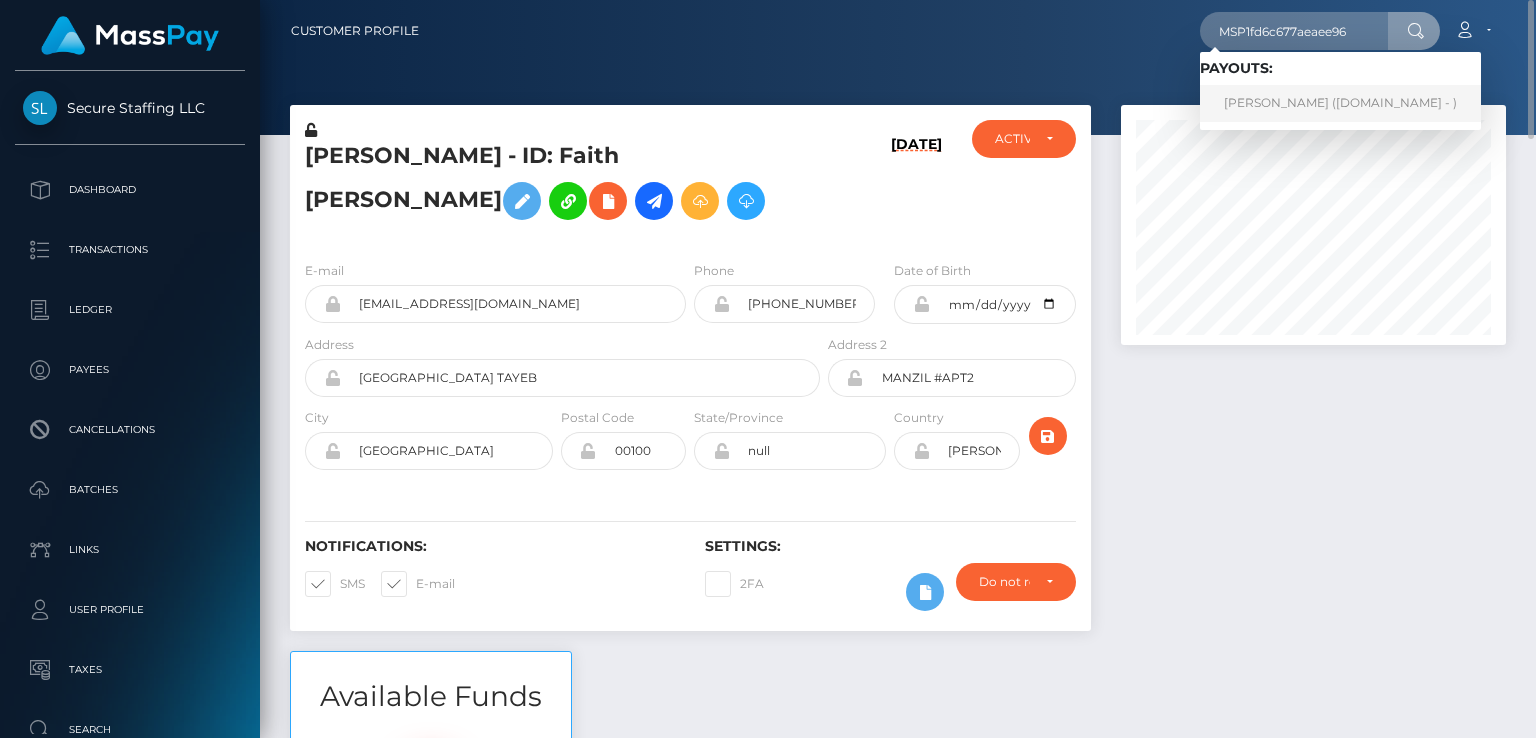 click on "YAMILE  BAUTISTA ROJAS (Unlockt.me - )" at bounding box center [1340, 103] 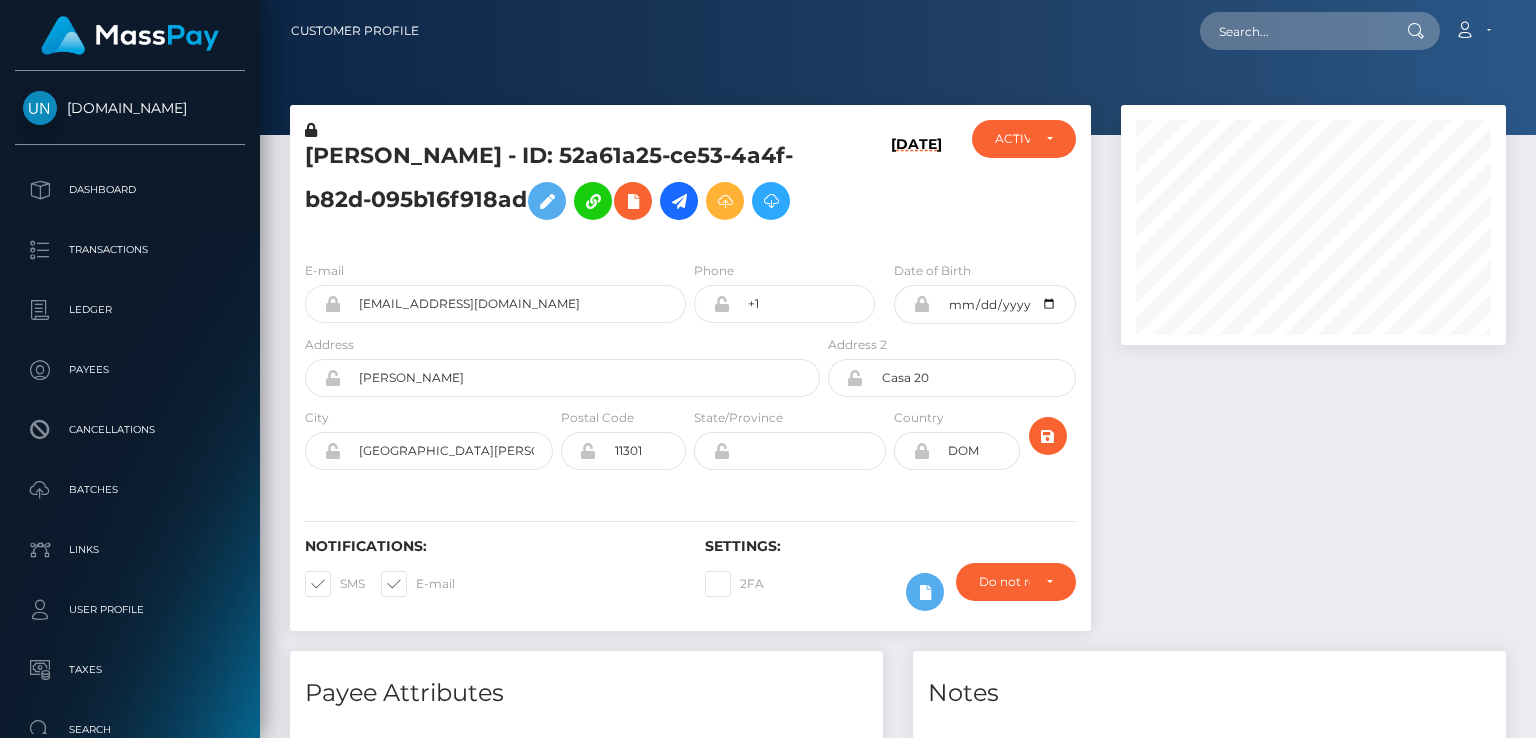 scroll, scrollTop: 0, scrollLeft: 0, axis: both 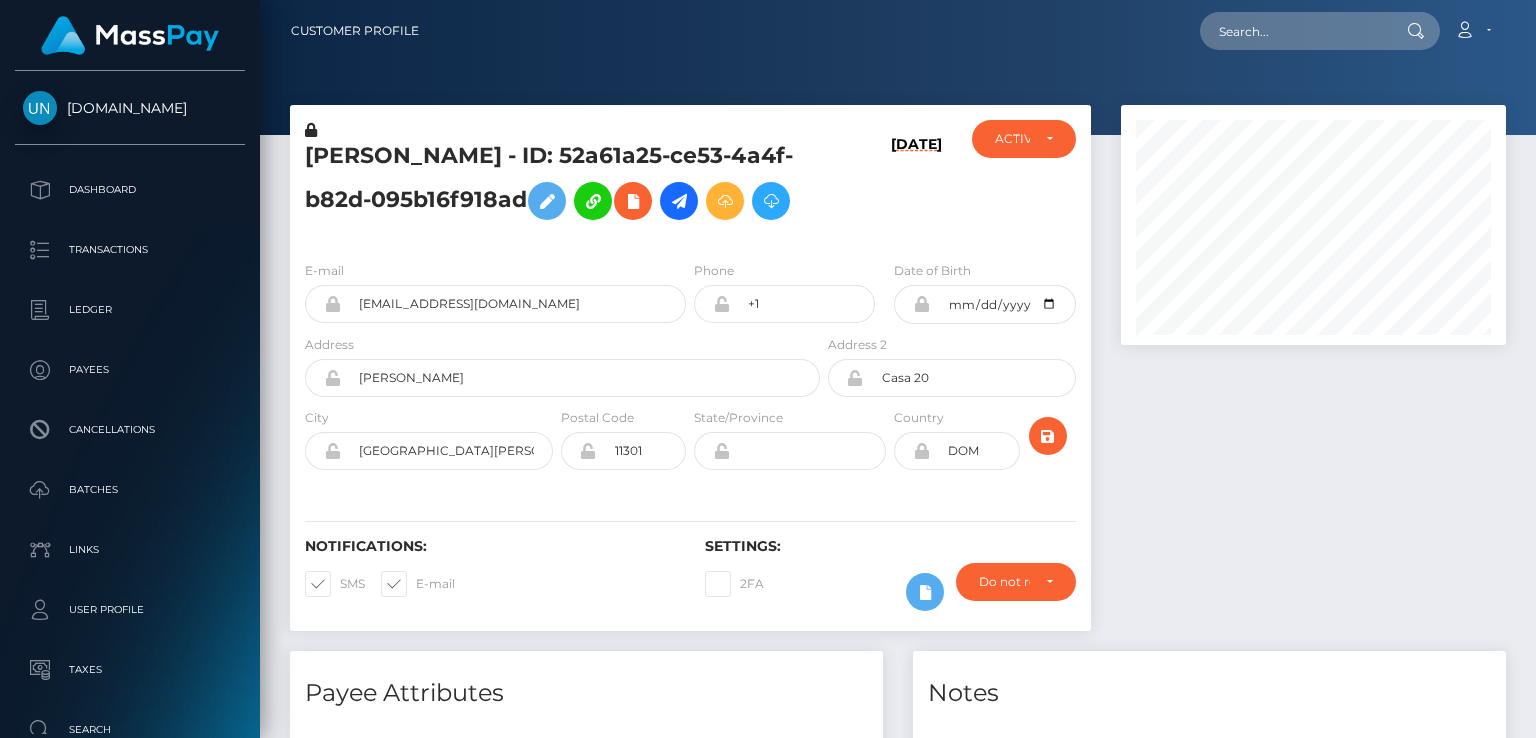 click on "[DATE]" at bounding box center [890, 182] 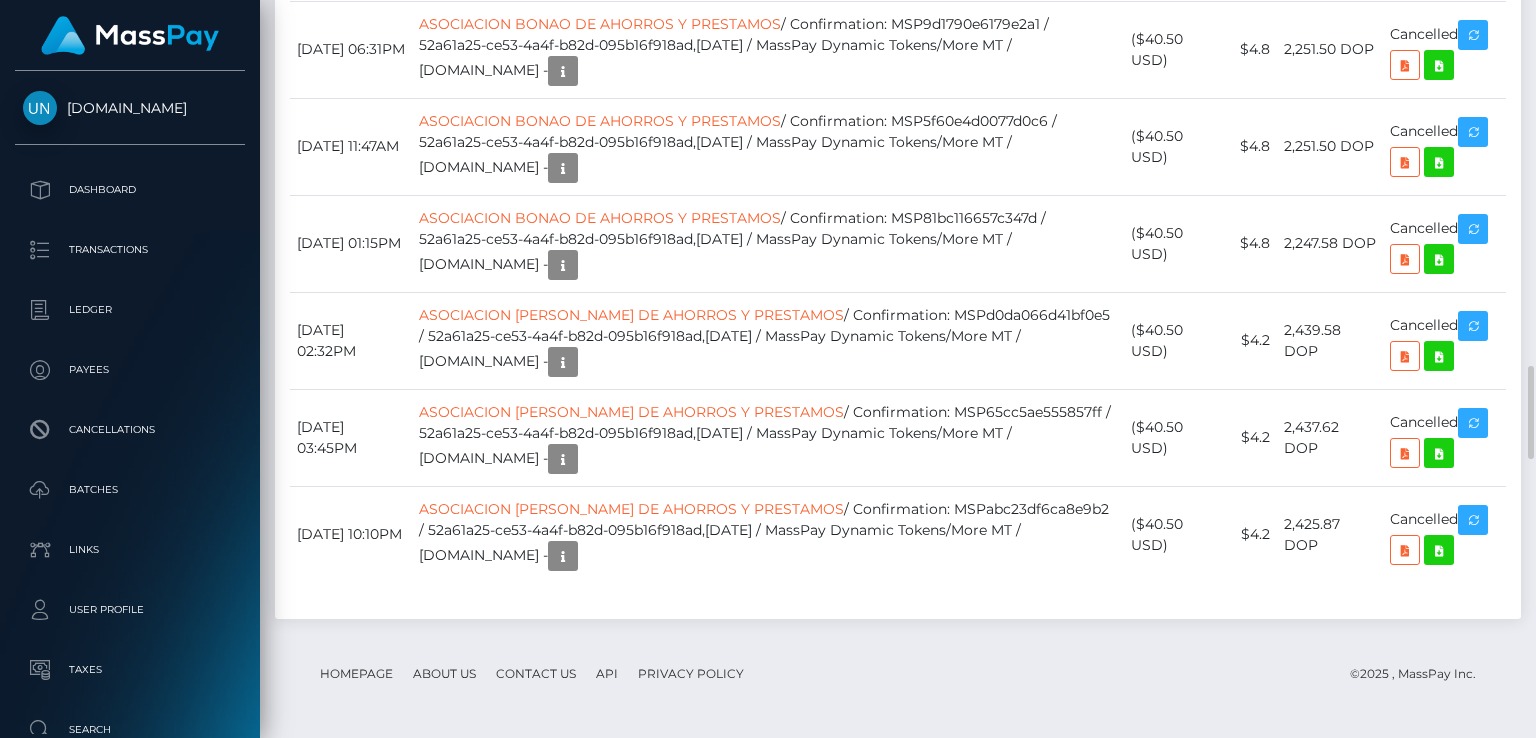 scroll, scrollTop: 3885, scrollLeft: 0, axis: vertical 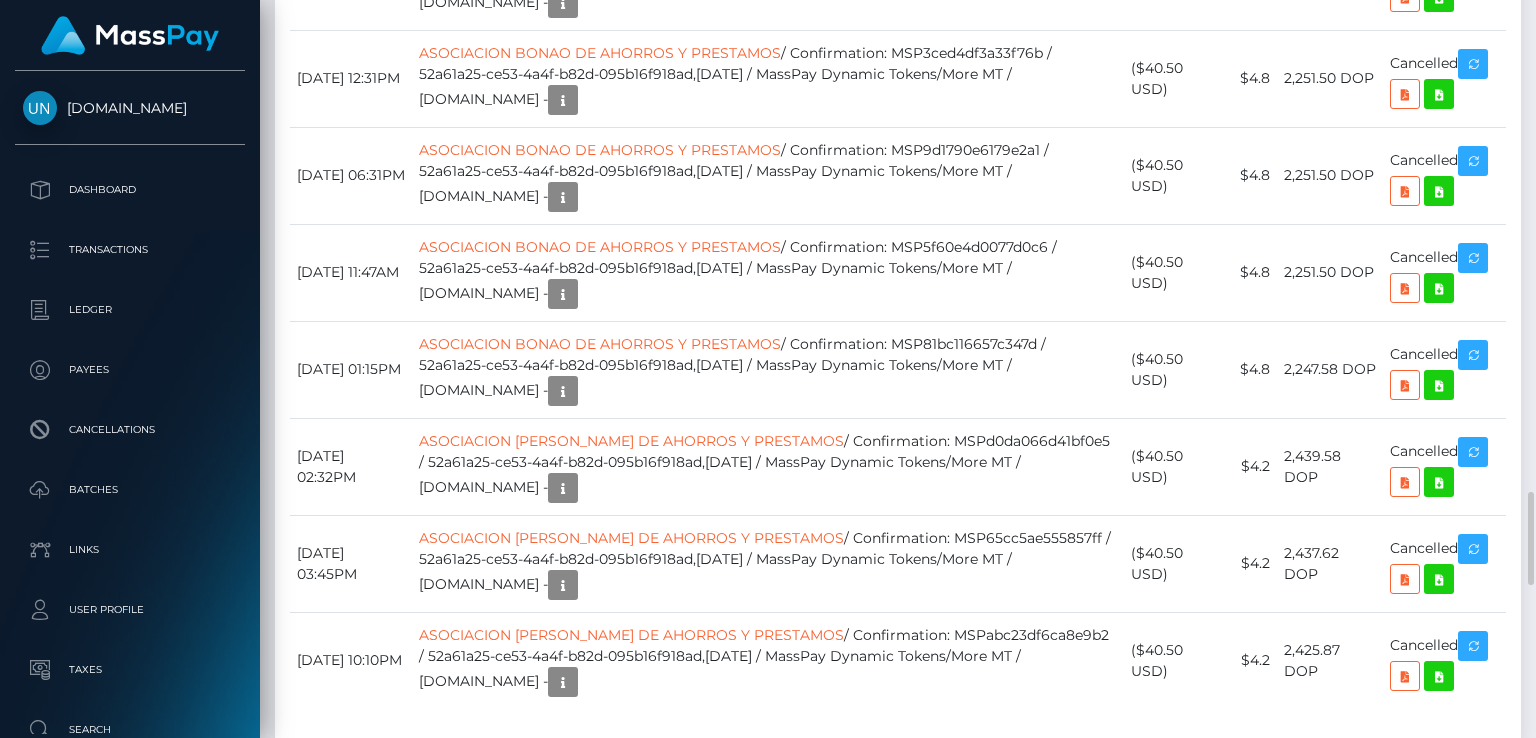 drag, startPoint x: 443, startPoint y: 472, endPoint x: 794, endPoint y: 475, distance: 351.01282 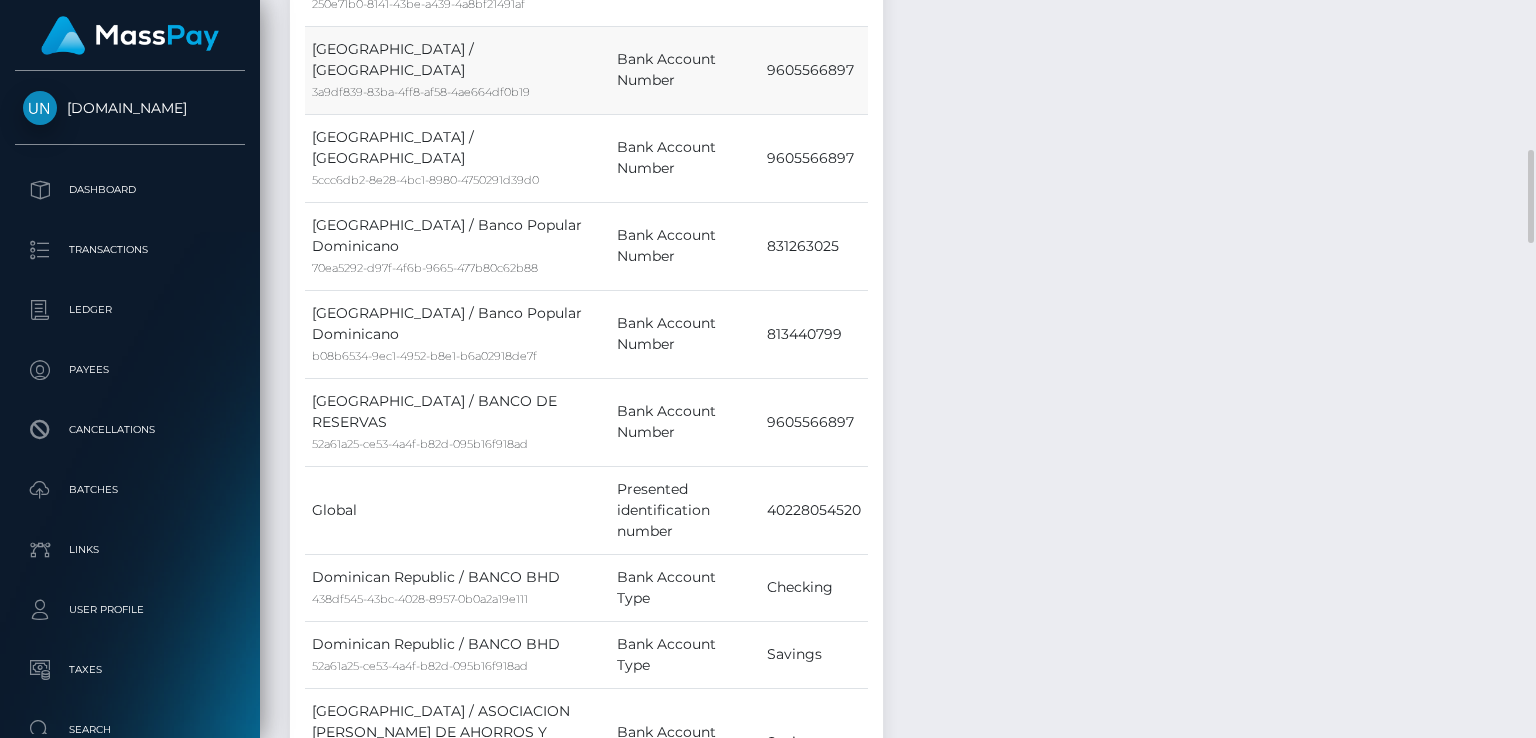 scroll, scrollTop: 0, scrollLeft: 0, axis: both 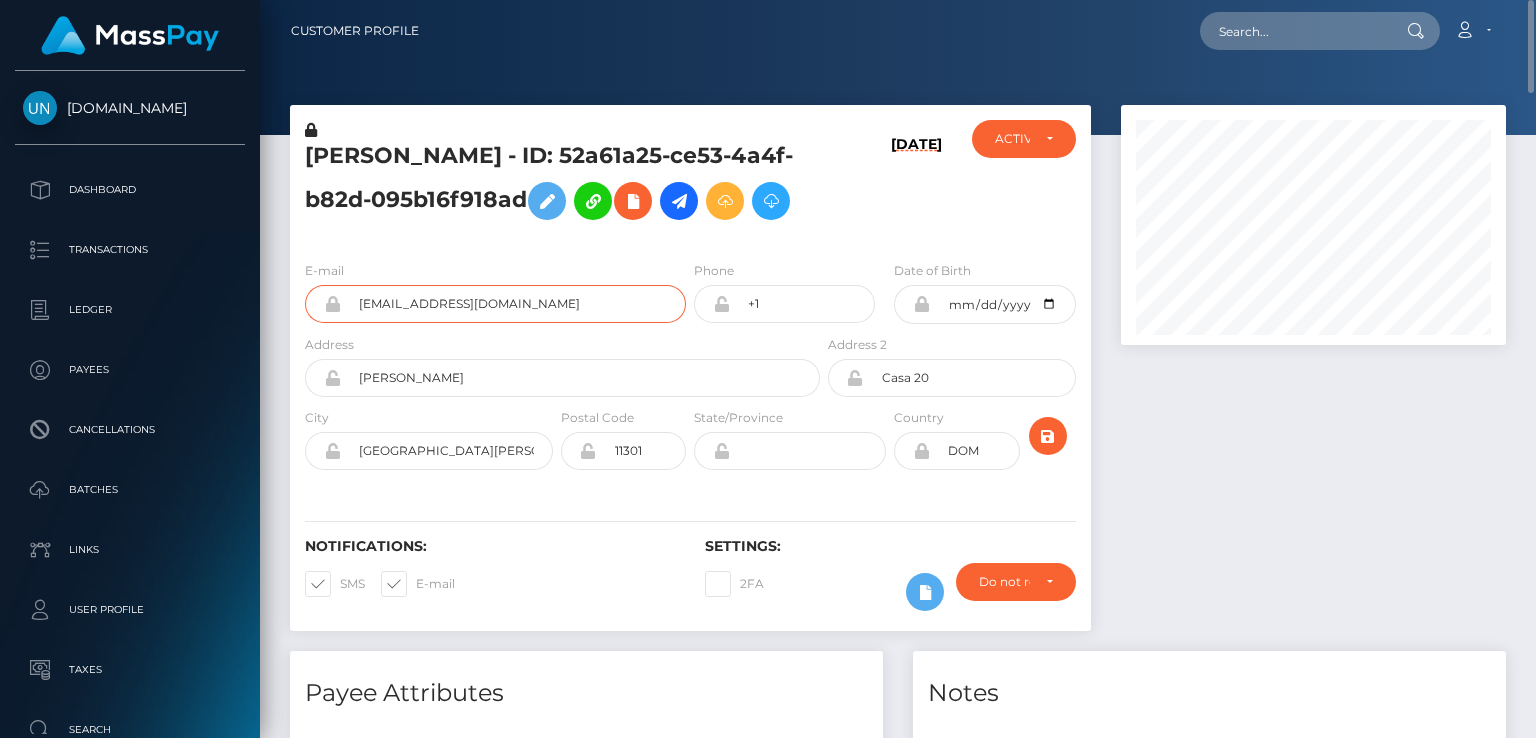 click on "yamilerojasbautista@gmail.com" at bounding box center (513, 304) 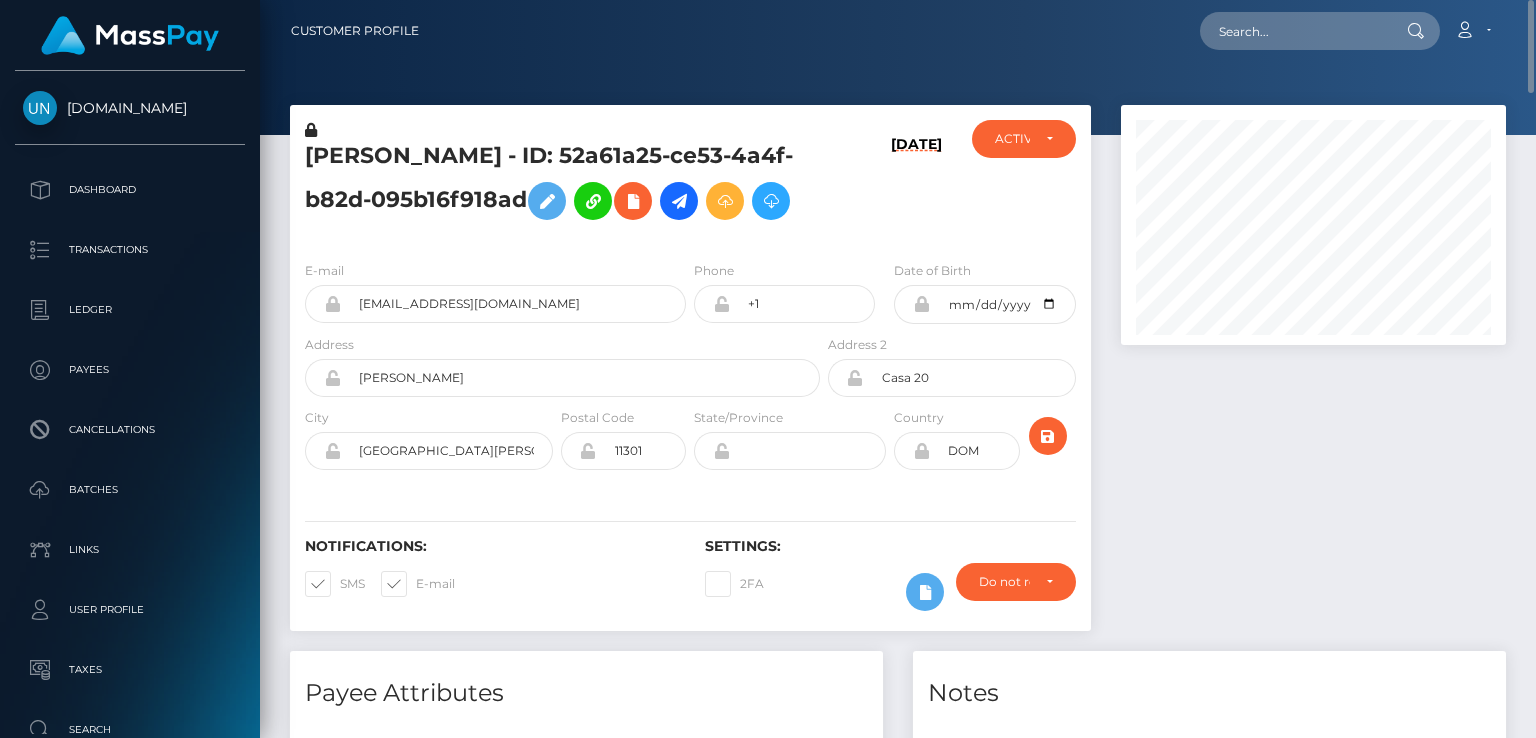 click on "YAMILE  BAUTISTA ROJAS
- ID: 52a61a25-ce53-4a4f-b82d-095b16f918ad" at bounding box center [557, 185] 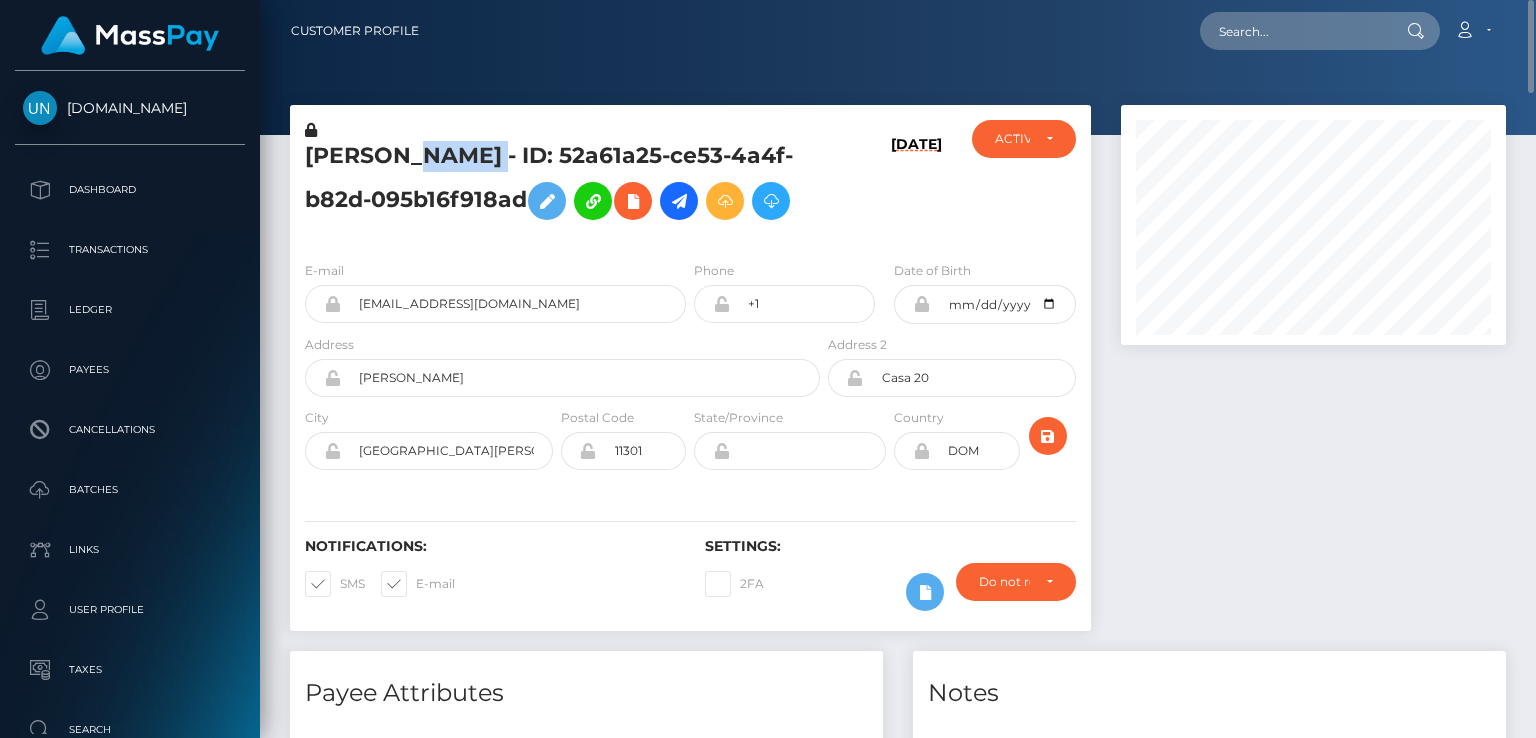 click on "YAMILE  BAUTISTA ROJAS
- ID: 52a61a25-ce53-4a4f-b82d-095b16f918ad" at bounding box center (557, 185) 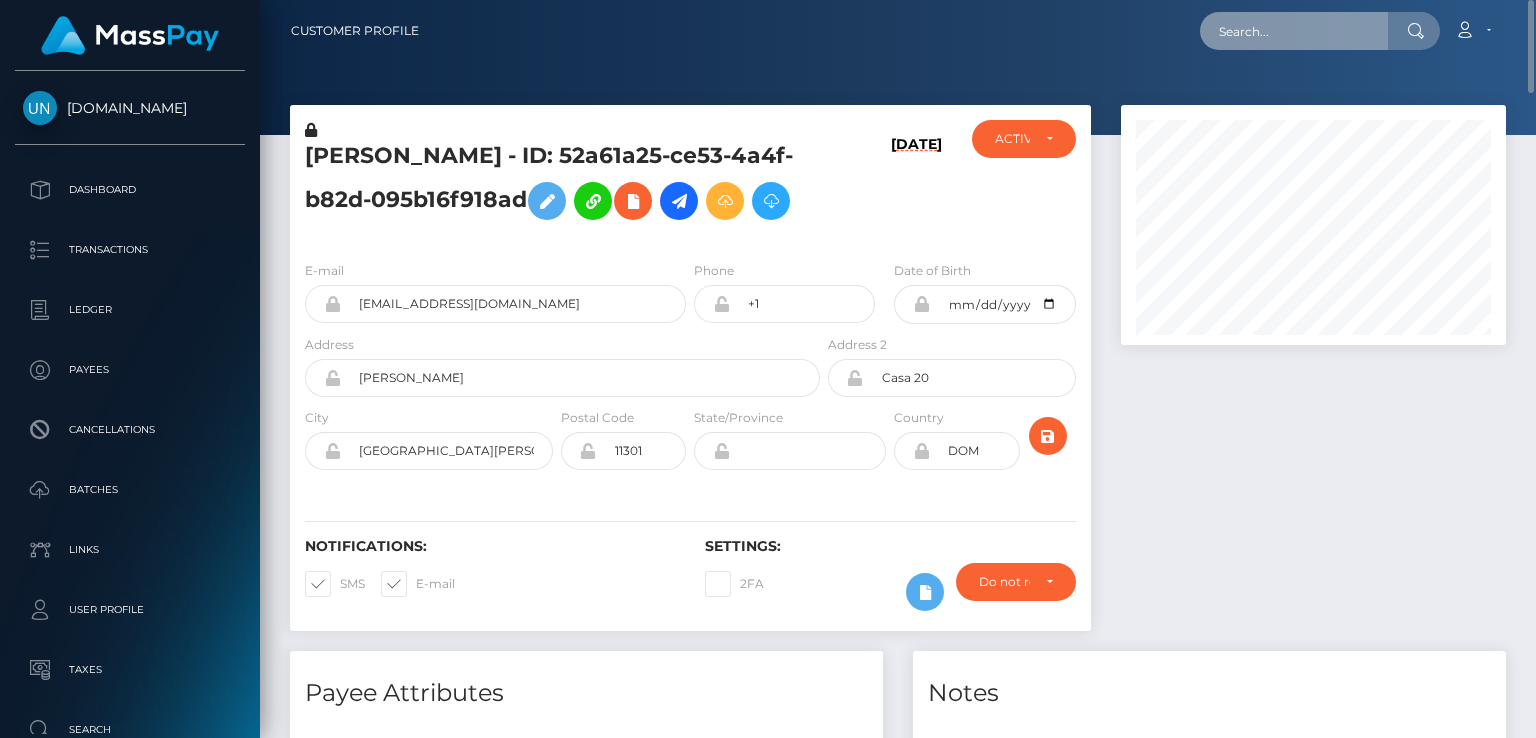 click at bounding box center (1294, 31) 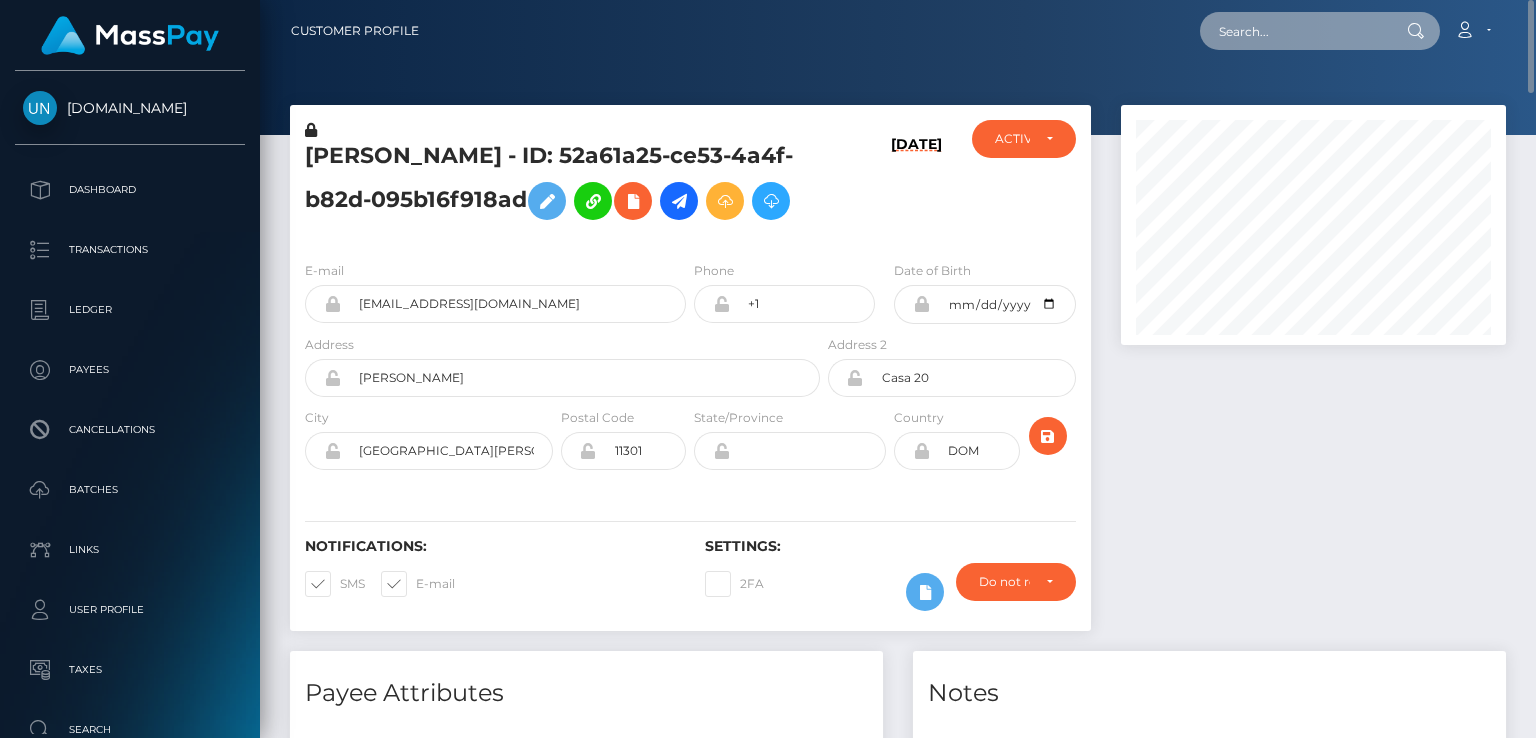 paste on "27f5f7c7-62e9-11f0-b1fb-02a8c2768cb9" 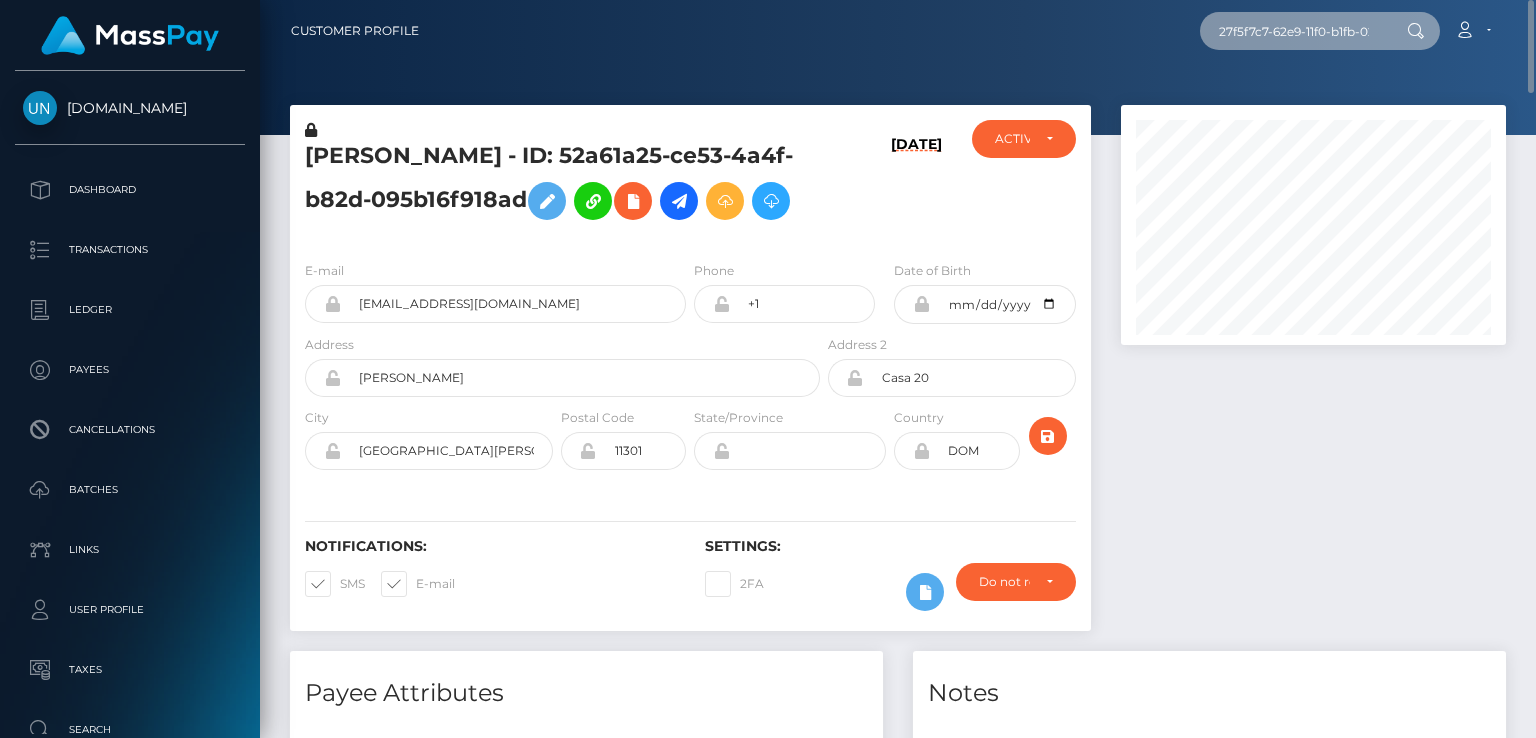 scroll, scrollTop: 0, scrollLeft: 80, axis: horizontal 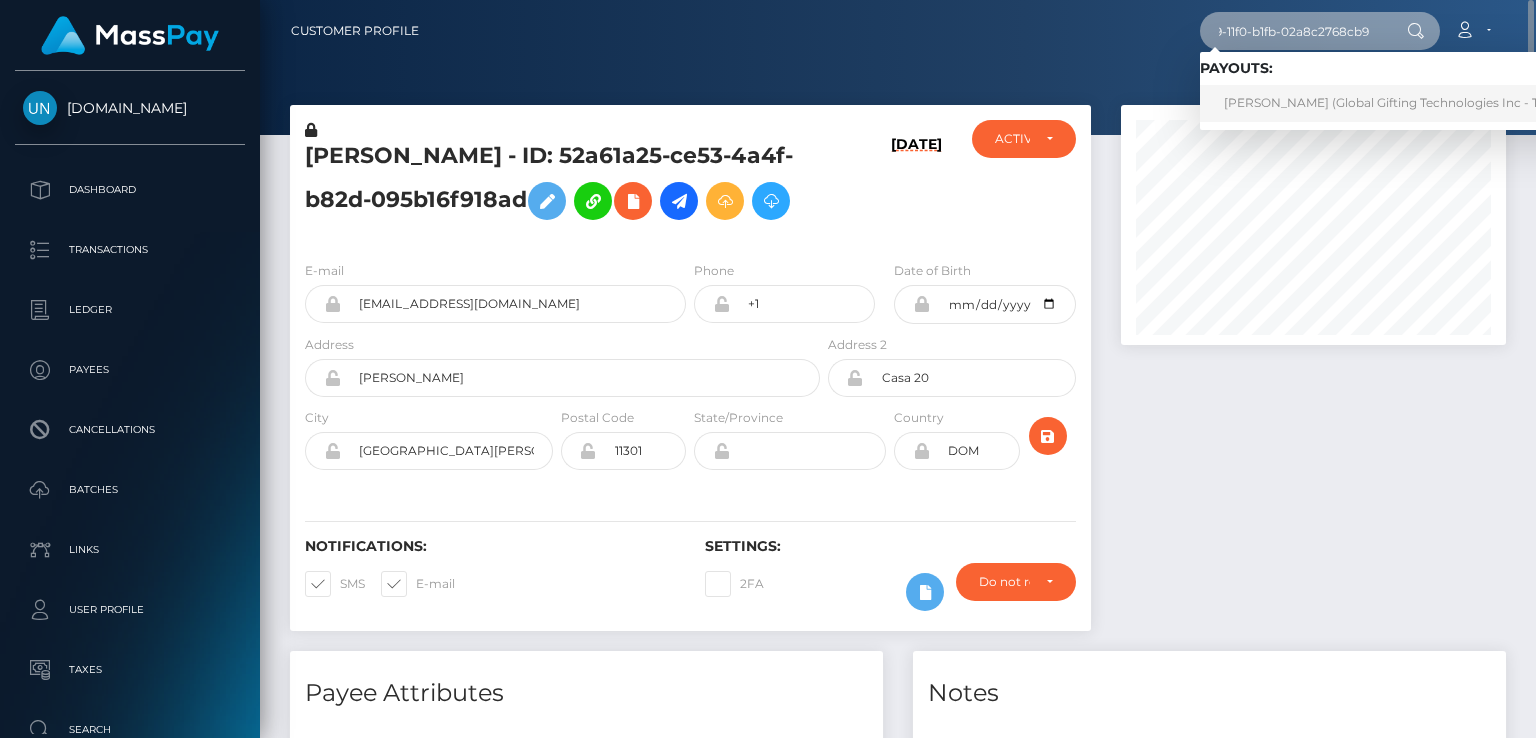 type on "27f5f7c7-62e9-11f0-b1fb-02a8c2768cb9" 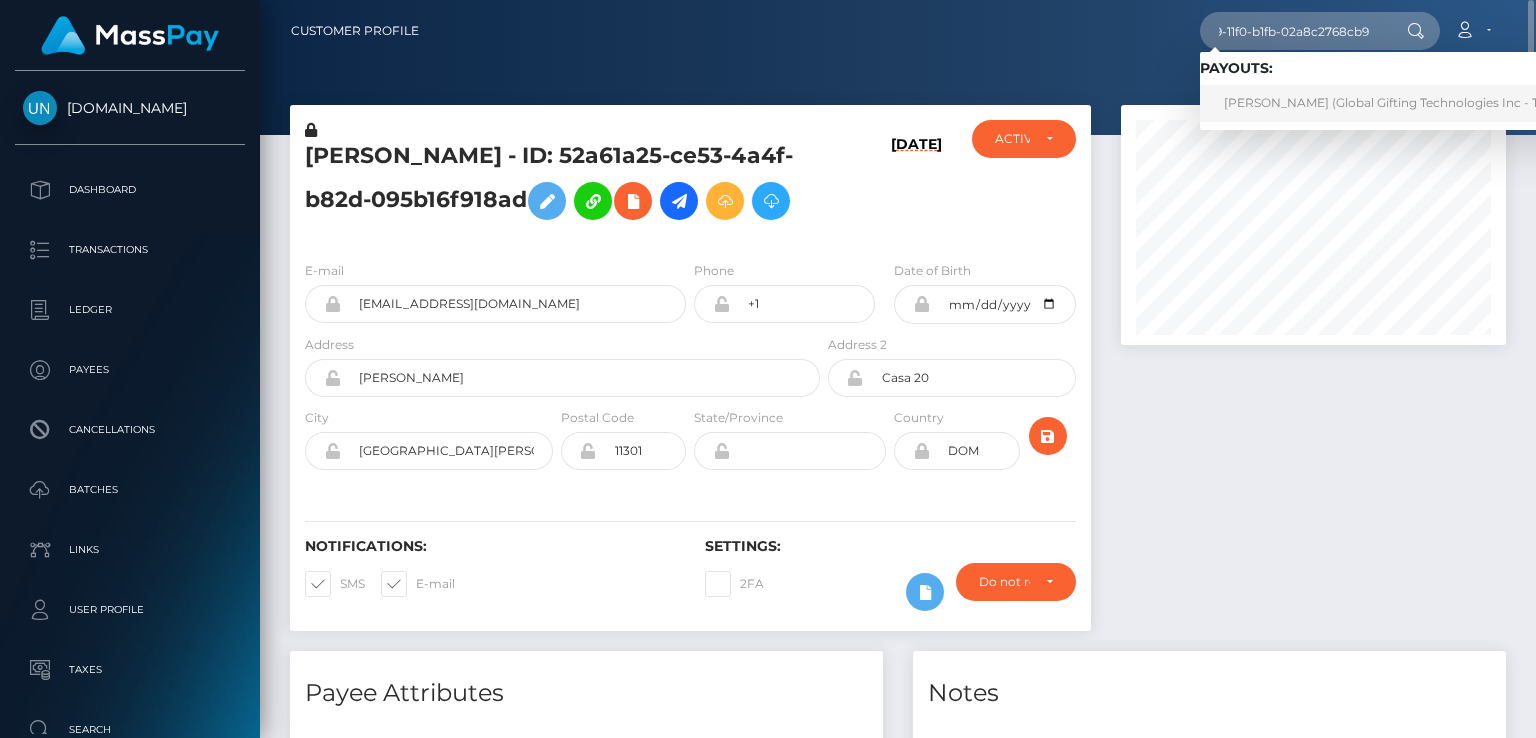 scroll, scrollTop: 0, scrollLeft: 0, axis: both 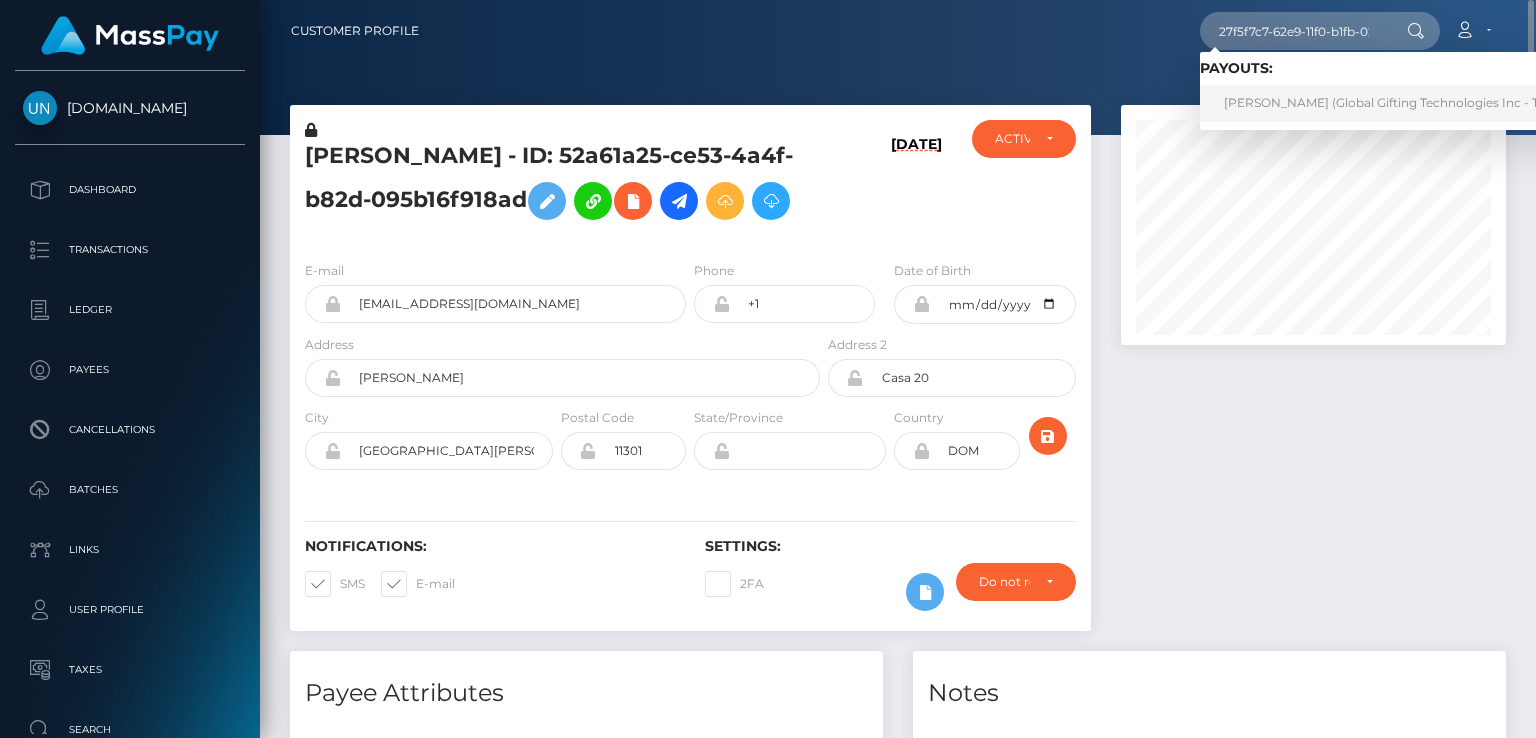 click on "YASEMIN PELIN  AYDIN (Global Gifting Technologies Inc - Throne)" at bounding box center (1401, 103) 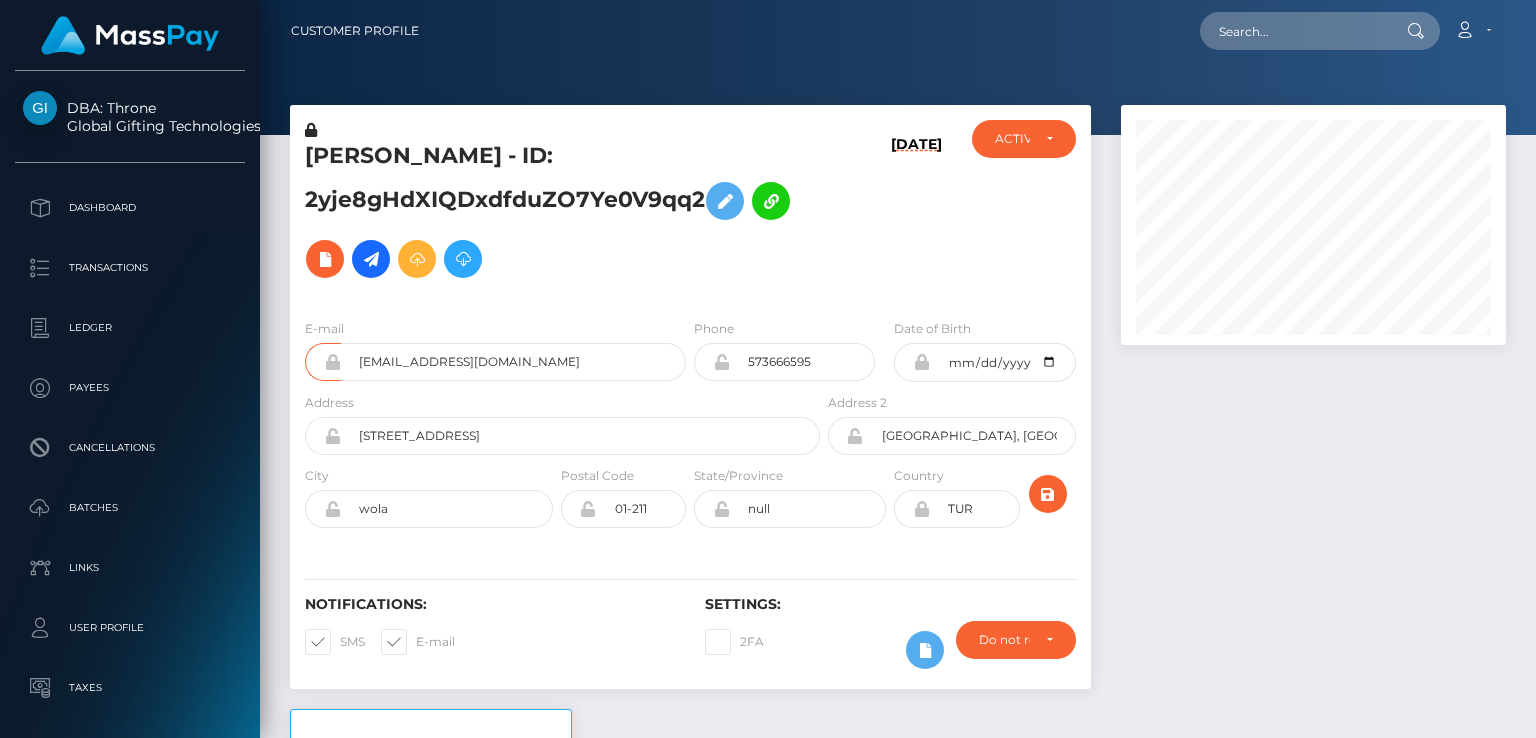 scroll, scrollTop: 0, scrollLeft: 0, axis: both 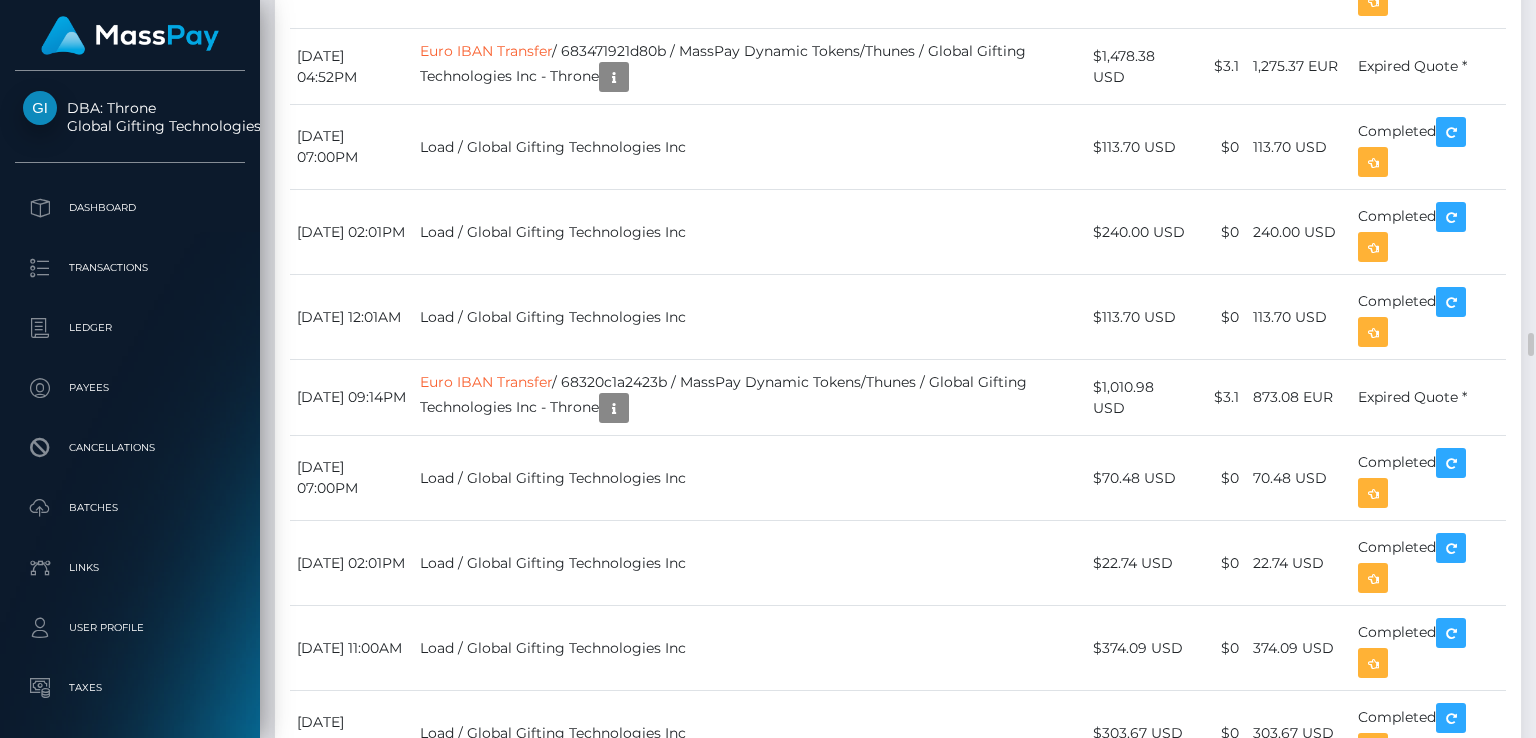 drag, startPoint x: 1260, startPoint y: 118, endPoint x: 1331, endPoint y: 125, distance: 71.34424 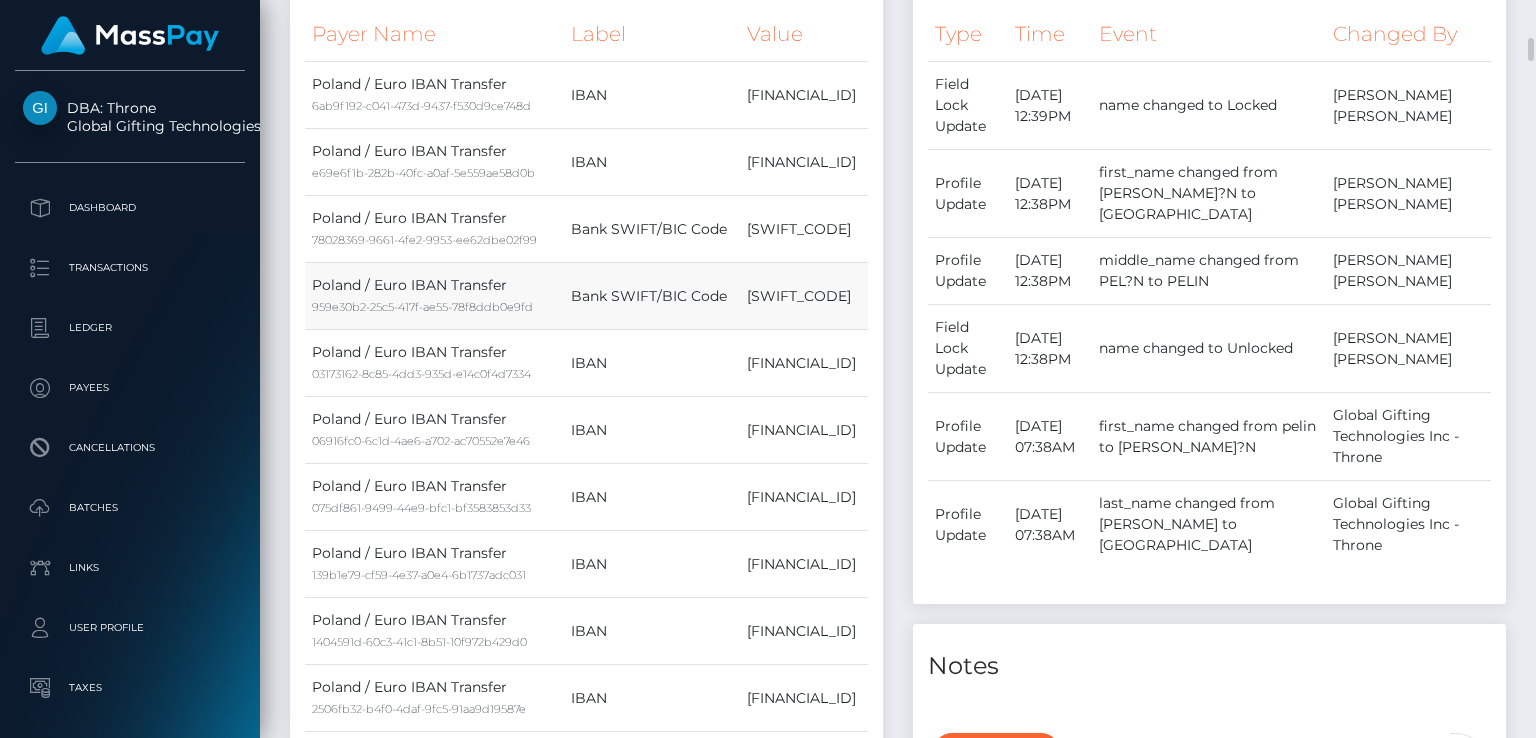 scroll, scrollTop: 0, scrollLeft: 0, axis: both 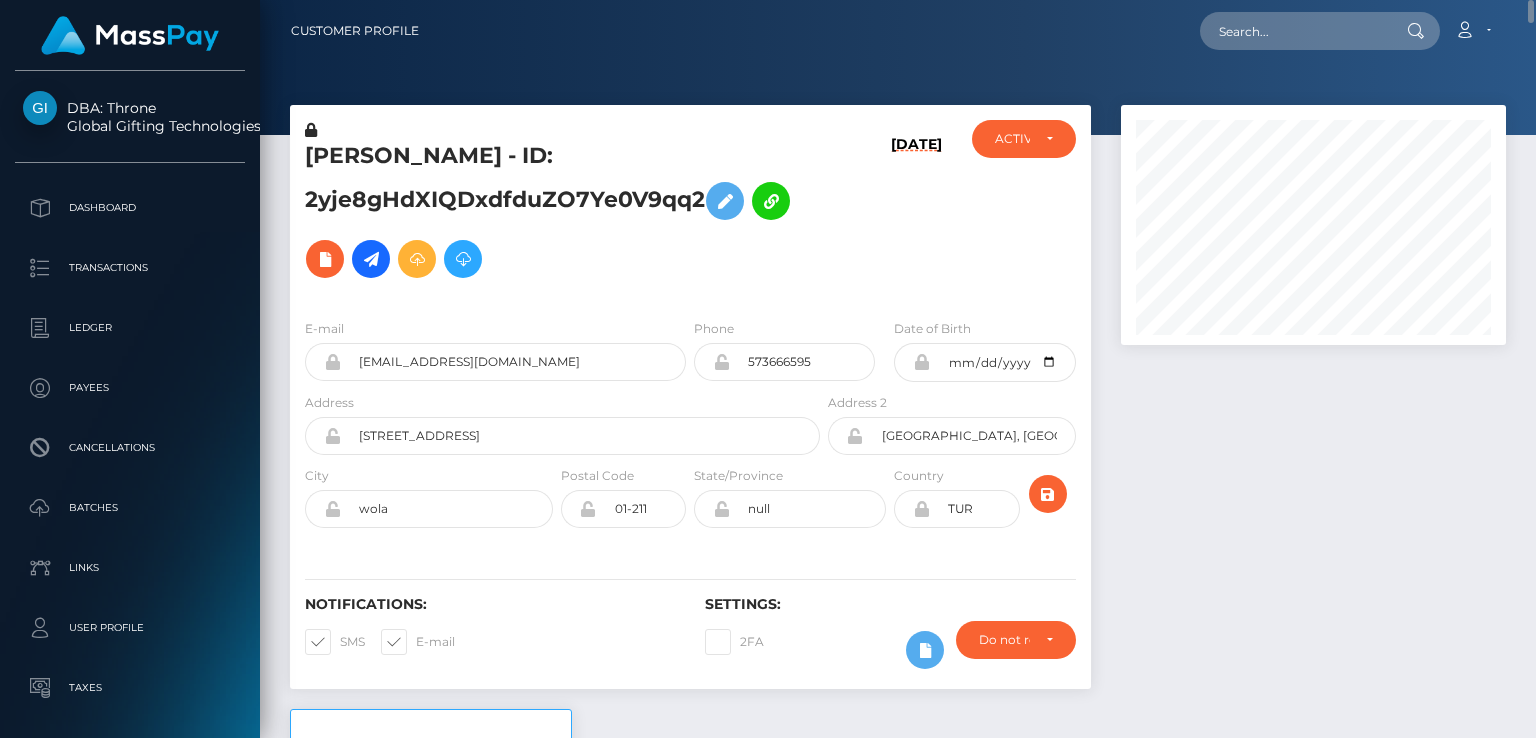 click on "YASEMIN PELIN  AYDIN
- ID: 2yje8gHdXIQDxdfduZO7Ye0V9qq2" at bounding box center [557, 214] 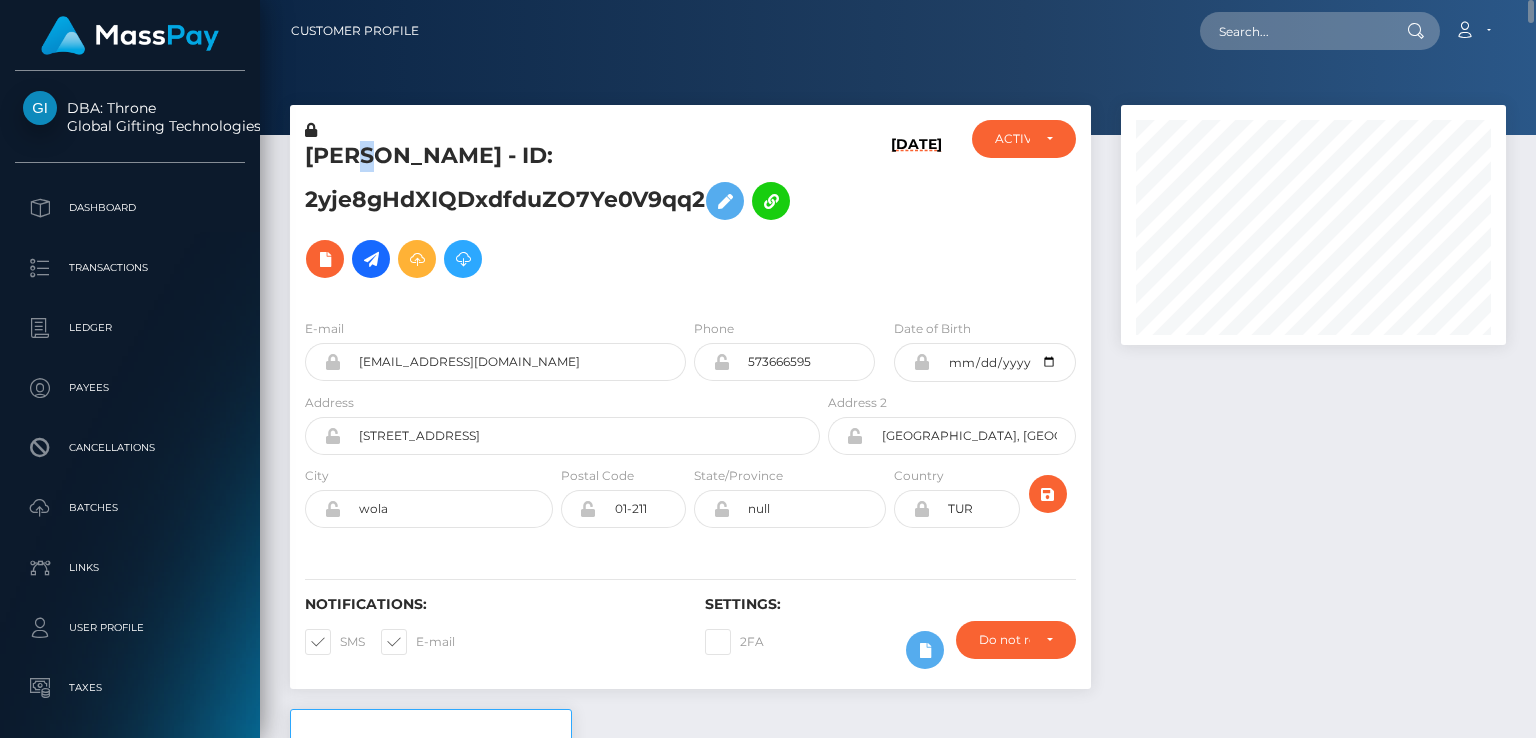click on "YASEMIN PELIN  AYDIN
- ID: 2yje8gHdXIQDxdfduZO7Ye0V9qq2" at bounding box center (557, 214) 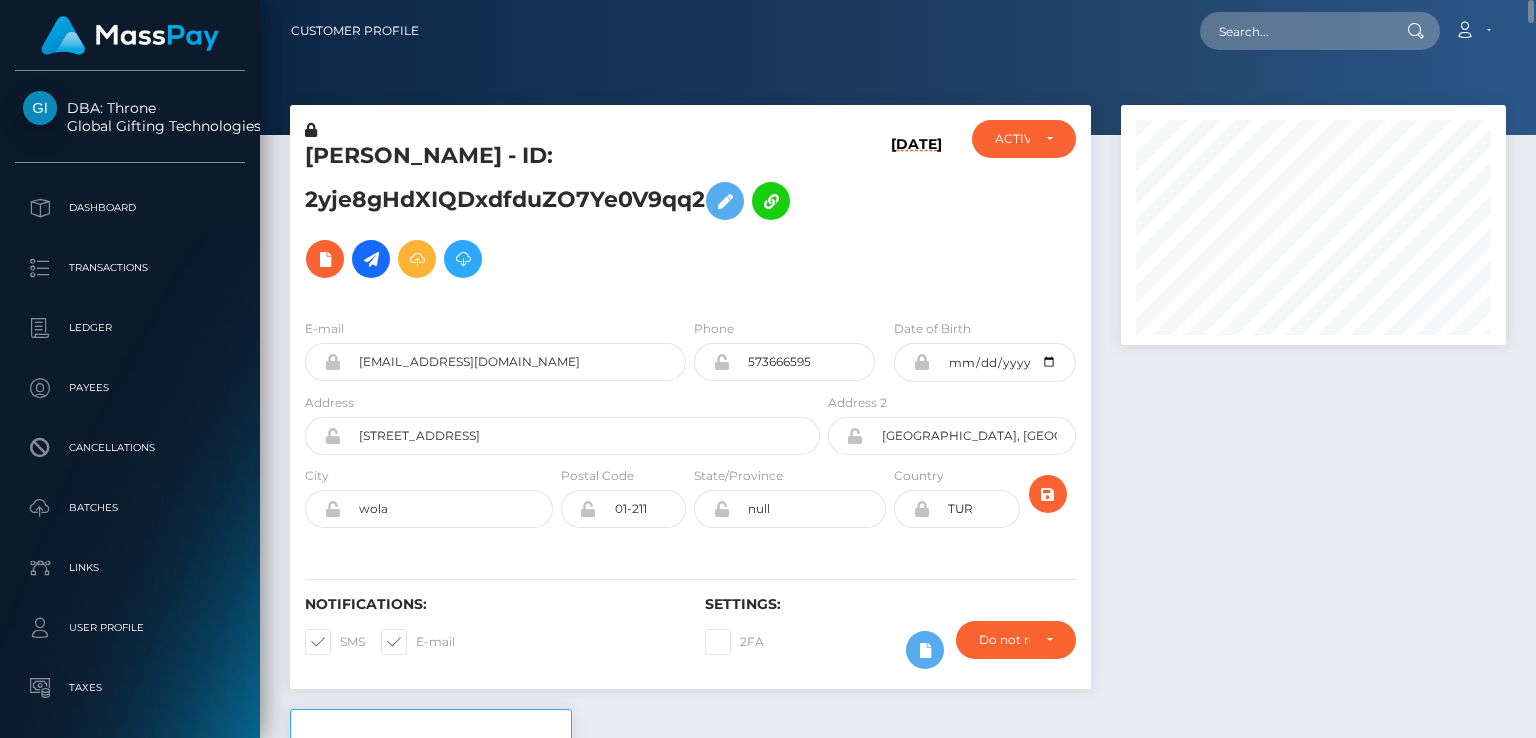 drag, startPoint x: 373, startPoint y: 155, endPoint x: 355, endPoint y: 155, distance: 18 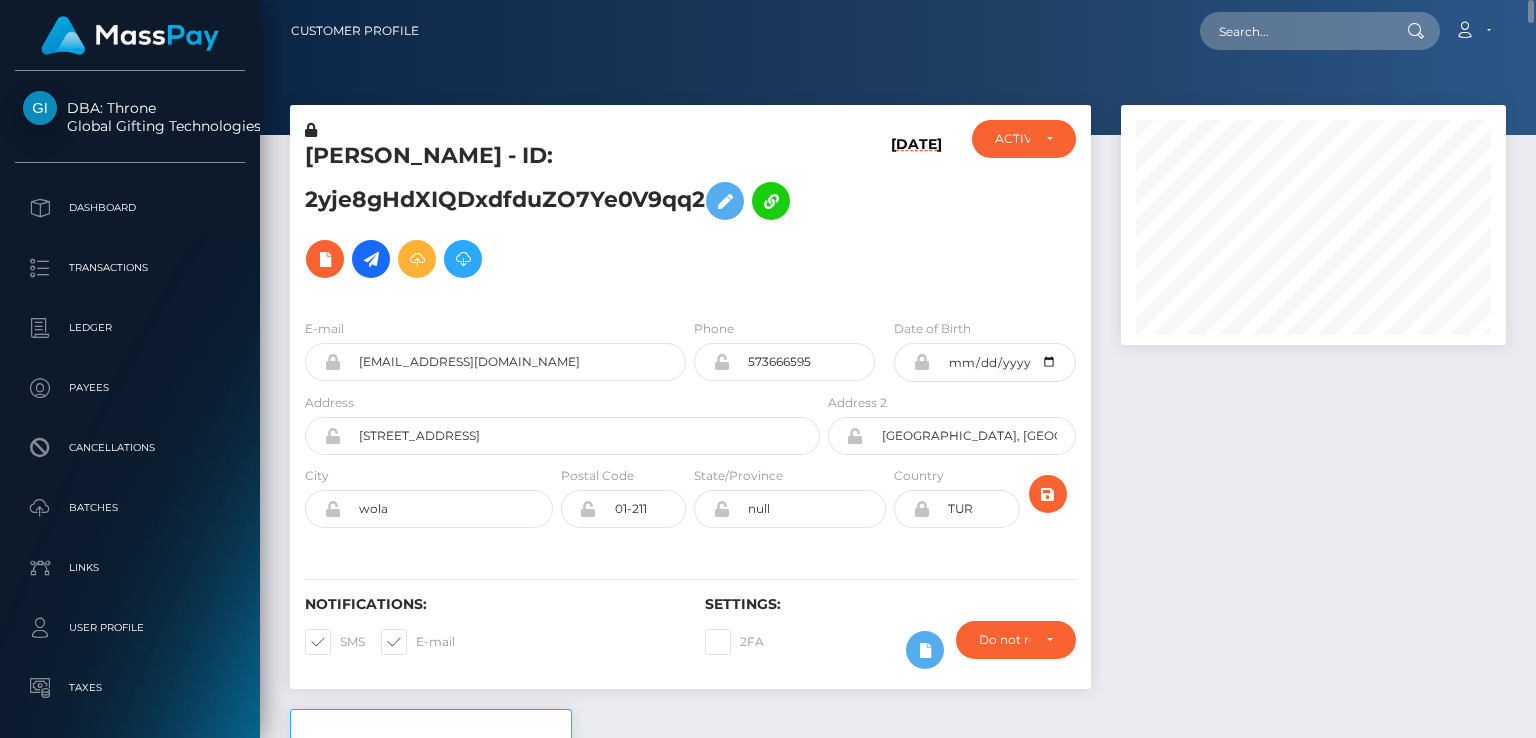 click on "YASEMIN PELIN  AYDIN
- ID: 2yje8gHdXIQDxdfduZO7Ye0V9qq2" at bounding box center (557, 214) 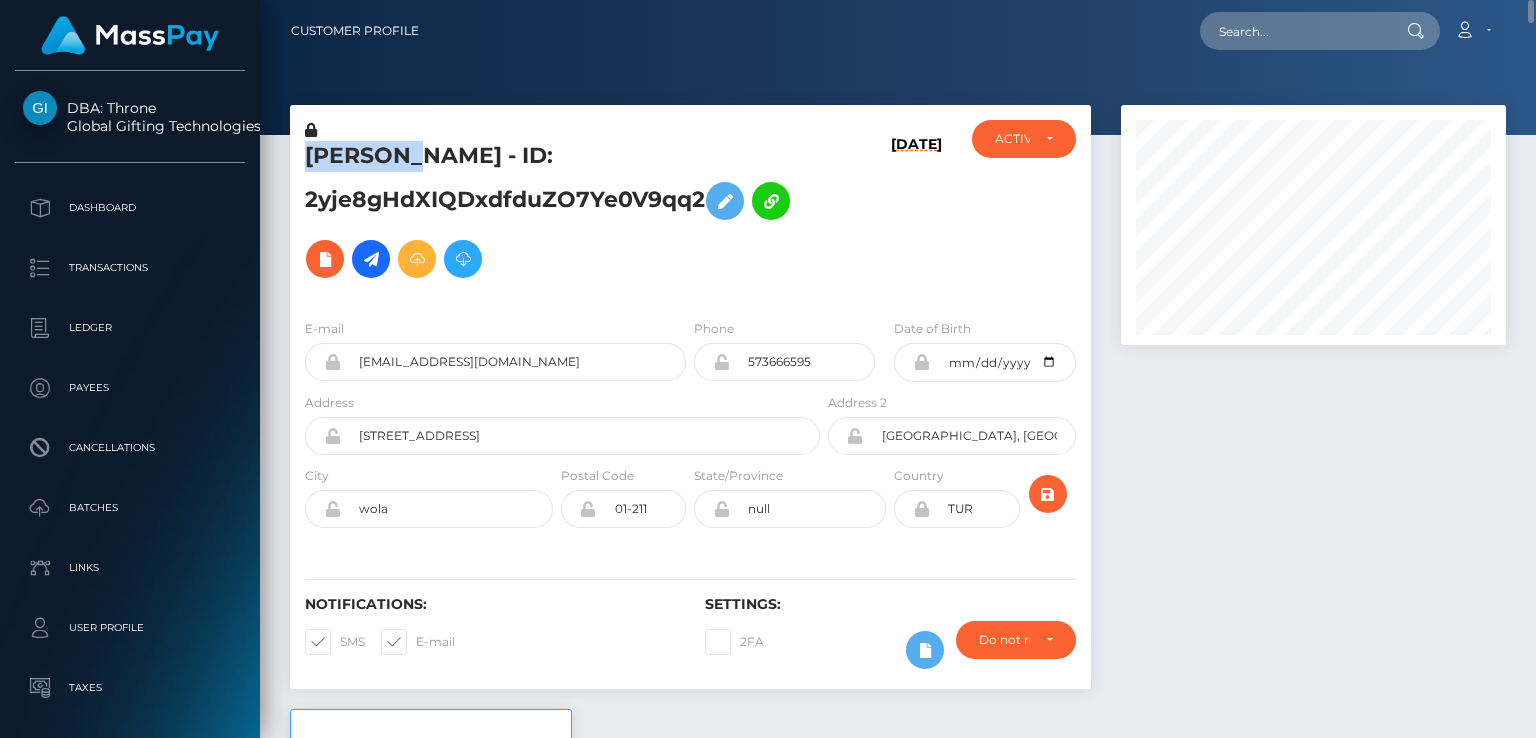click on "YASEMIN PELIN  AYDIN
- ID: 2yje8gHdXIQDxdfduZO7Ye0V9qq2" at bounding box center [557, 214] 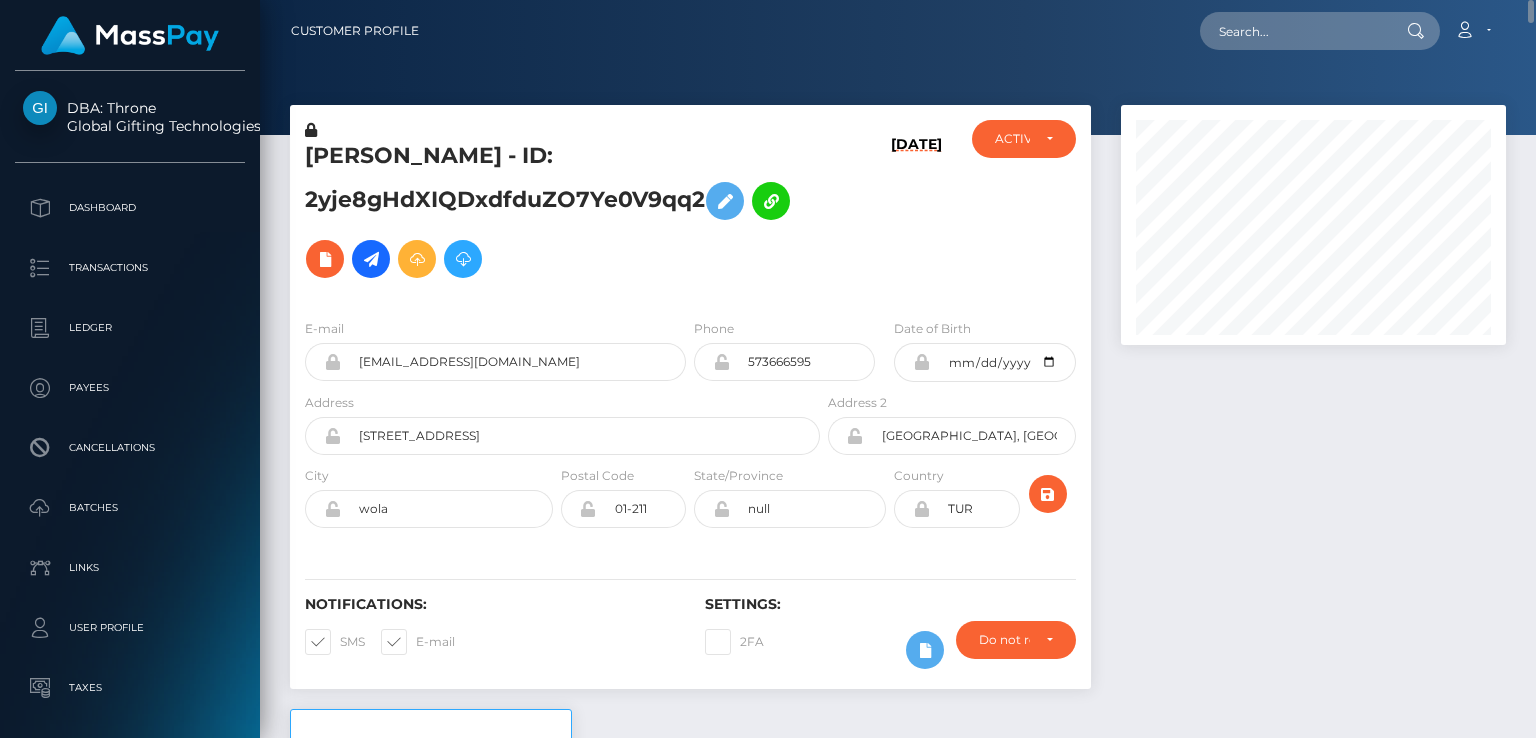 click on "YASEMIN PELIN  AYDIN
- ID: 2yje8gHdXIQDxdfduZO7Ye0V9qq2" at bounding box center (557, 211) 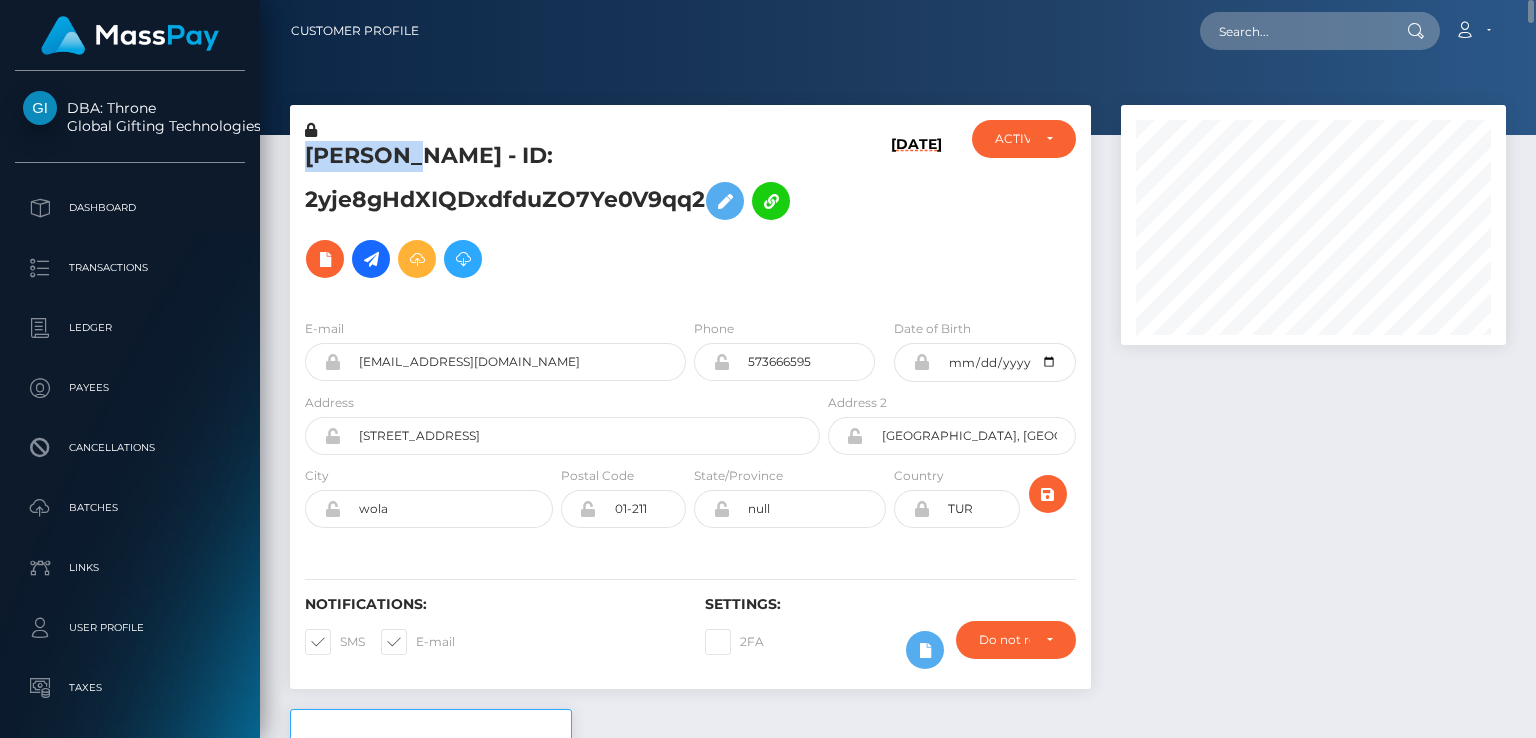 click on "[PERSON_NAME]
- ID: 2yje8gHdXIQDxdfduZO7Ye0V9qq2" at bounding box center [557, 214] 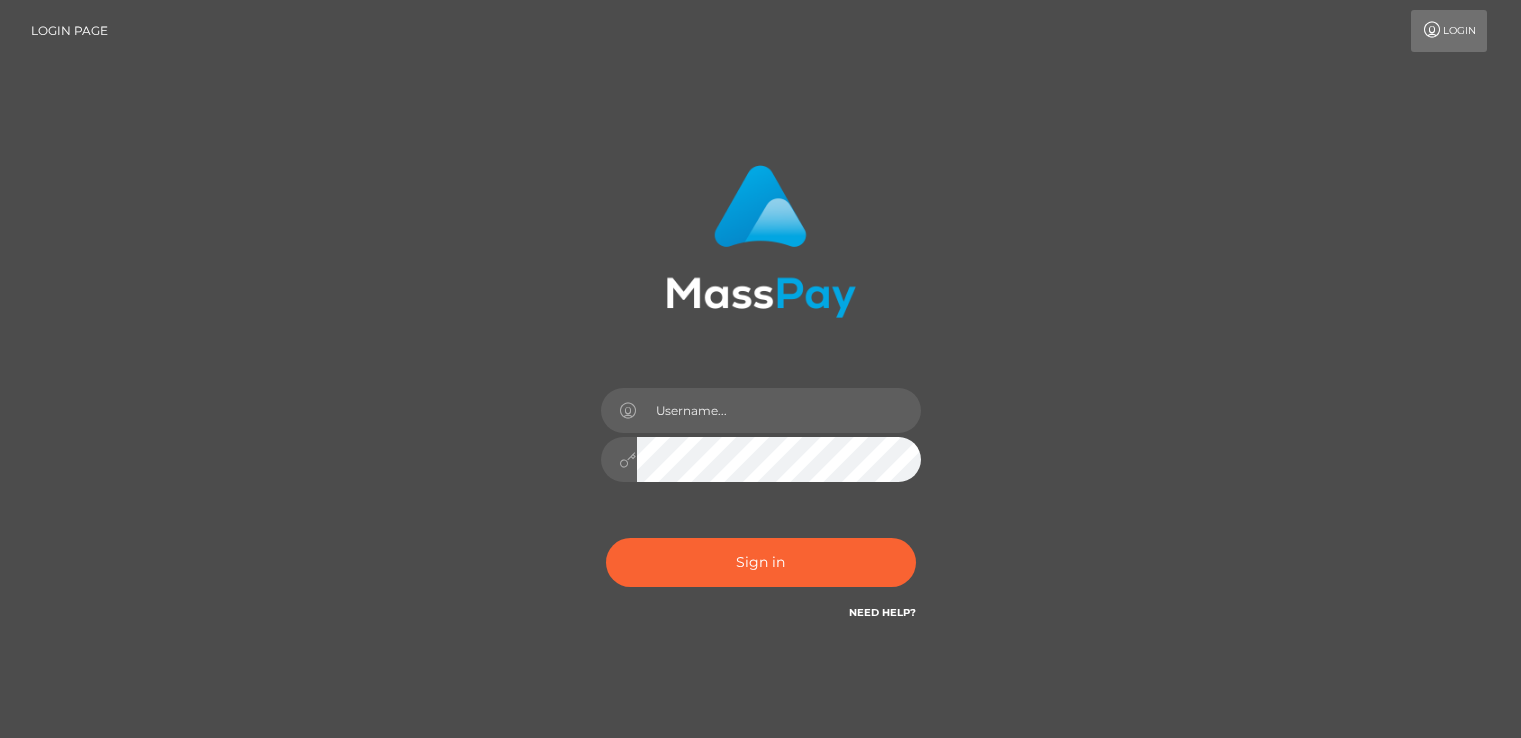 scroll, scrollTop: 0, scrollLeft: 0, axis: both 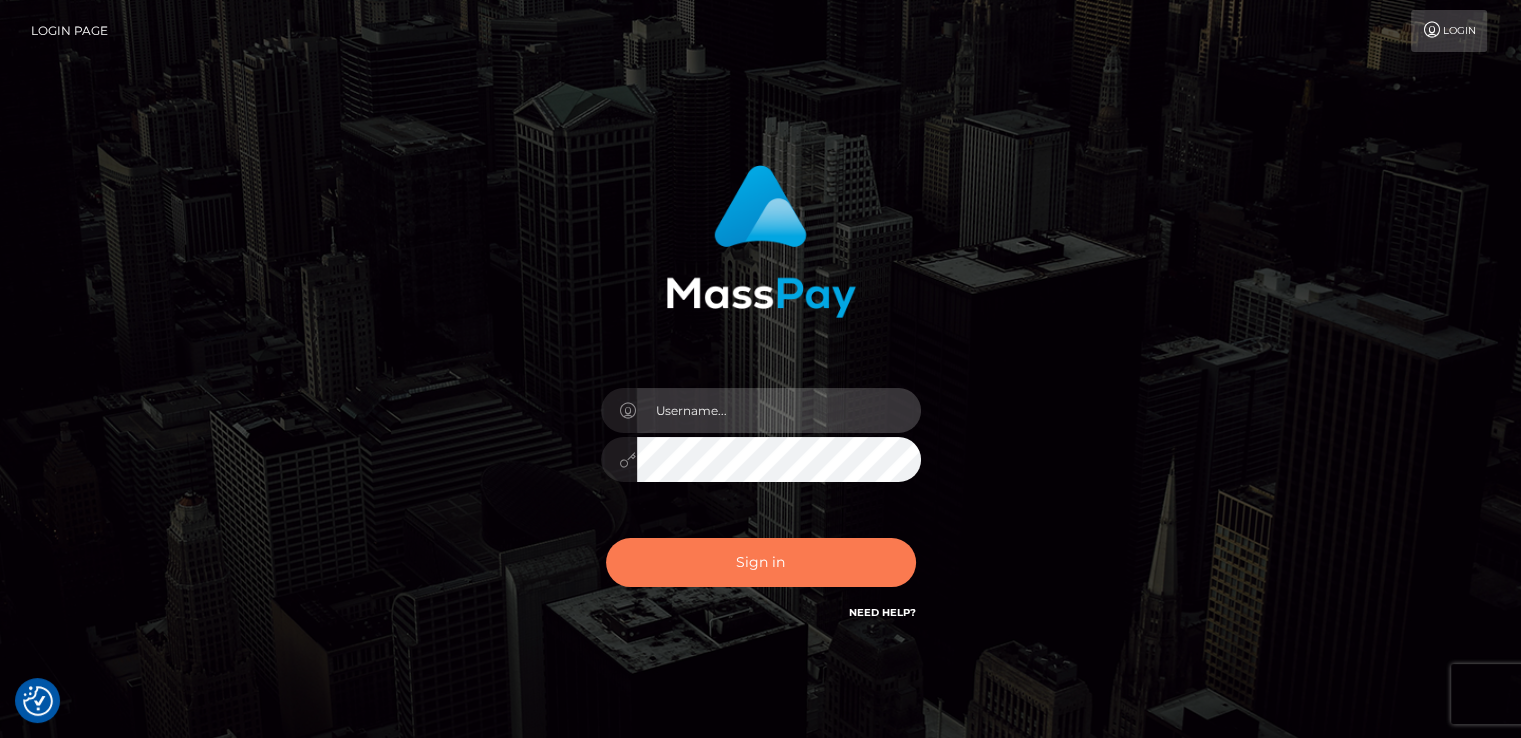 type on "catalinad" 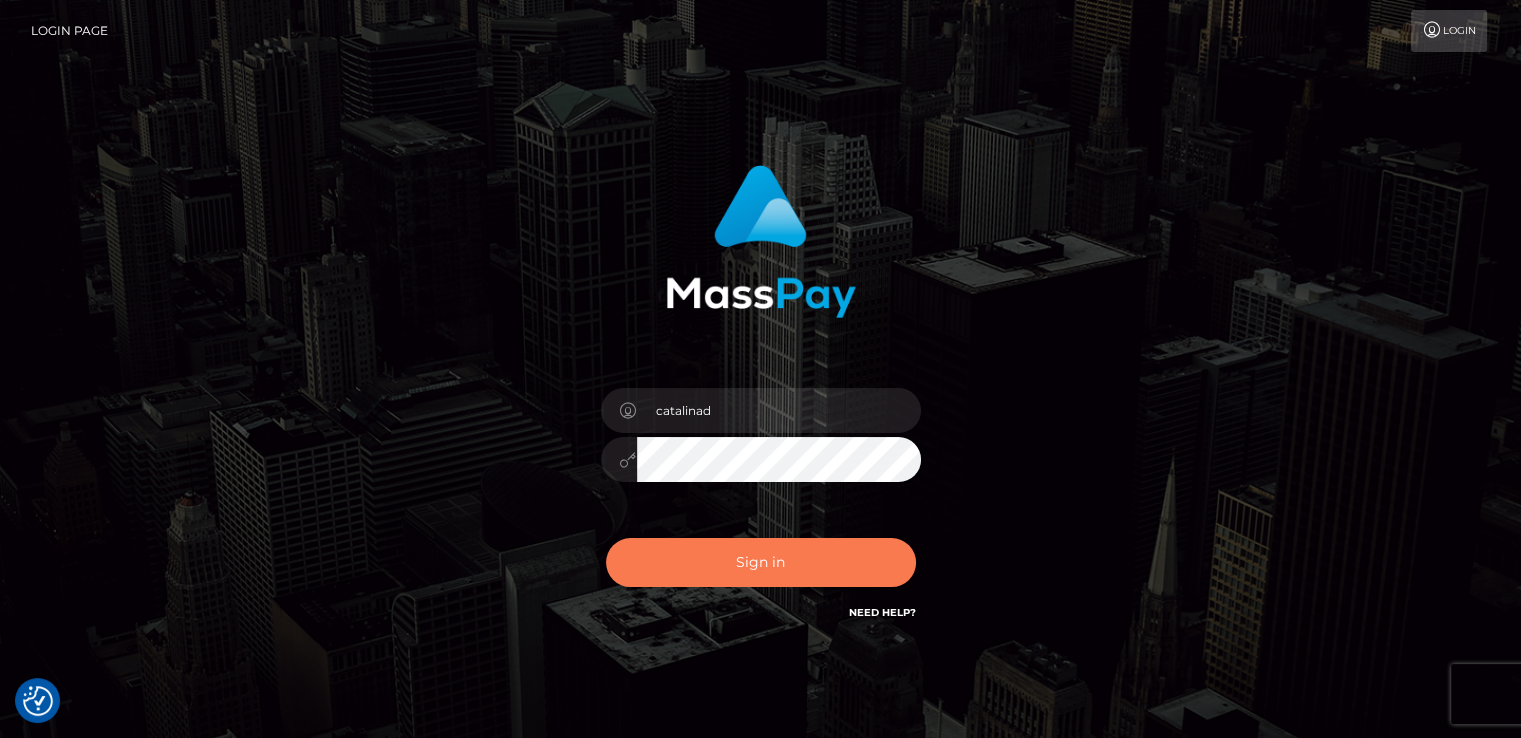 click on "Sign in" at bounding box center [761, 562] 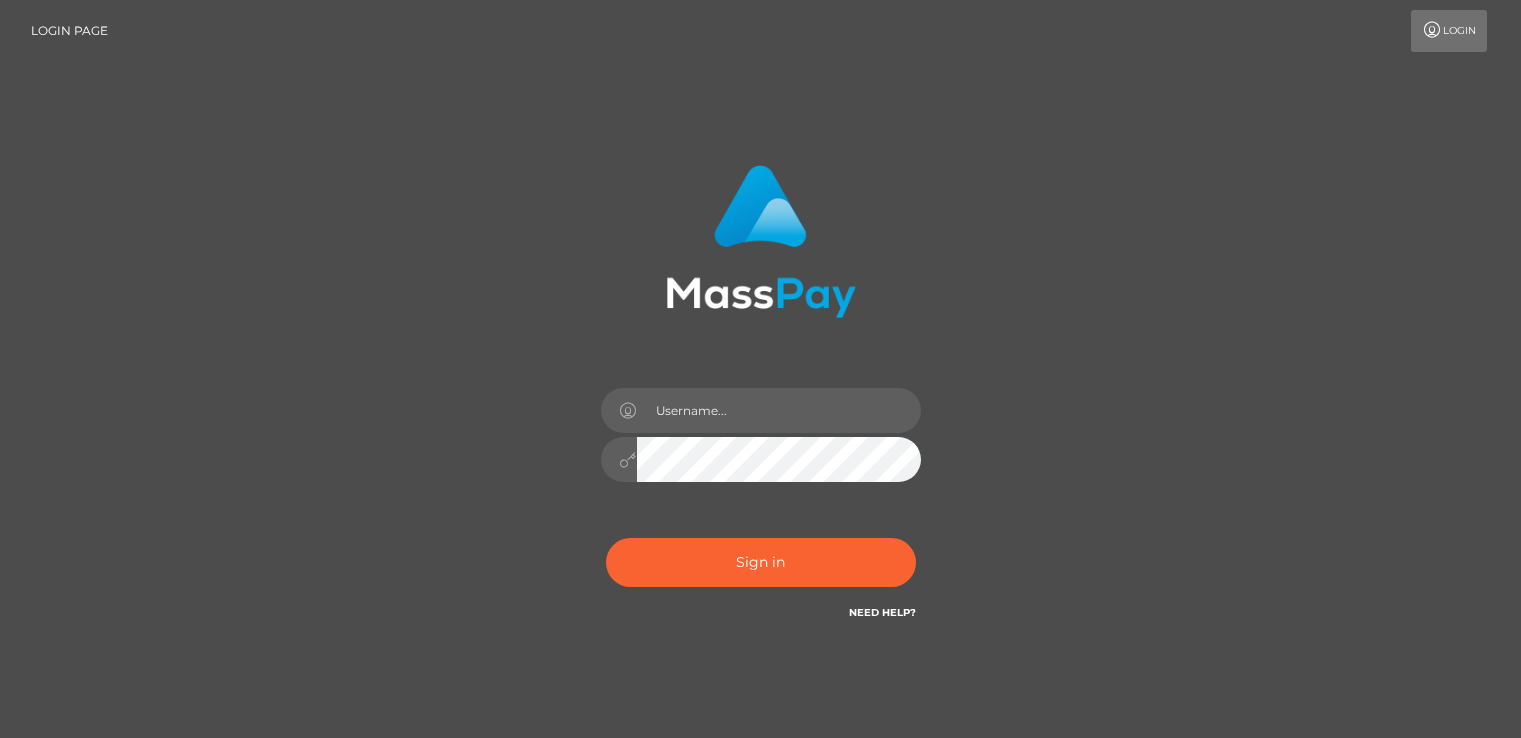 scroll, scrollTop: 0, scrollLeft: 0, axis: both 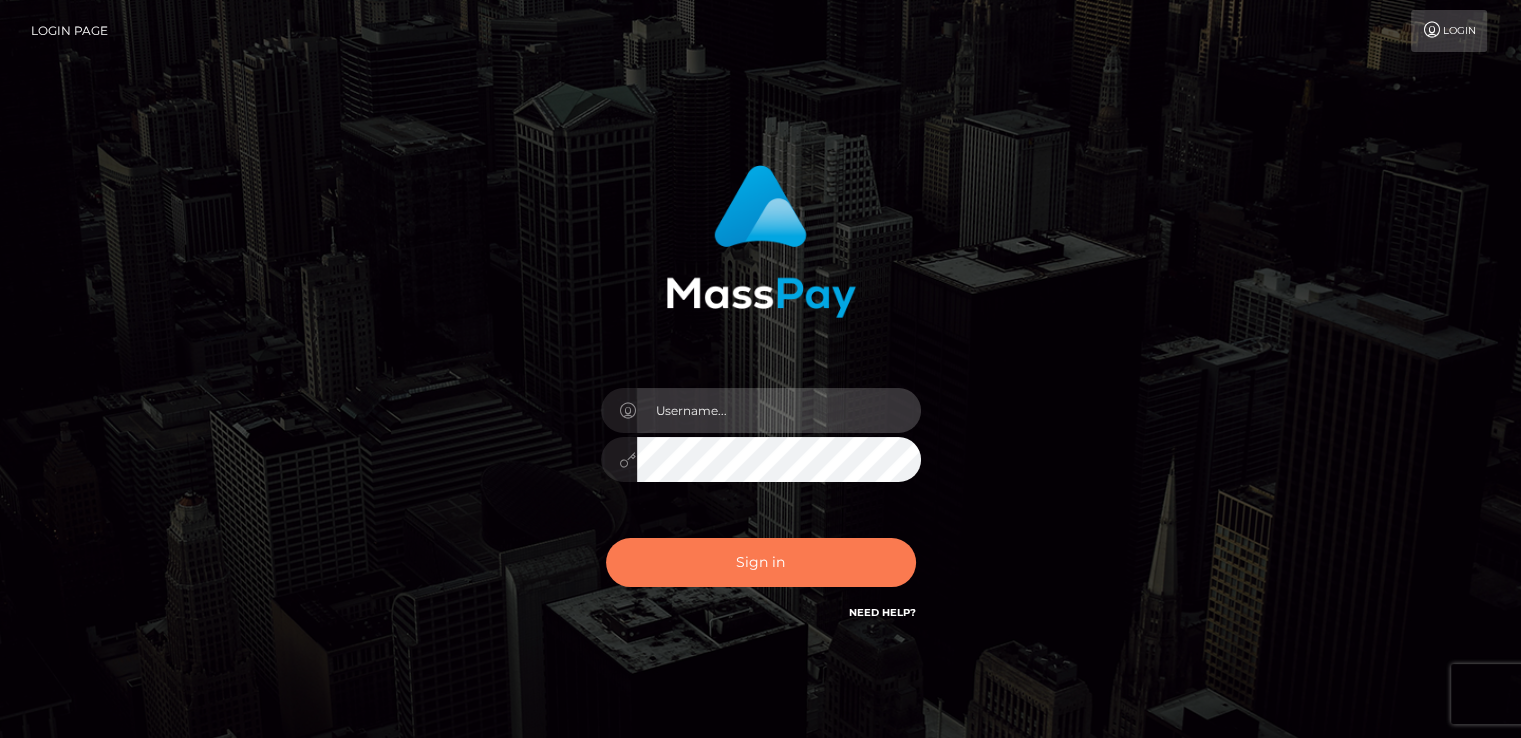 type on "catalinad" 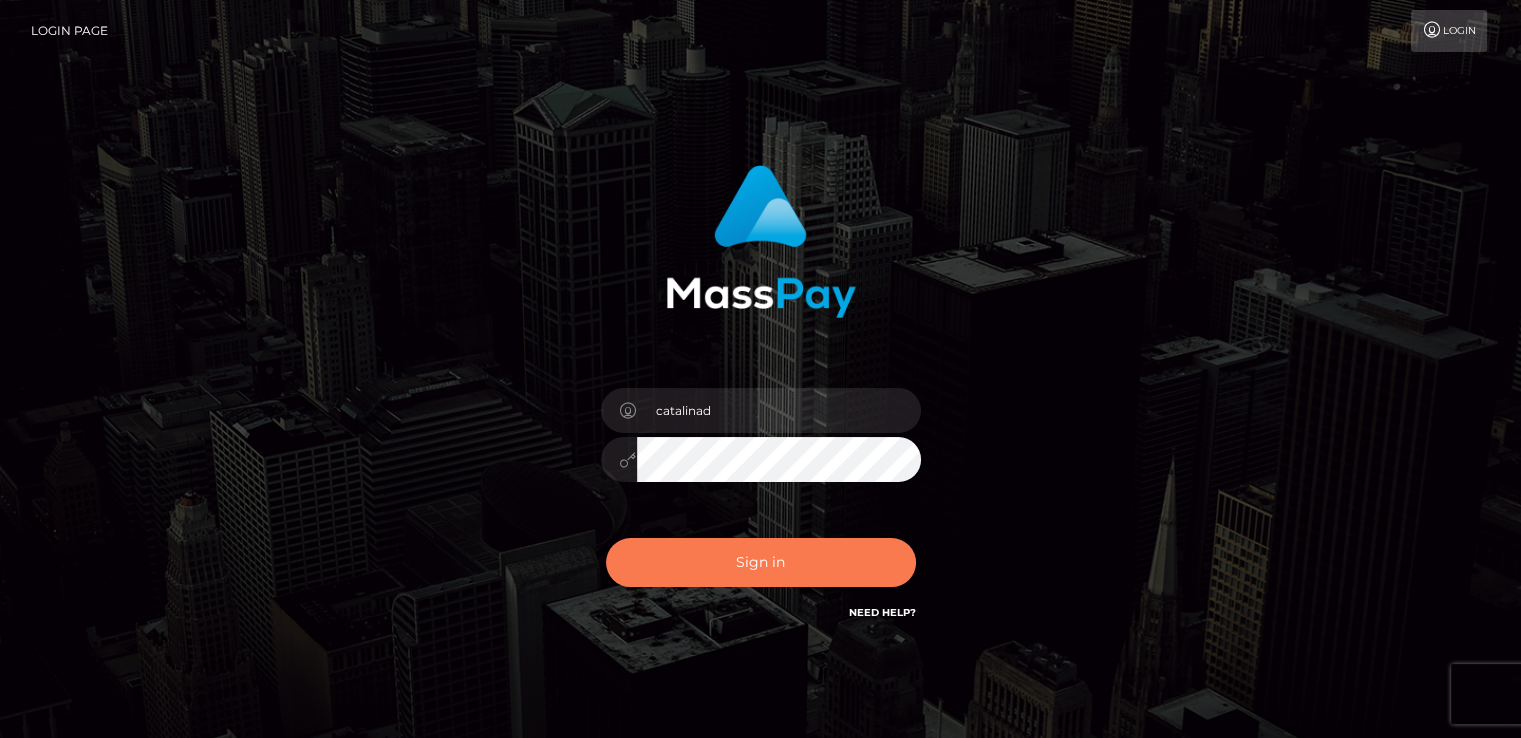 click on "Sign in" at bounding box center (761, 562) 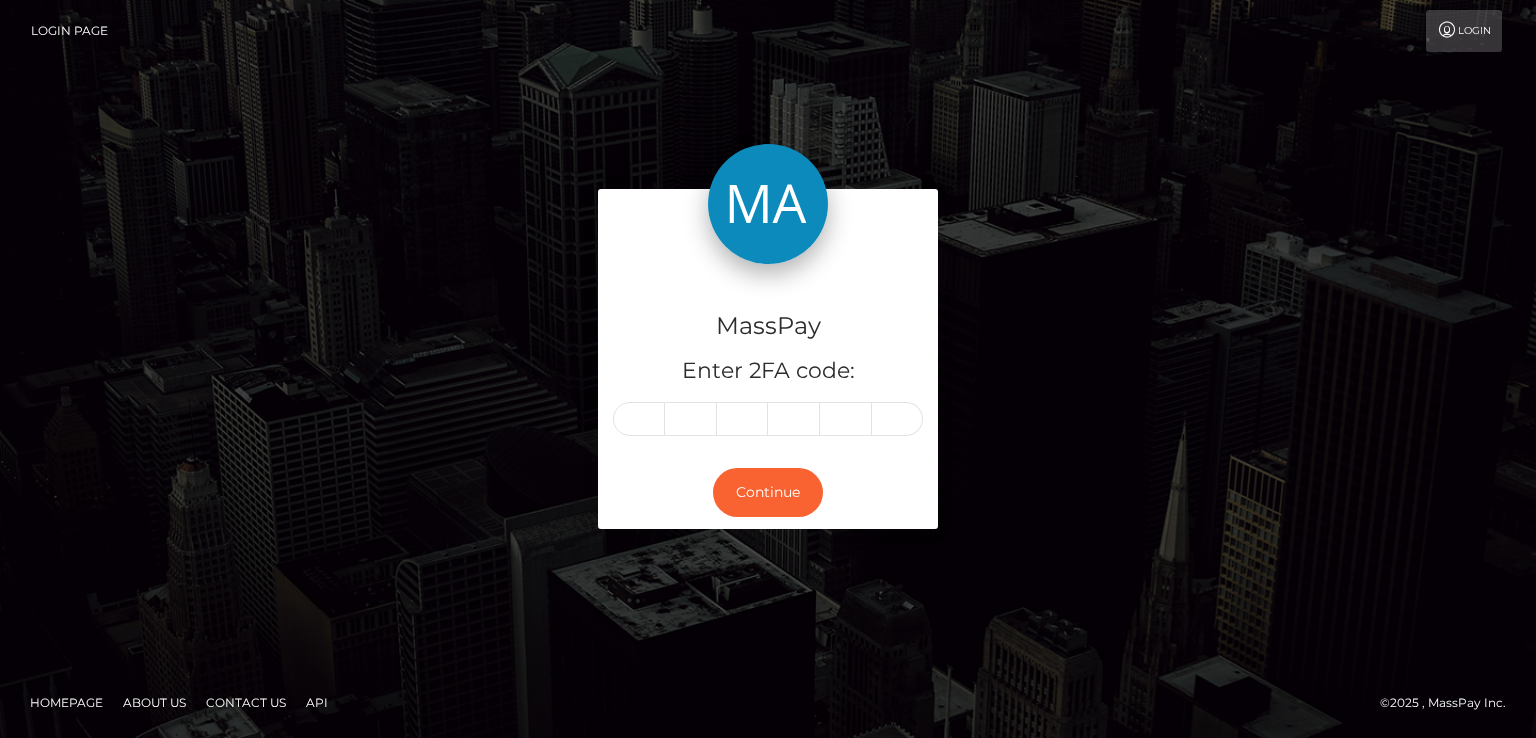 scroll, scrollTop: 0, scrollLeft: 0, axis: both 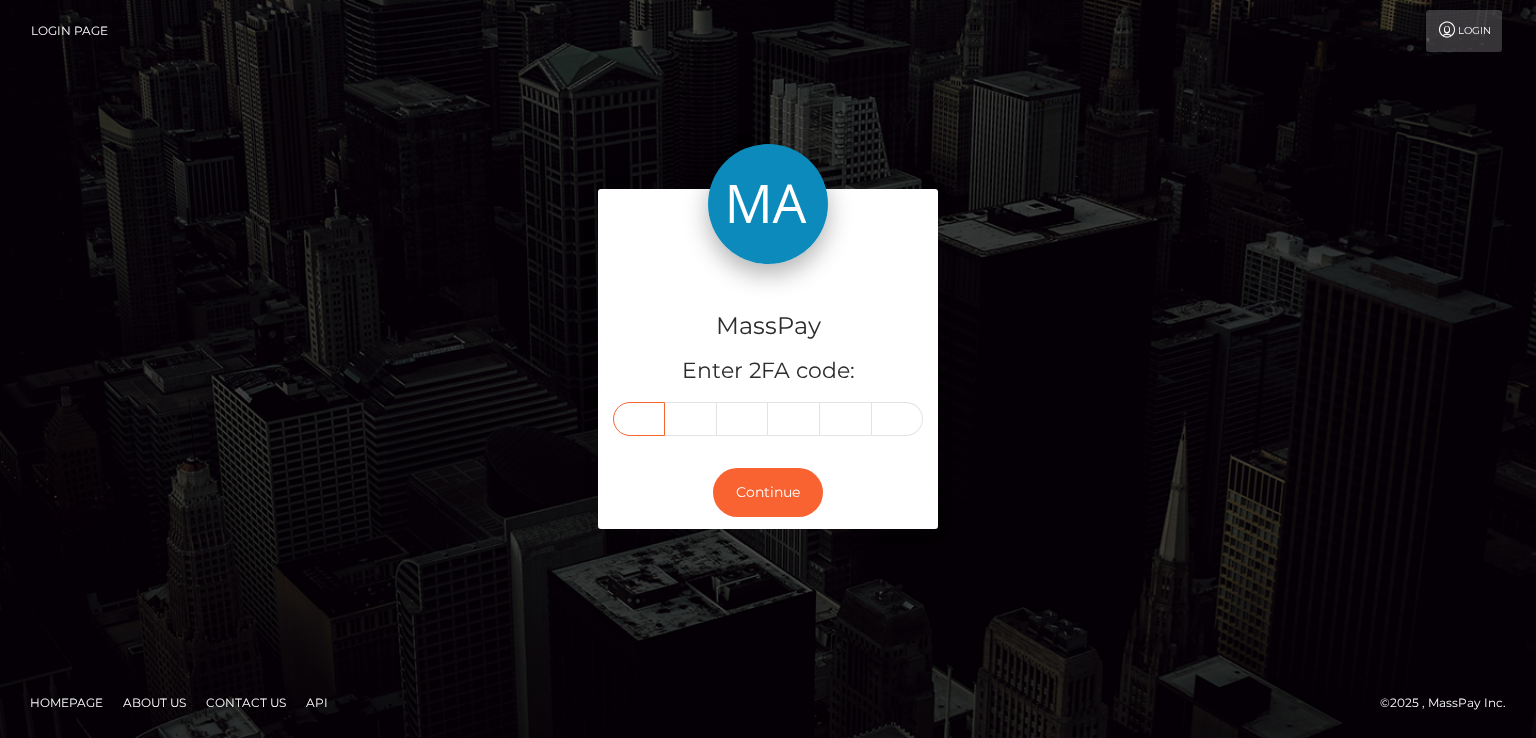 click at bounding box center [639, 419] 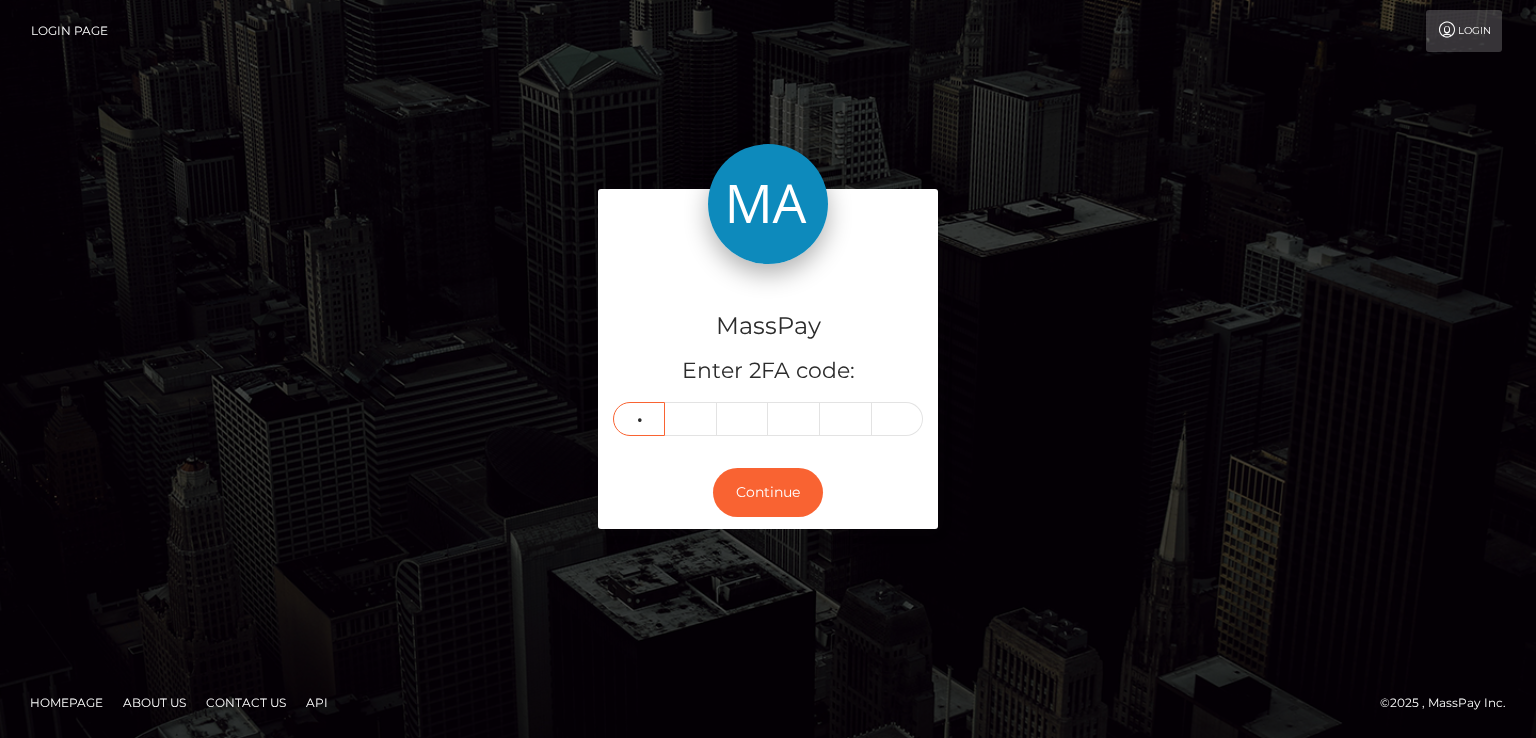 type on "0" 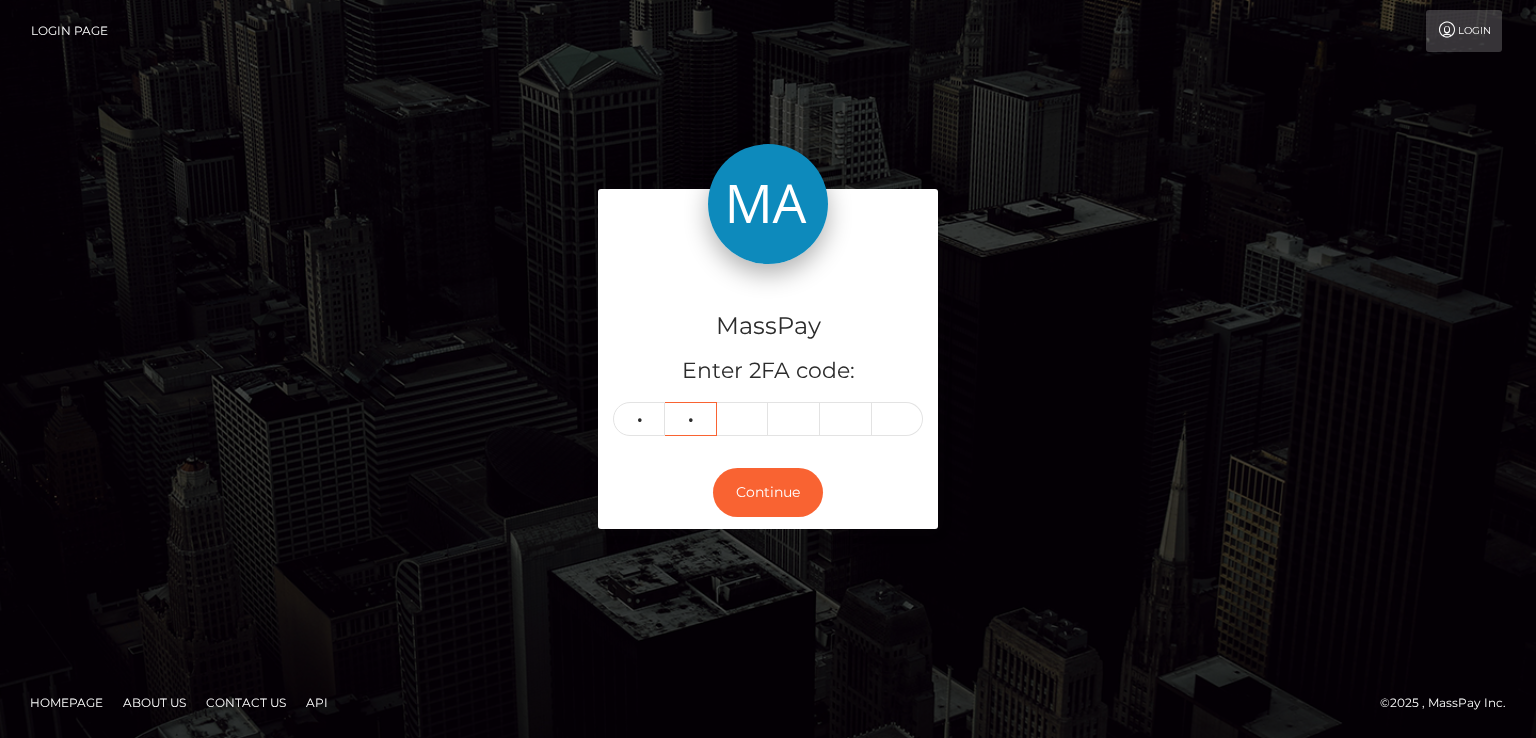 type on "7" 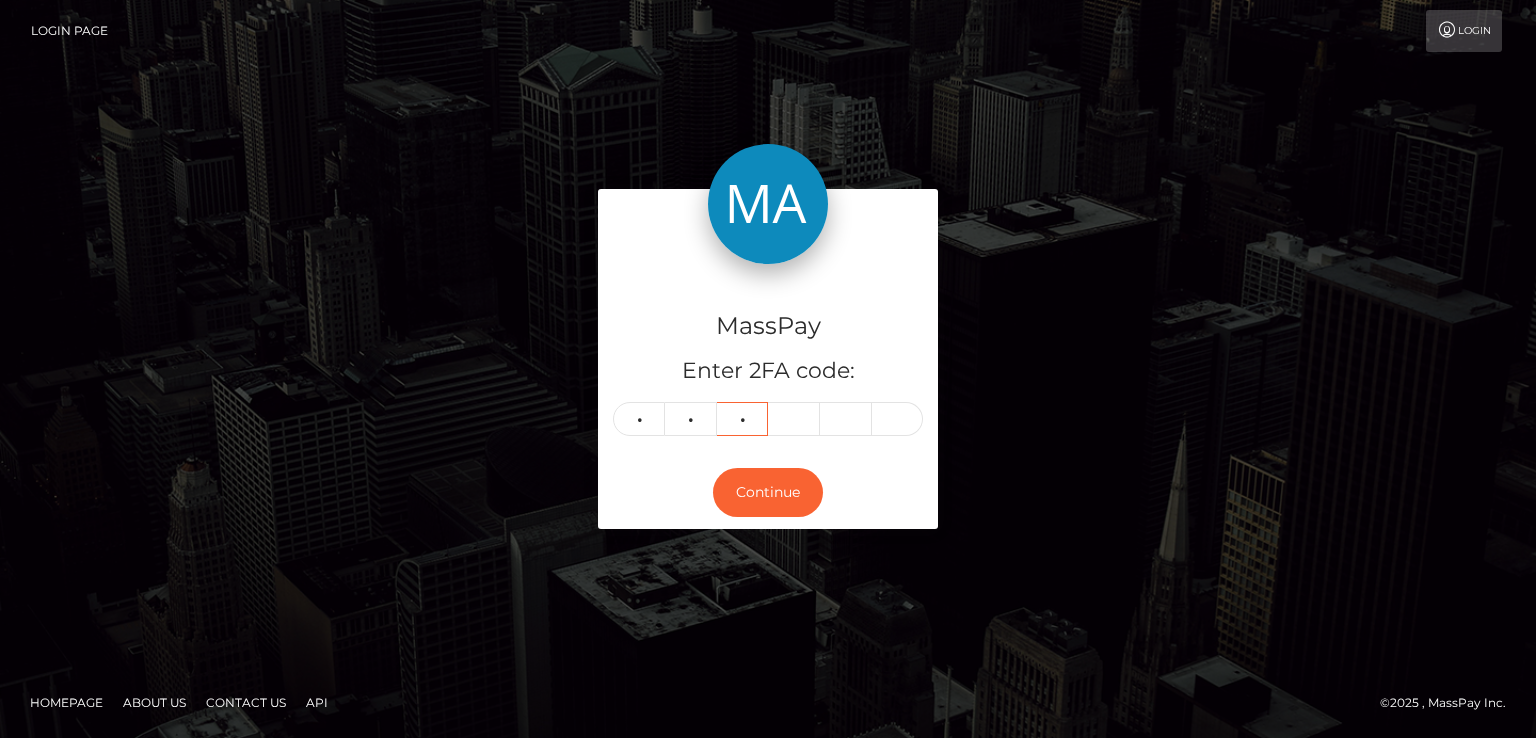type on "8" 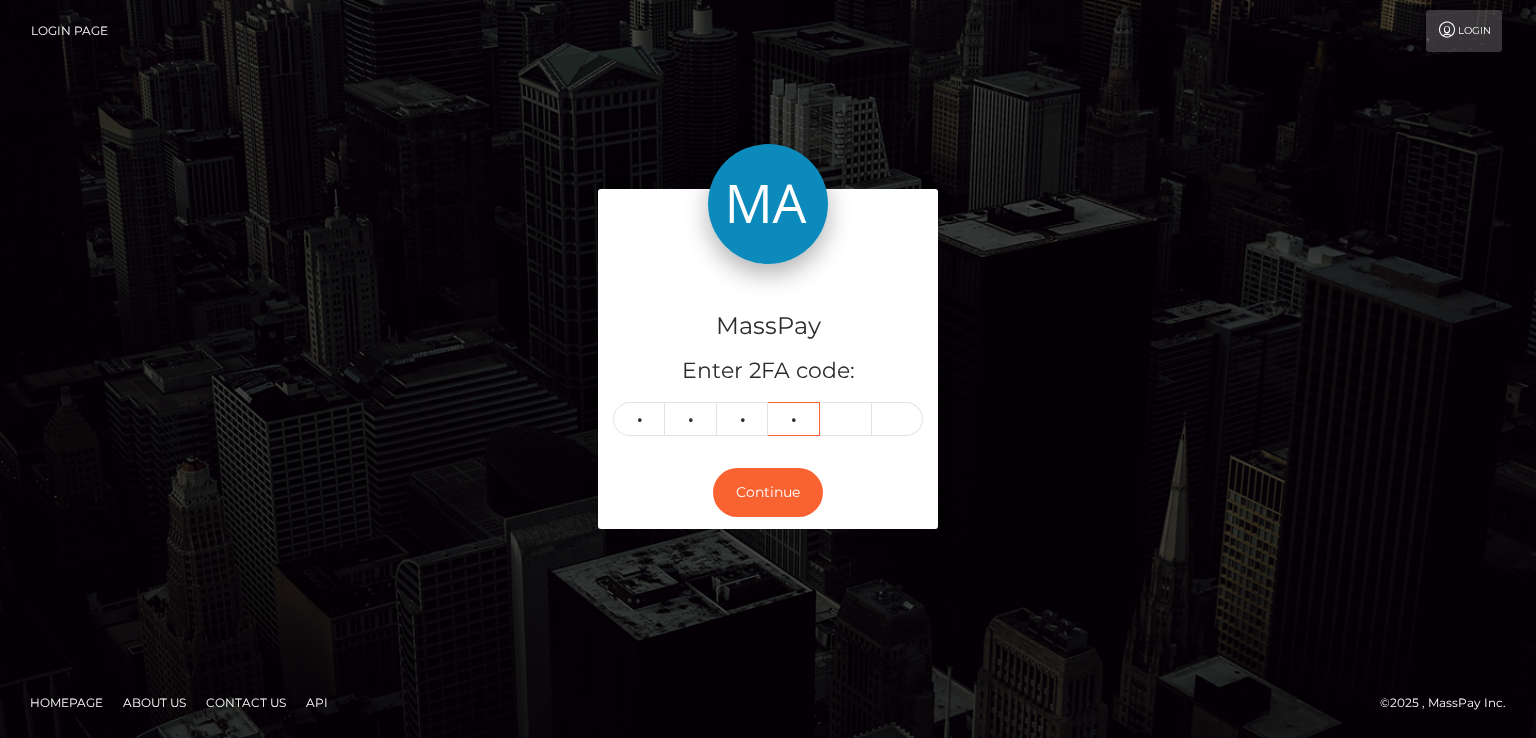 type on "7" 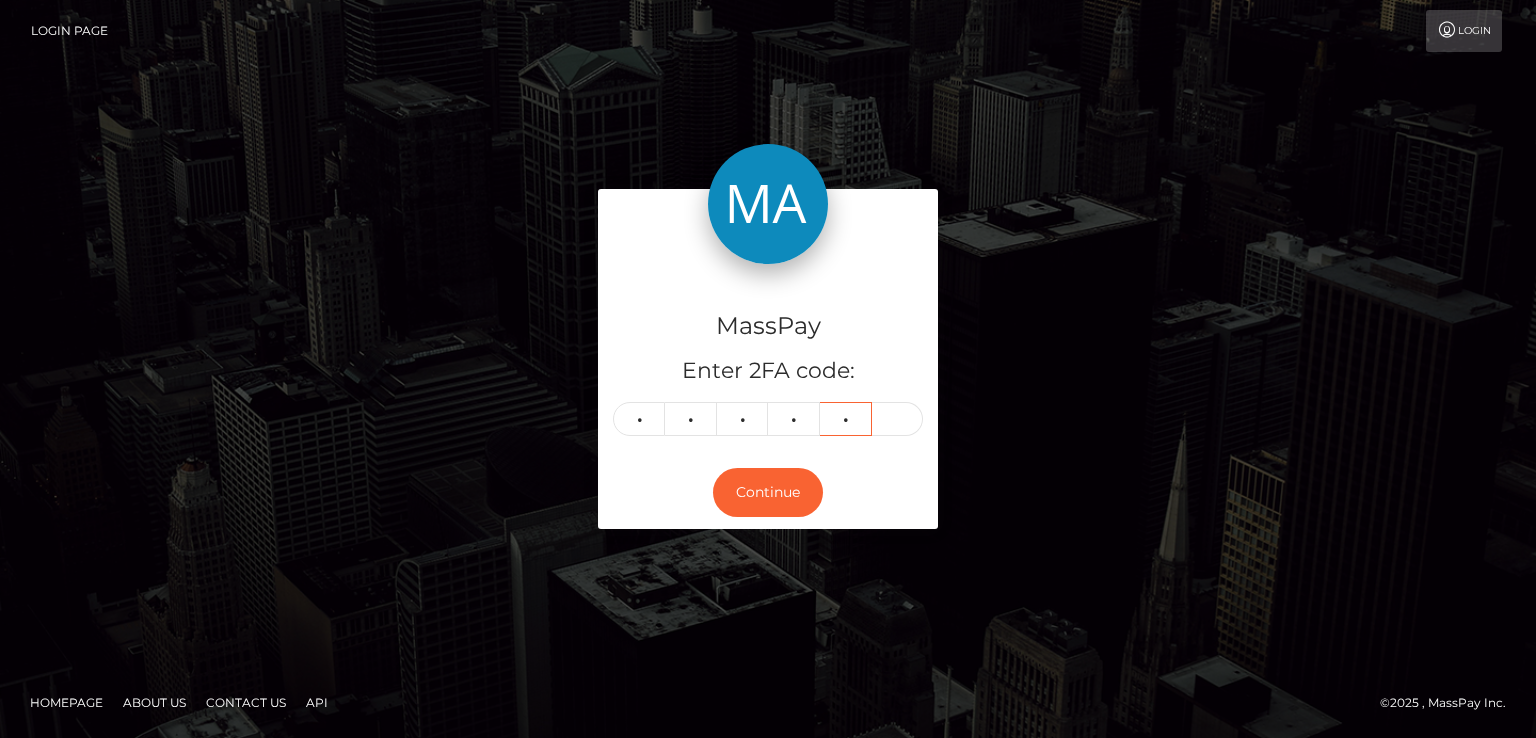 type on "8" 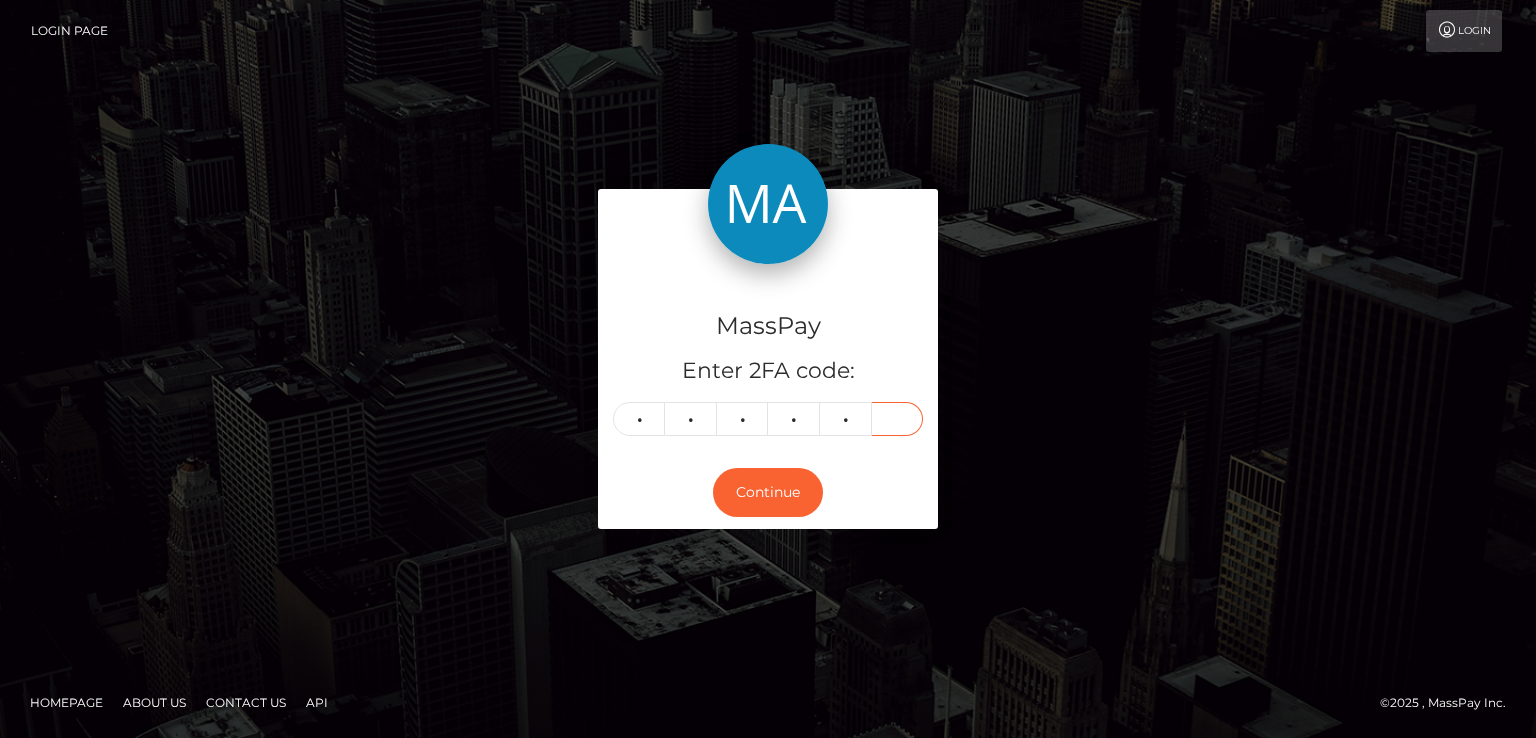 type on "0" 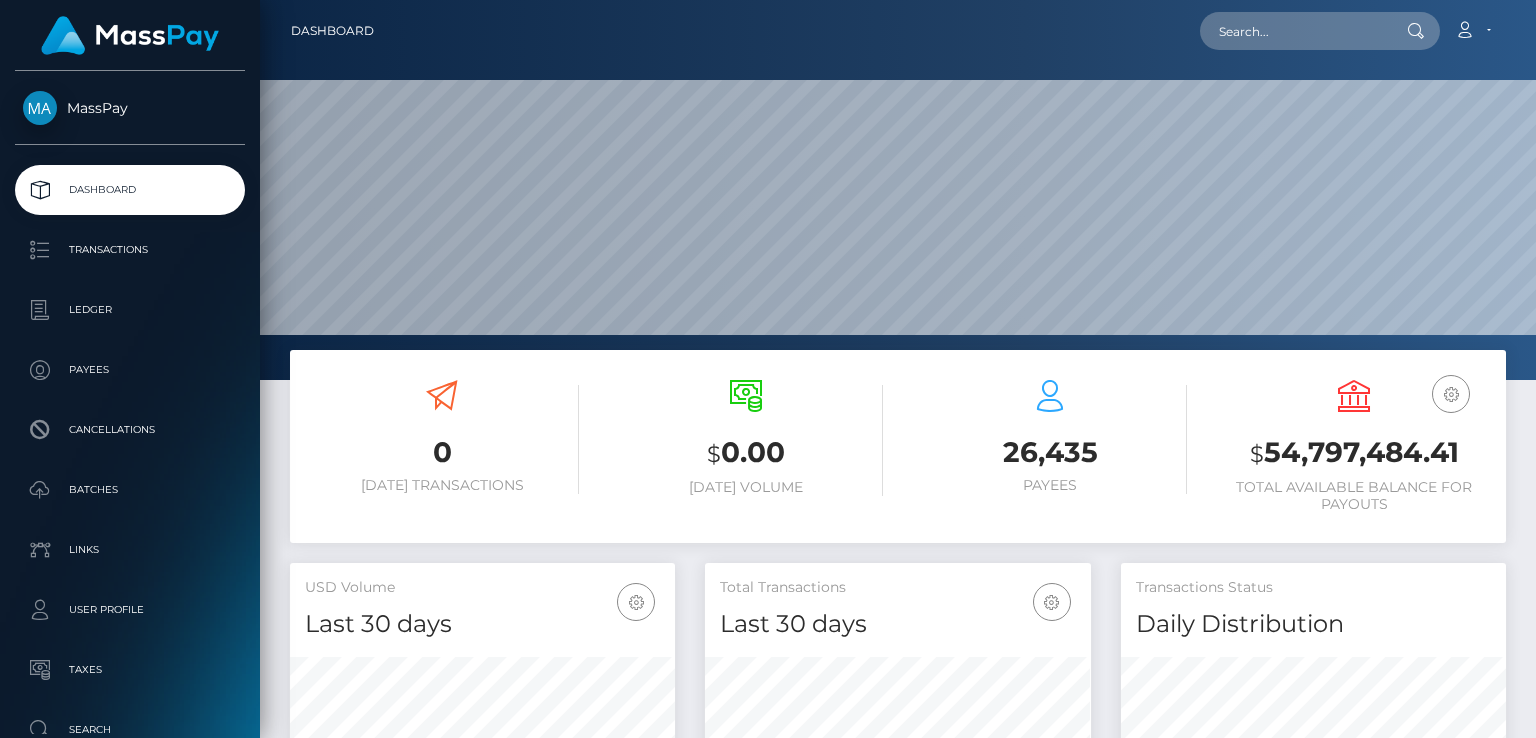 scroll, scrollTop: 0, scrollLeft: 0, axis: both 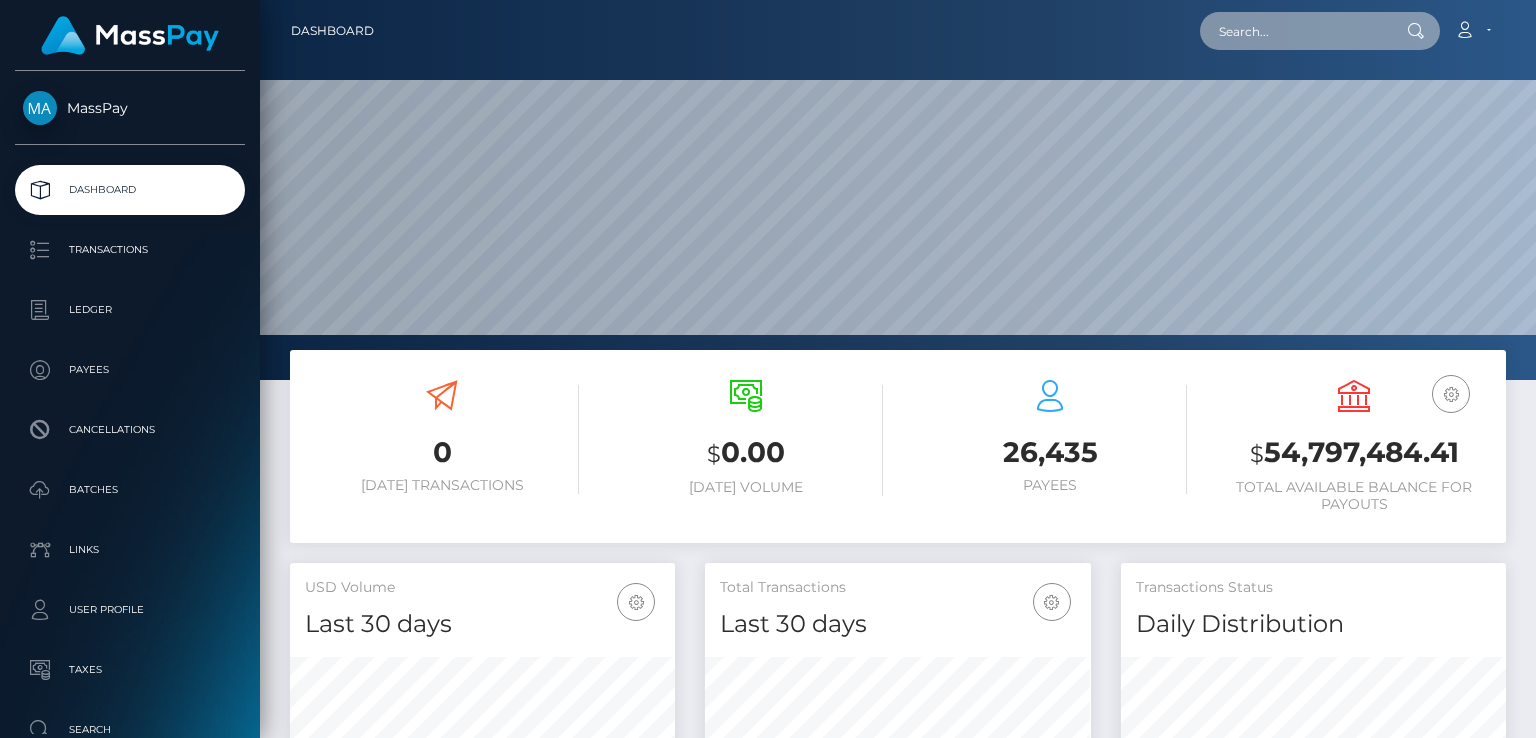 paste on "MSP3e6679ba5e6c04b" 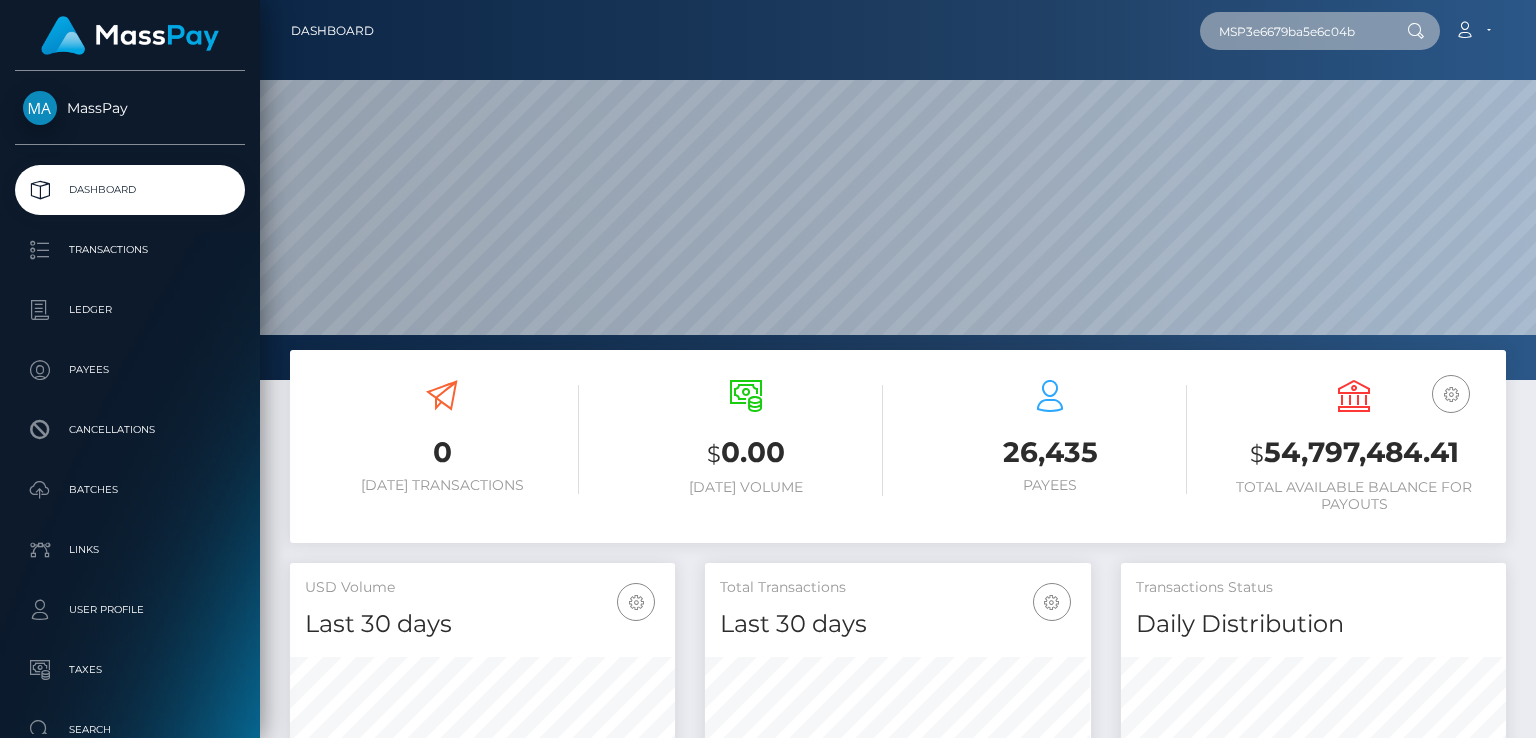 type on "MSP3e6679ba5e6c04b" 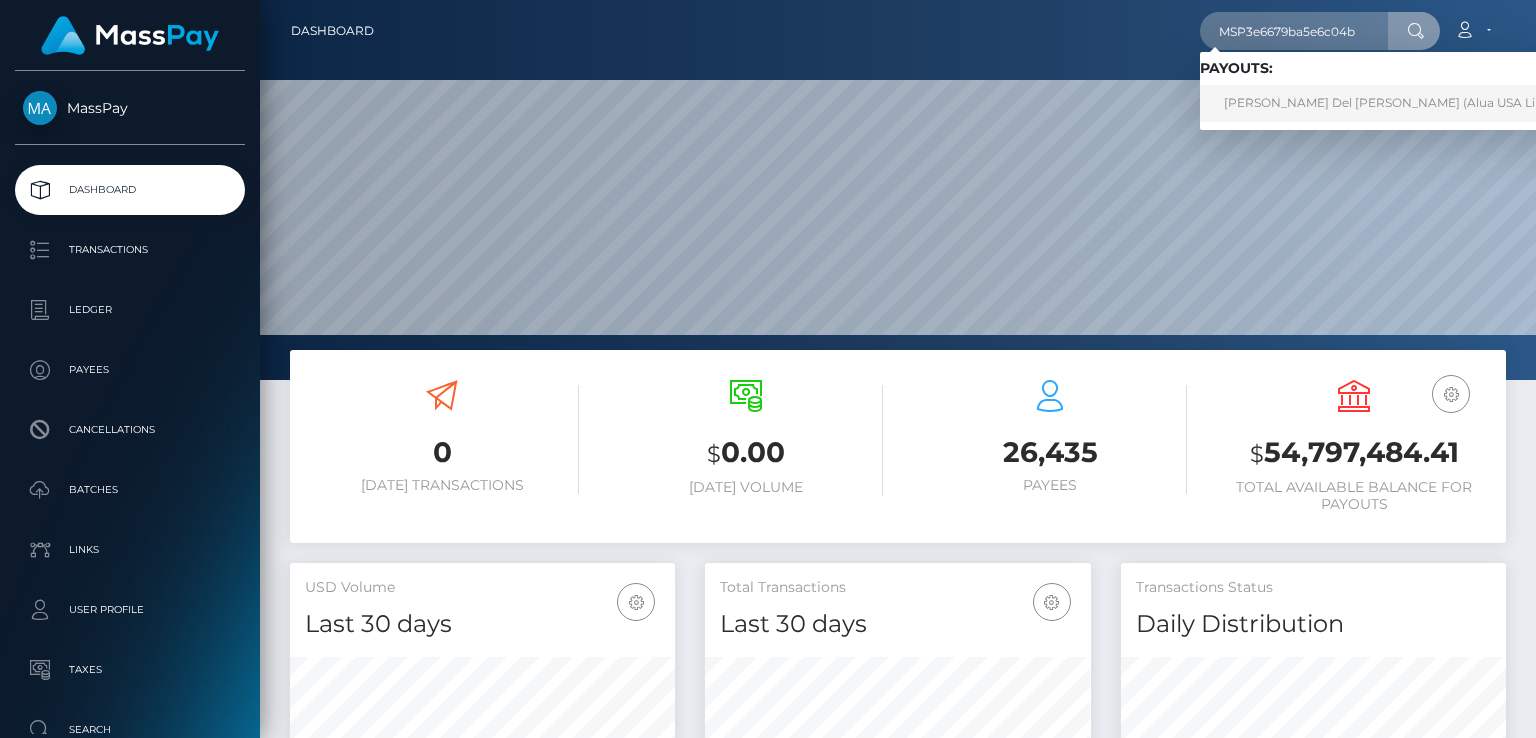 click on "[PERSON_NAME]  Del [PERSON_NAME] (Alua USA Limited - )" at bounding box center (1405, 103) 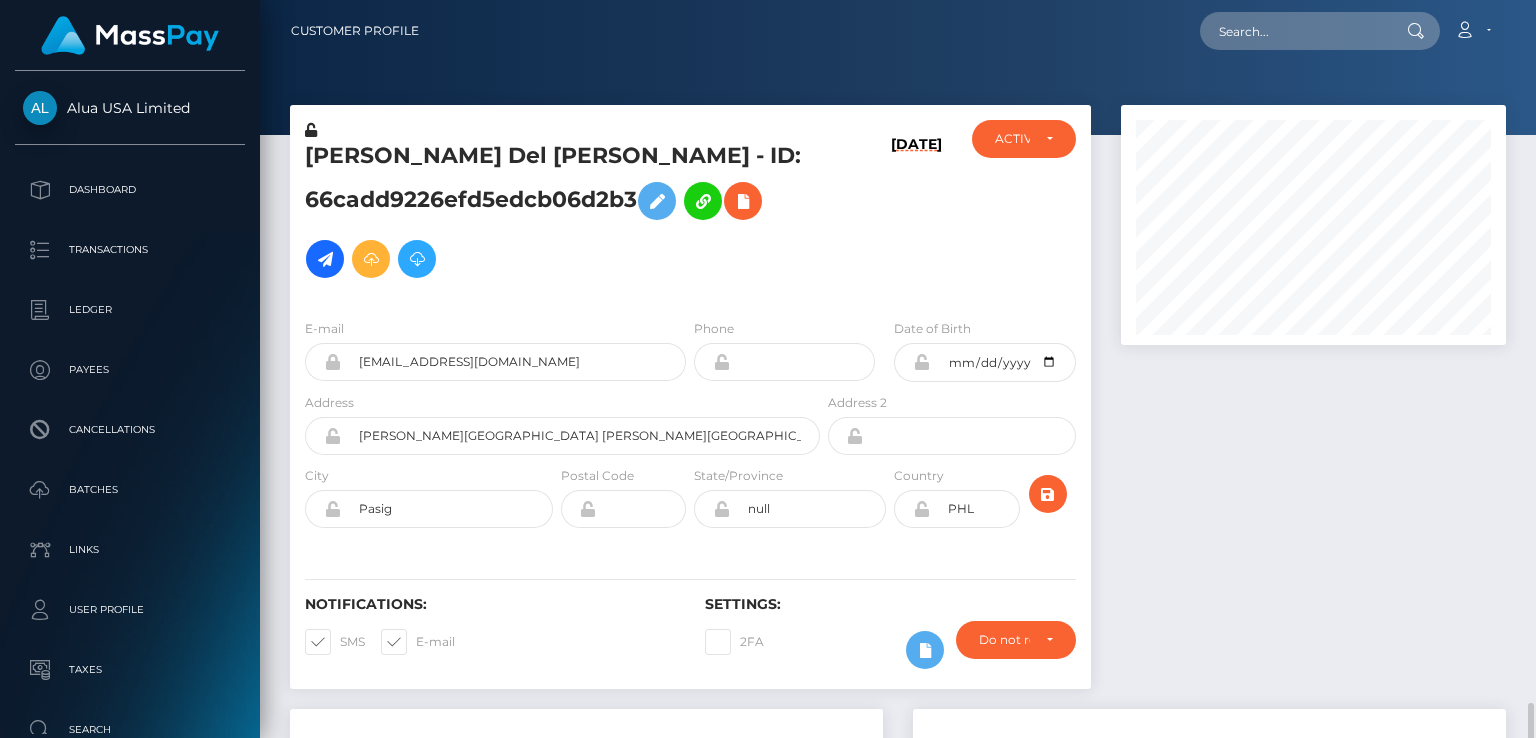 scroll, scrollTop: 0, scrollLeft: 0, axis: both 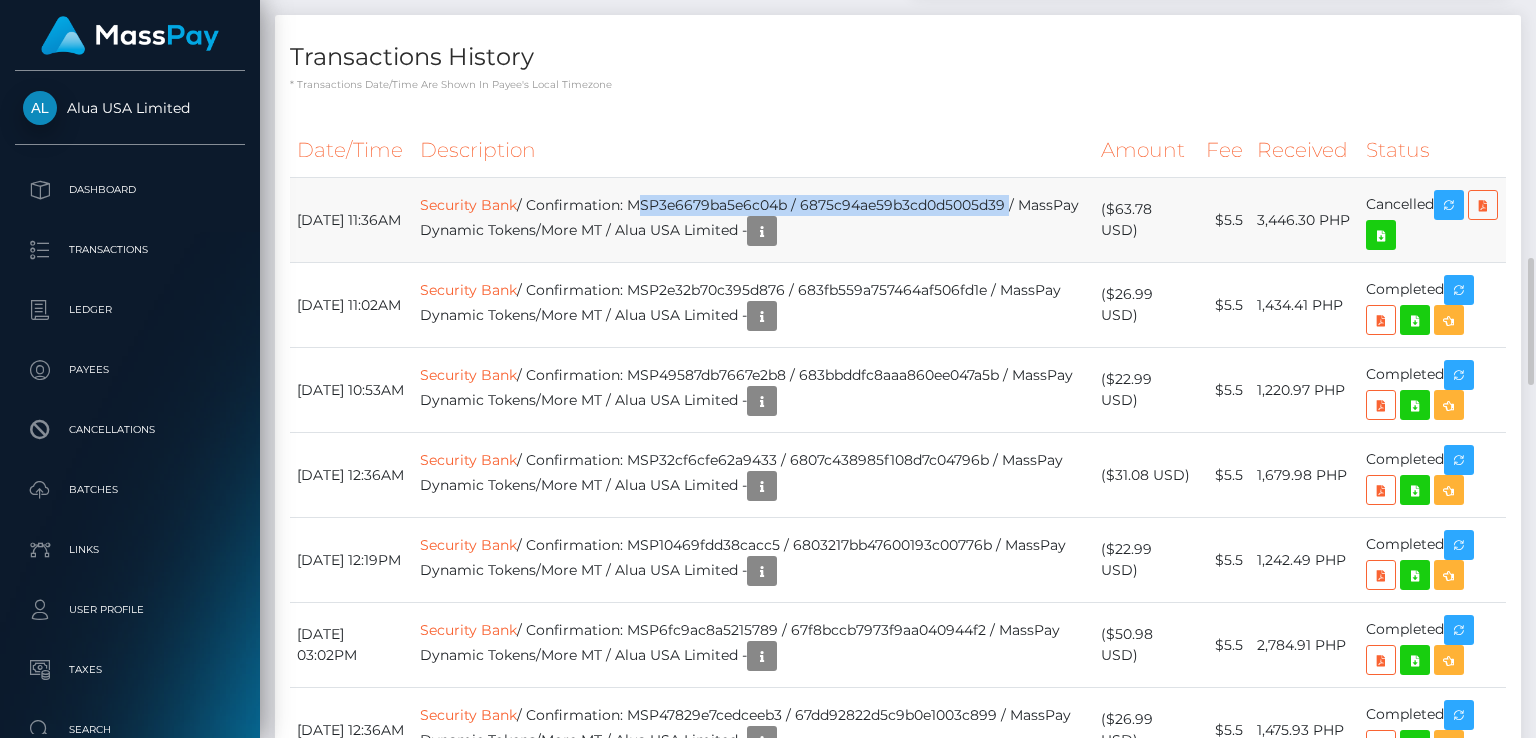 drag, startPoint x: 670, startPoint y: 204, endPoint x: 1043, endPoint y: 201, distance: 373.01205 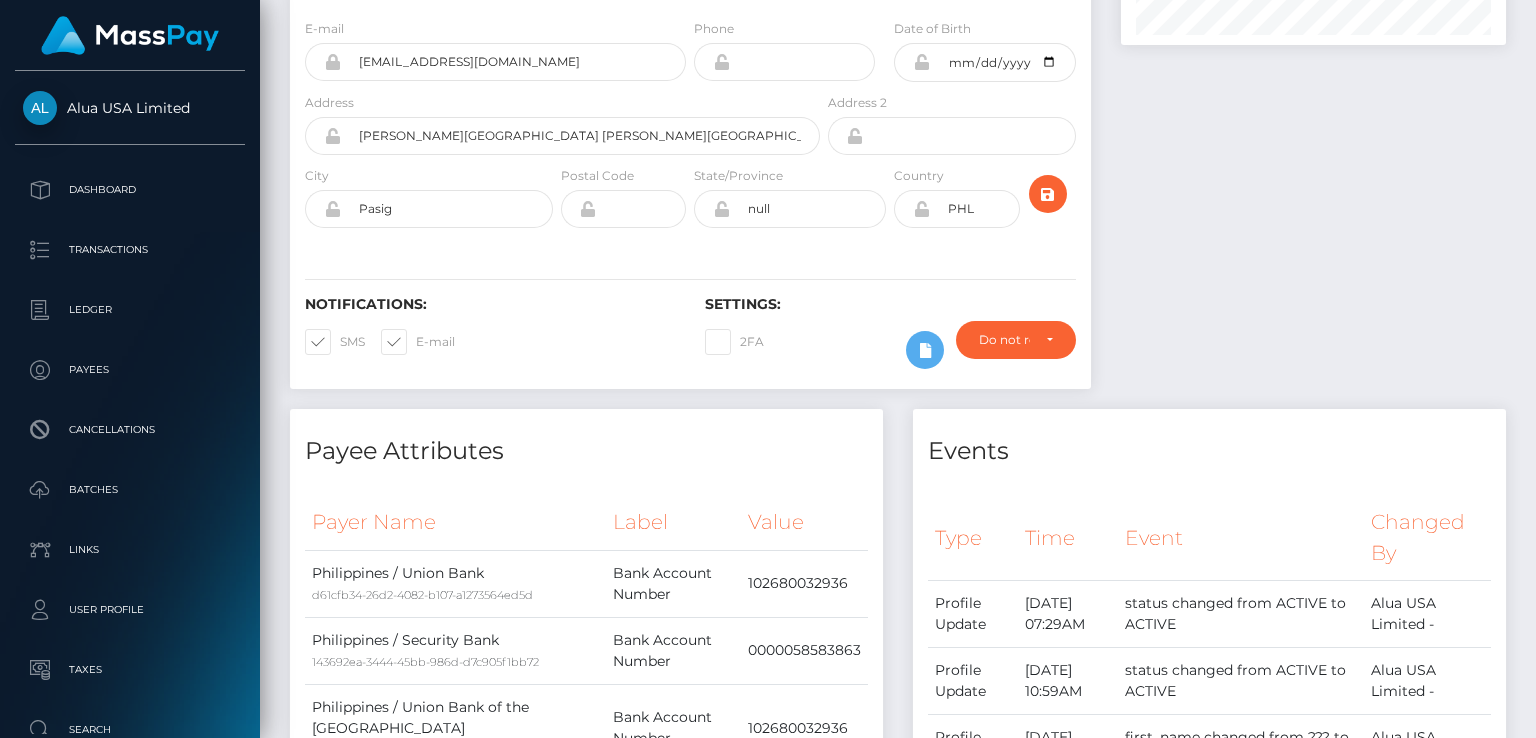 scroll, scrollTop: 0, scrollLeft: 0, axis: both 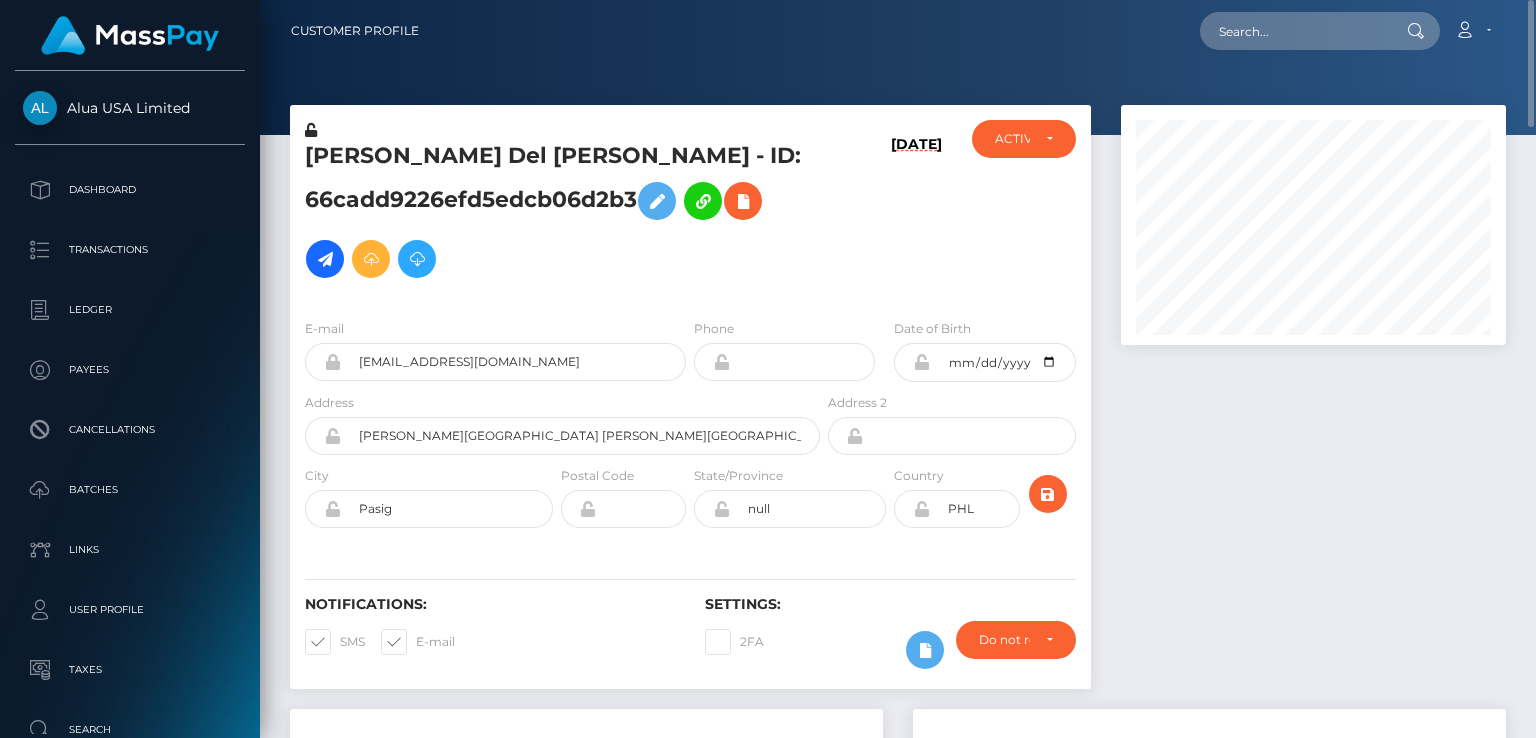 click on "Jennifer  Del rosario
- ID: 66cadd9226efd5edcb06d2b3" at bounding box center [557, 214] 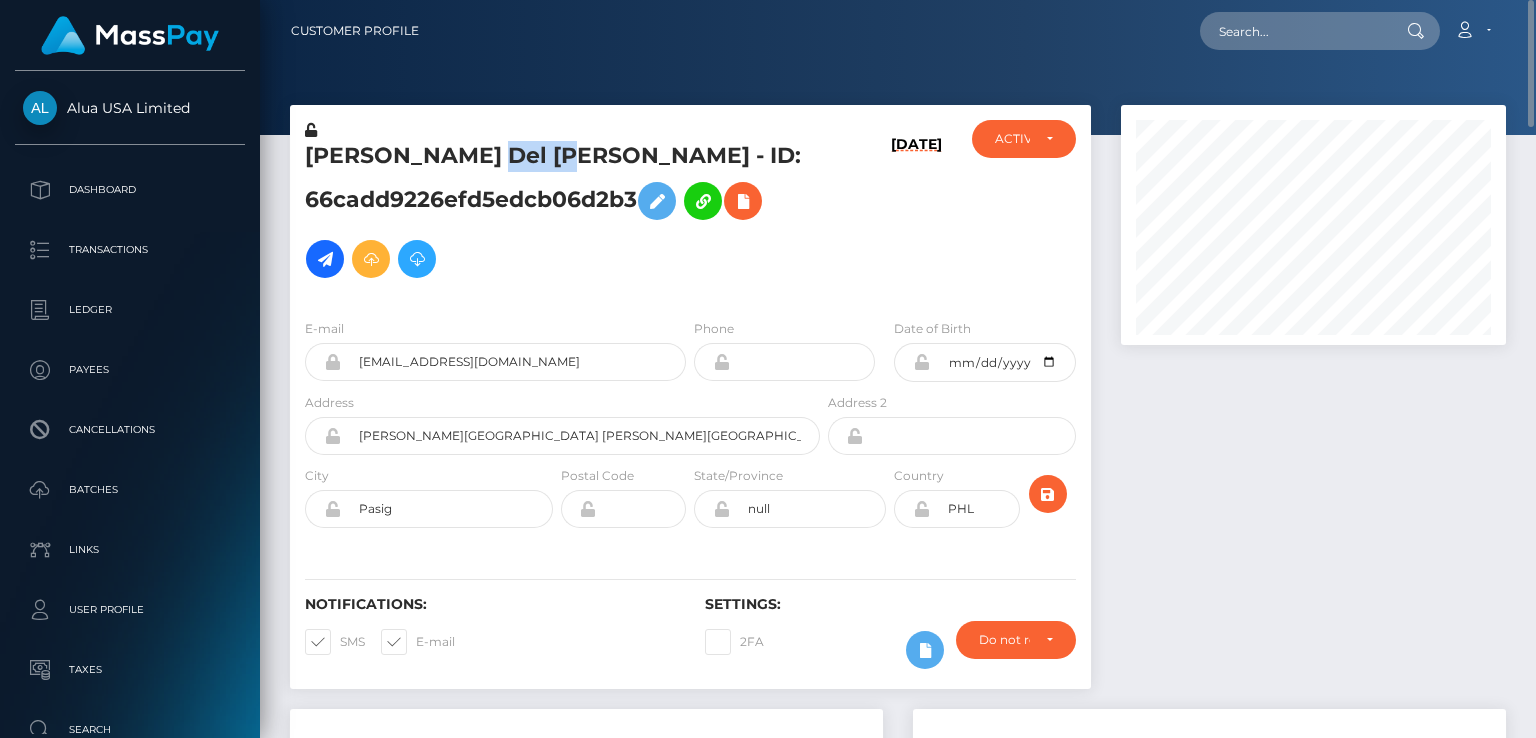 click on "Jennifer  Del rosario
- ID: 66cadd9226efd5edcb06d2b3" at bounding box center [557, 214] 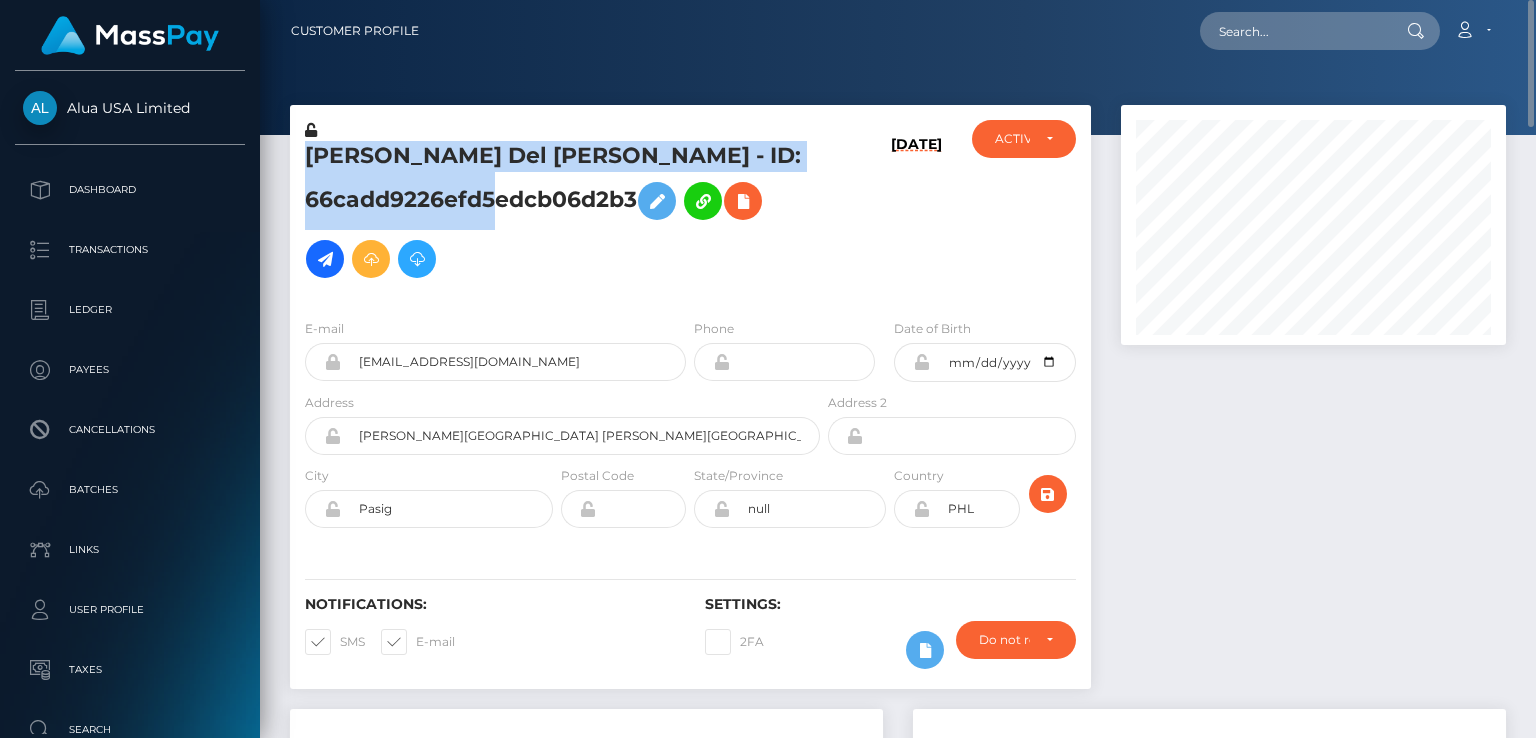 click on "Jennifer  Del rosario
- ID: 66cadd9226efd5edcb06d2b3" at bounding box center (557, 214) 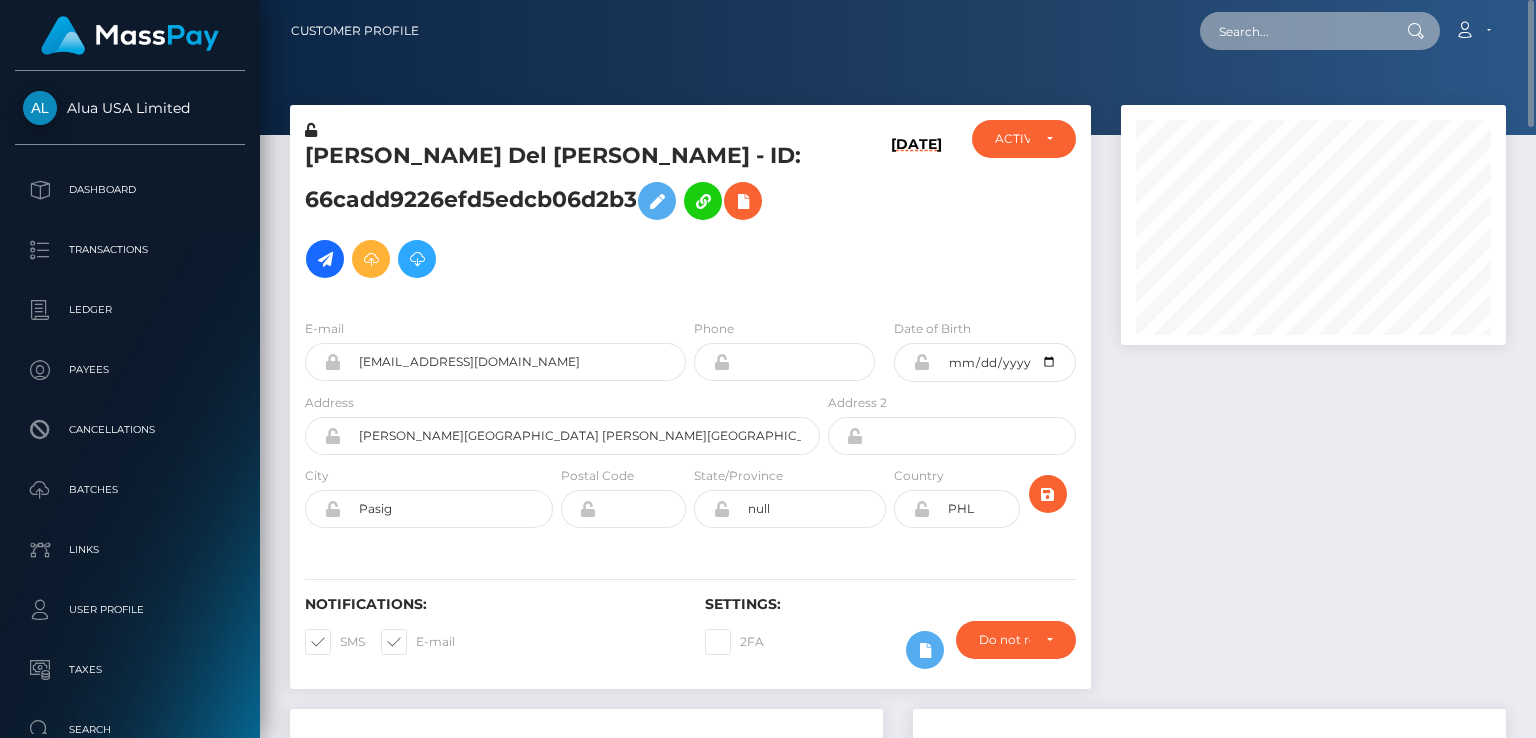 paste on "c0eebf87-62ec-11f0-b1fb-02a8c2768cb9" 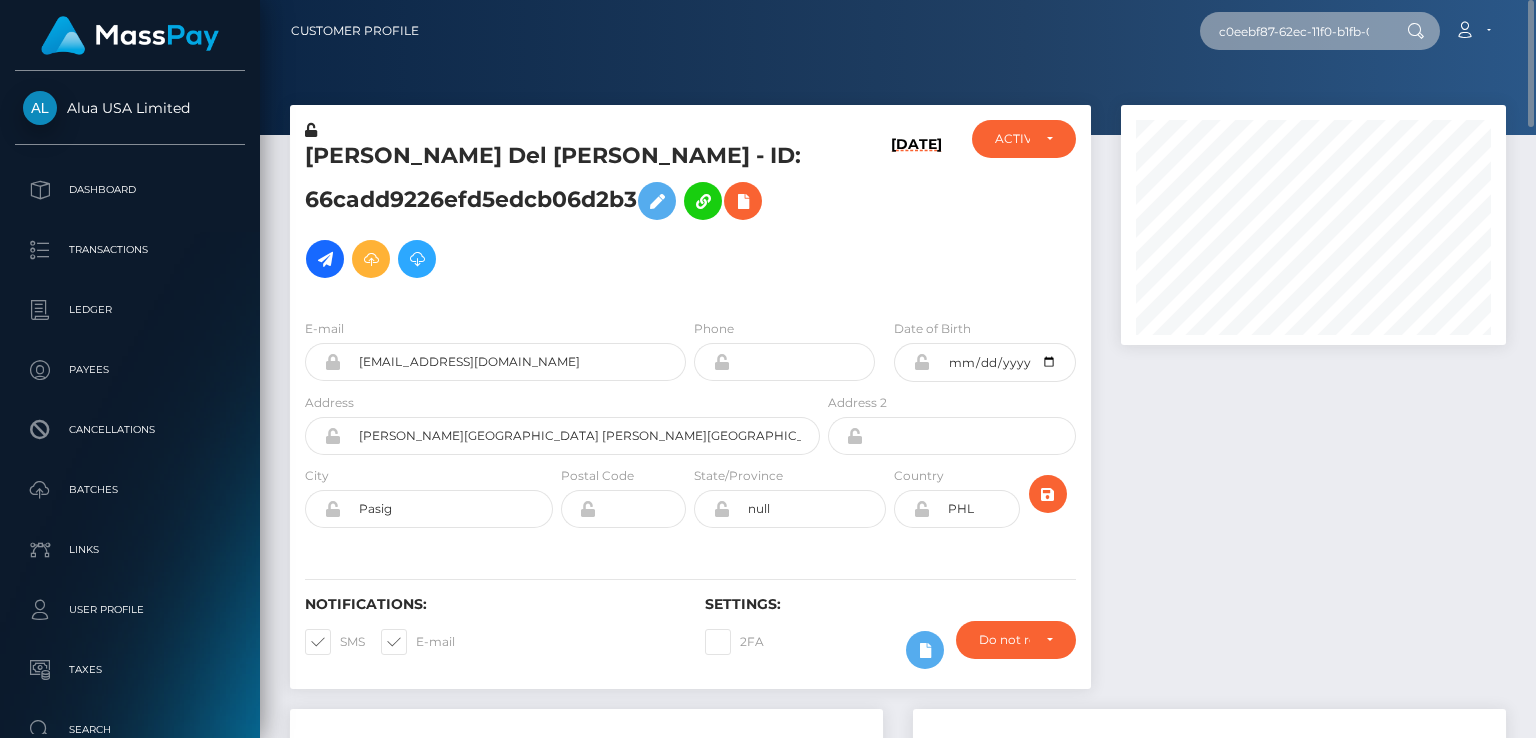 scroll, scrollTop: 0, scrollLeft: 85, axis: horizontal 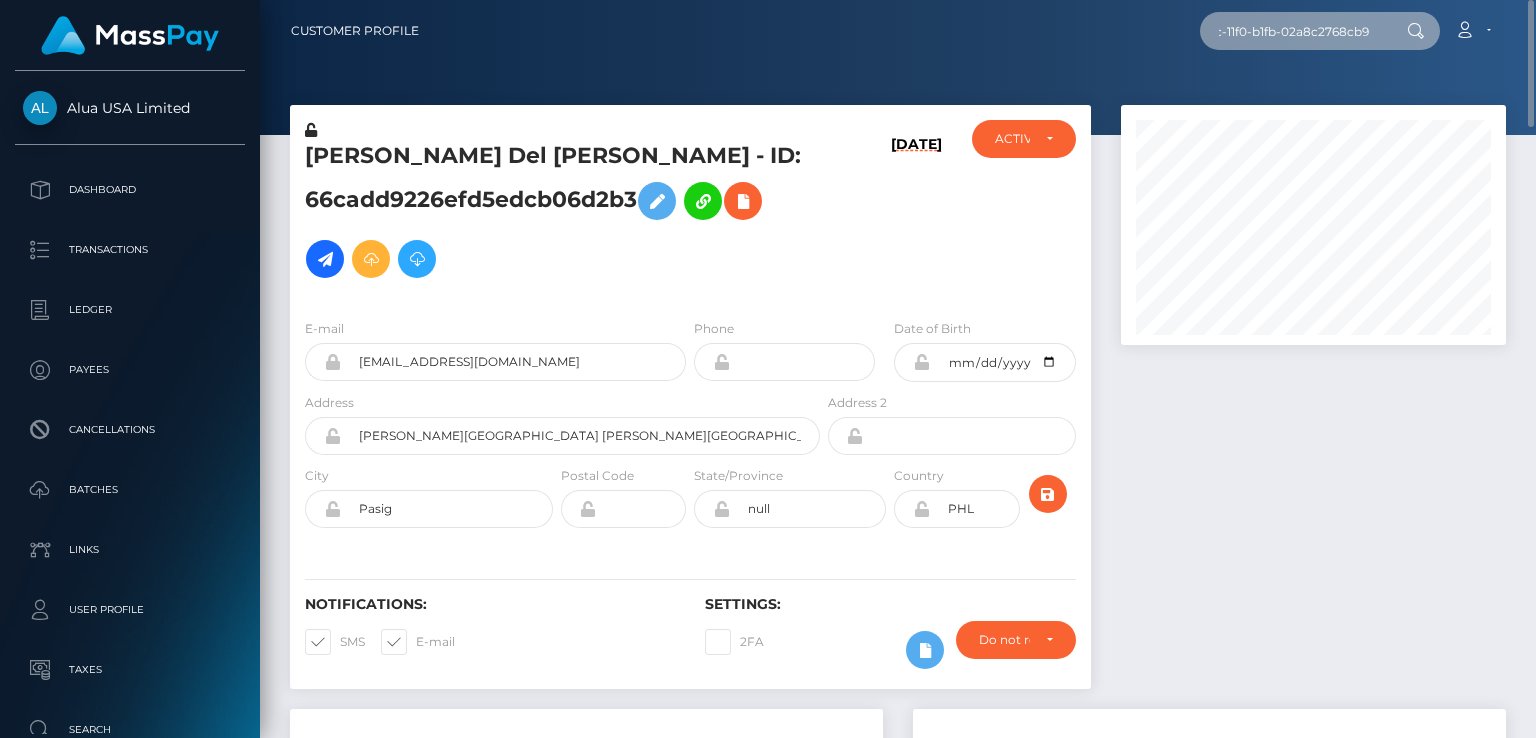 type on "c0eebf87-62ec-11f0-b1fb-02a8c2768cb9" 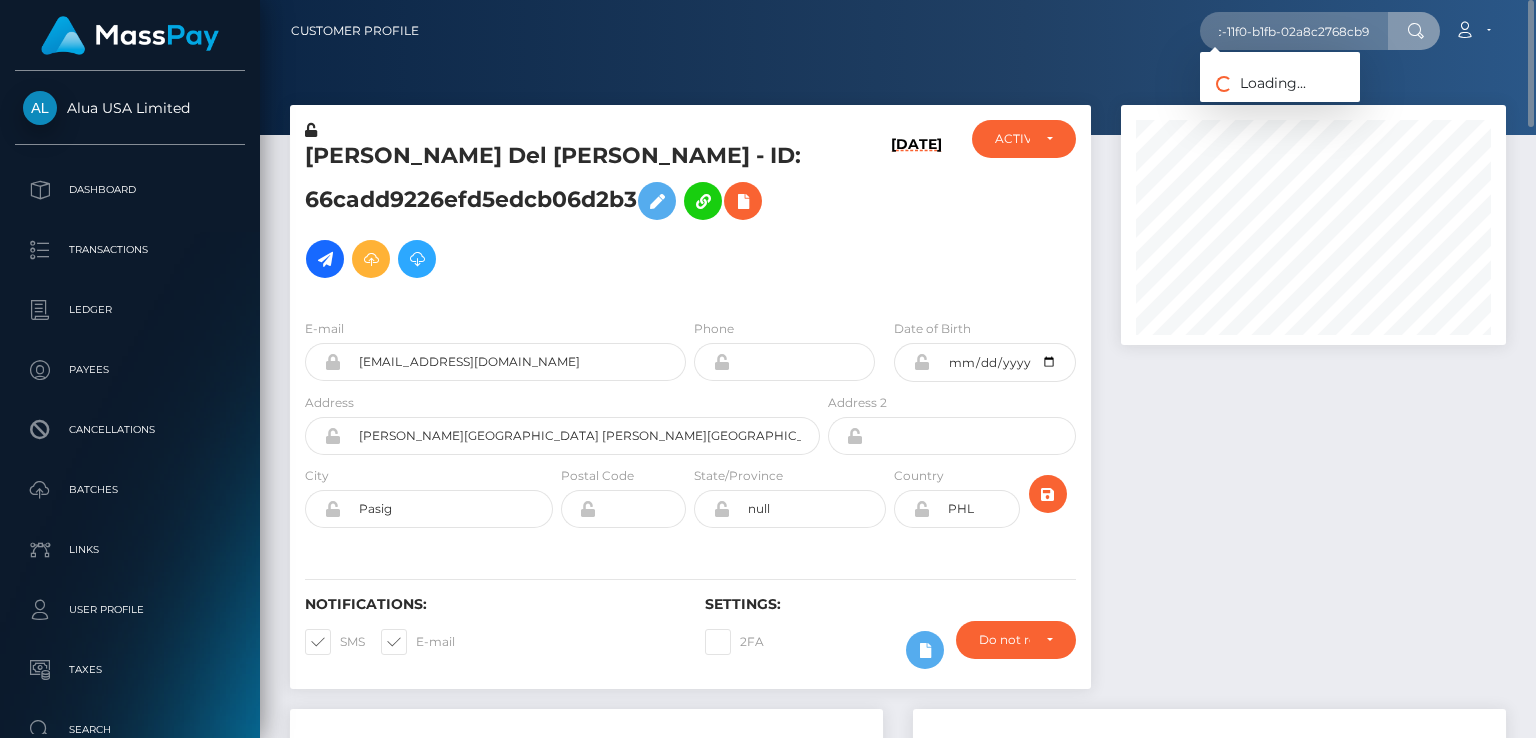 scroll, scrollTop: 0, scrollLeft: 0, axis: both 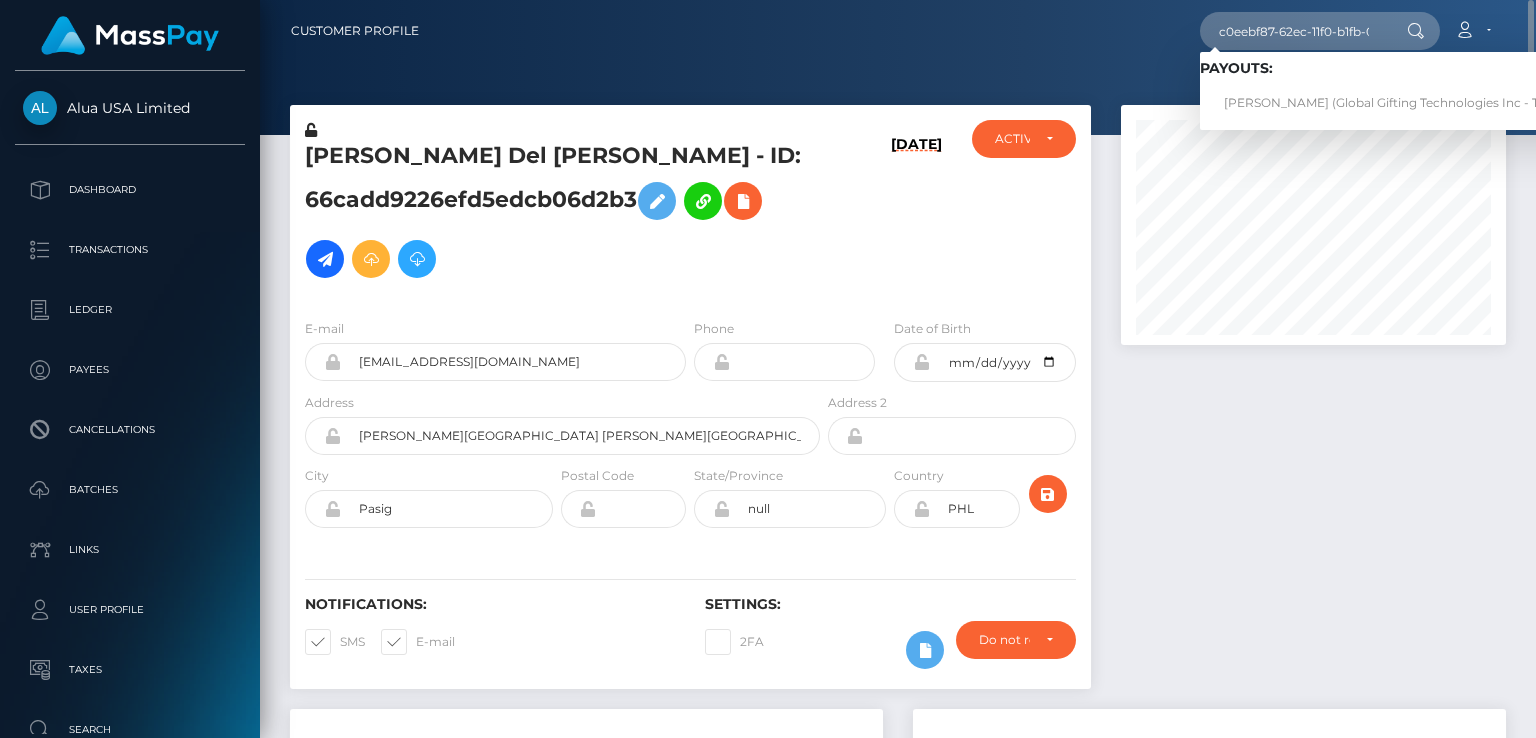 click on "Loading...
Loading...
Payouts: SABRINA  KHAN (Global Gifting Technologies Inc - Throne)" at bounding box center (1401, 91) 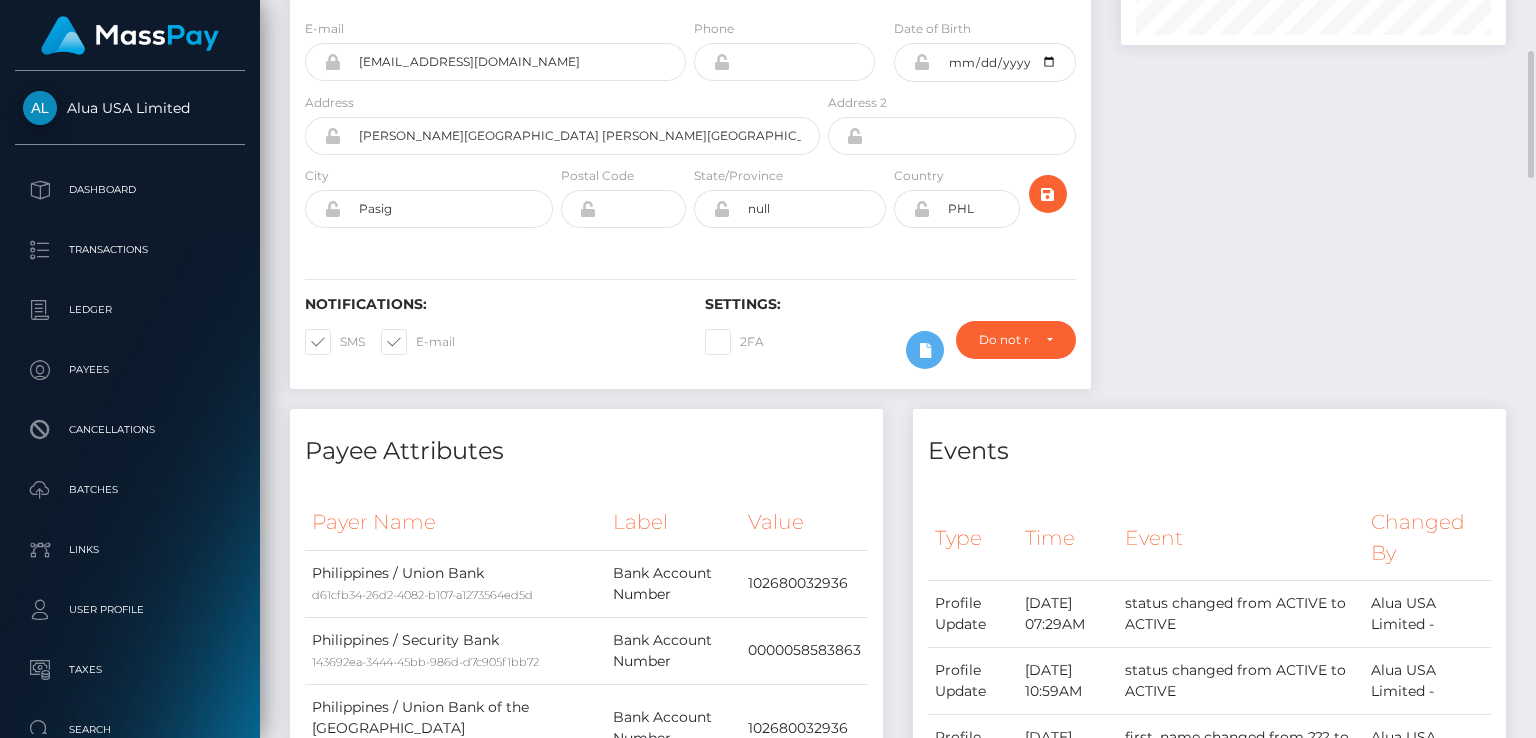 scroll, scrollTop: 0, scrollLeft: 0, axis: both 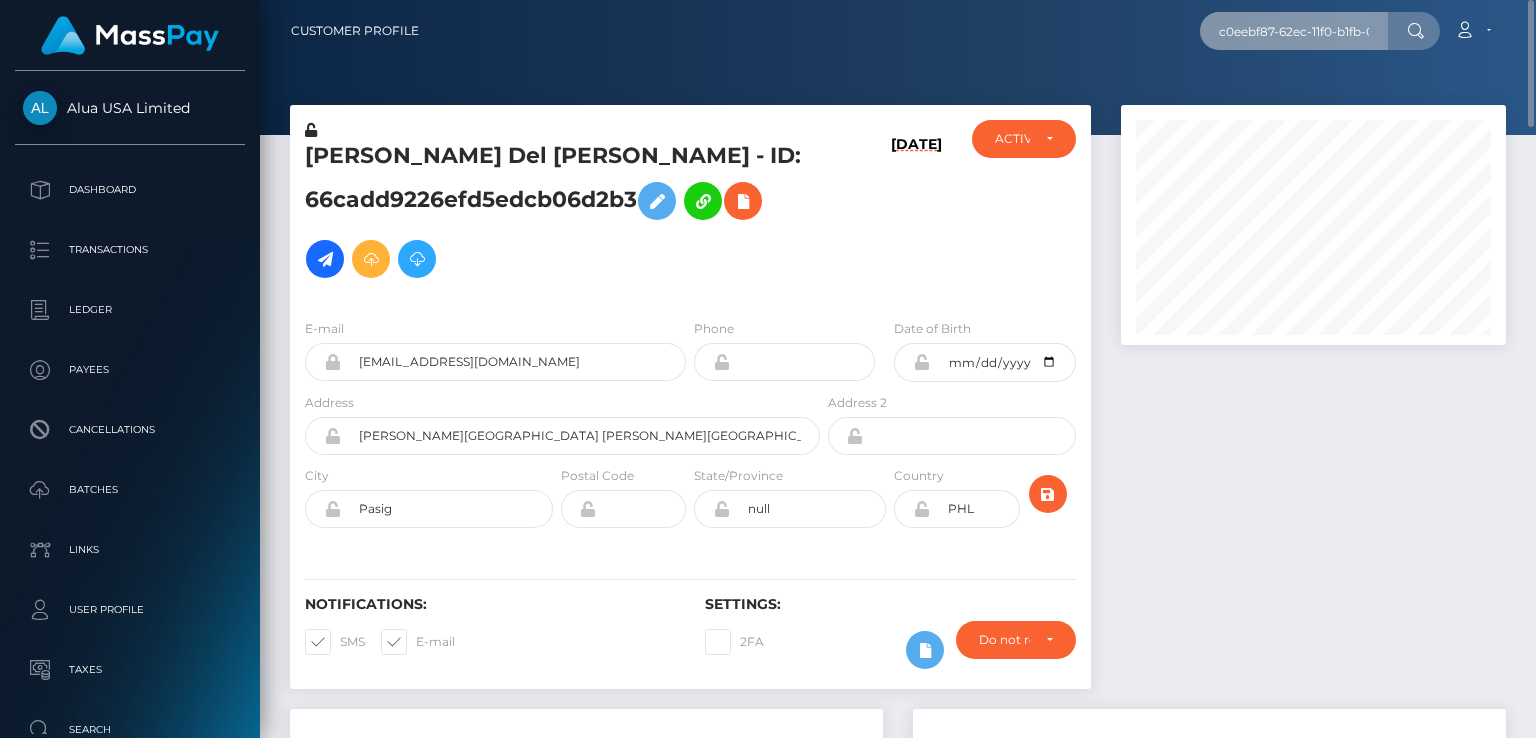 click on "c0eebf87-62ec-11f0-b1fb-02a8c2768cb9" at bounding box center (1294, 31) 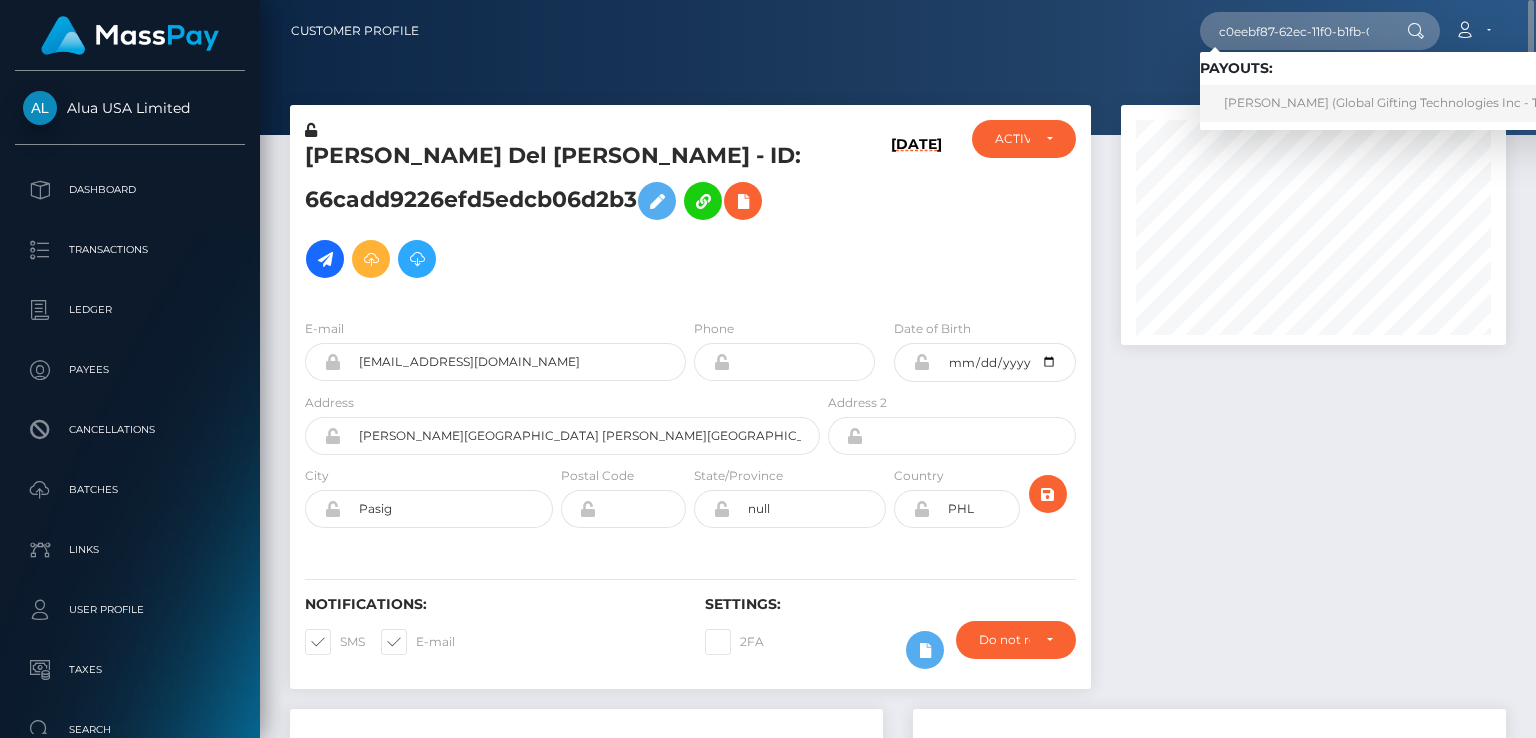 click on "[PERSON_NAME] (Global Gifting Technologies Inc - Throne)" at bounding box center (1401, 103) 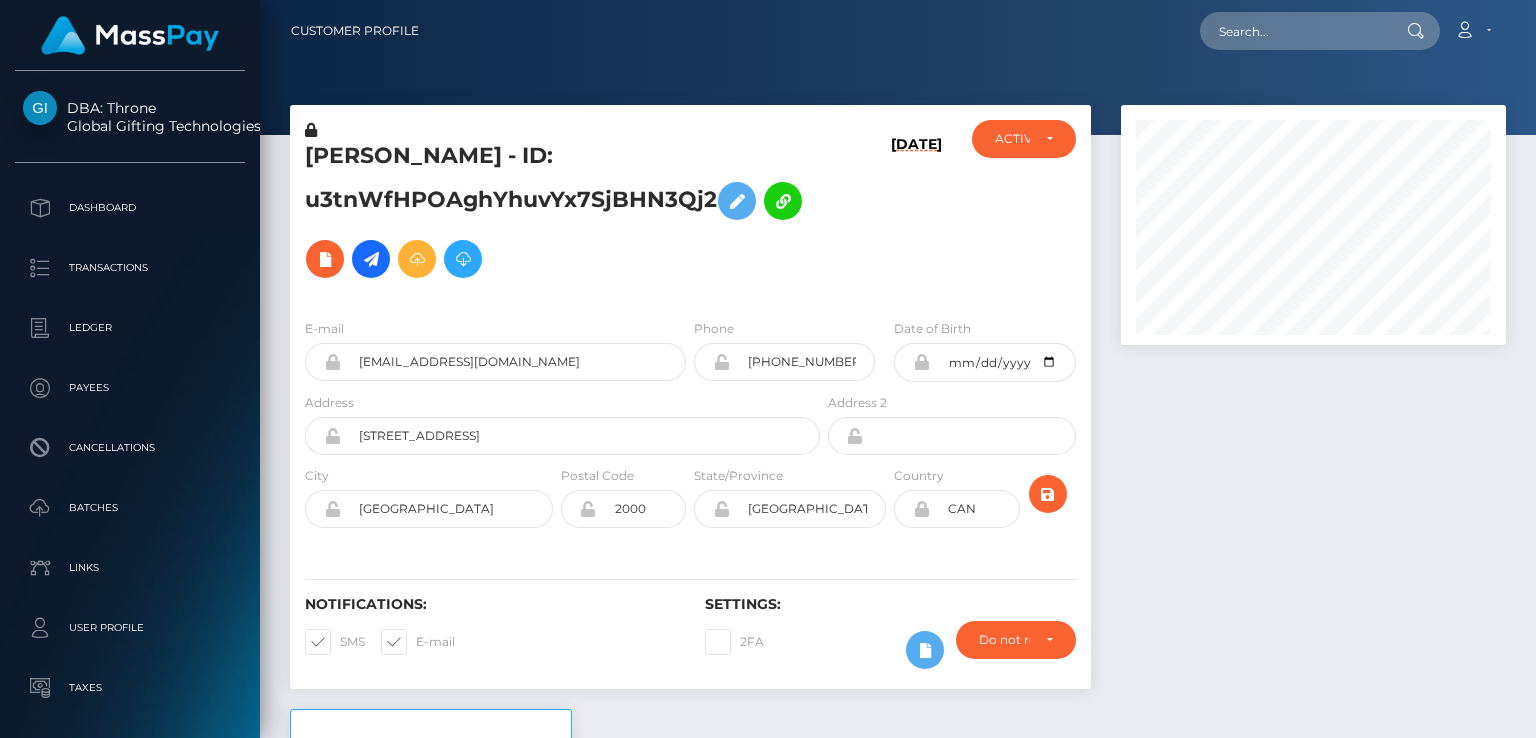 scroll, scrollTop: 0, scrollLeft: 0, axis: both 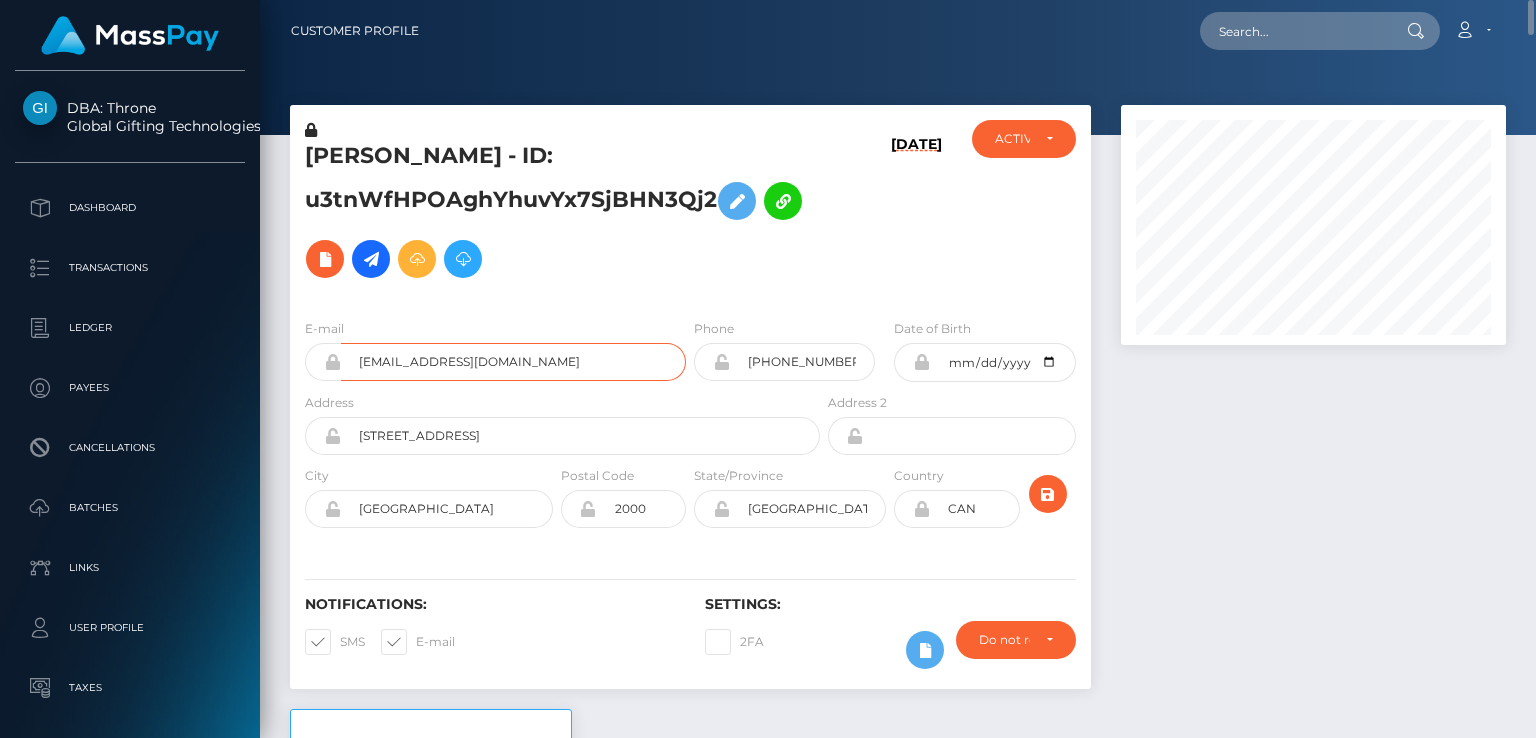 click on "itshoneyli69@gmail.com" at bounding box center [513, 362] 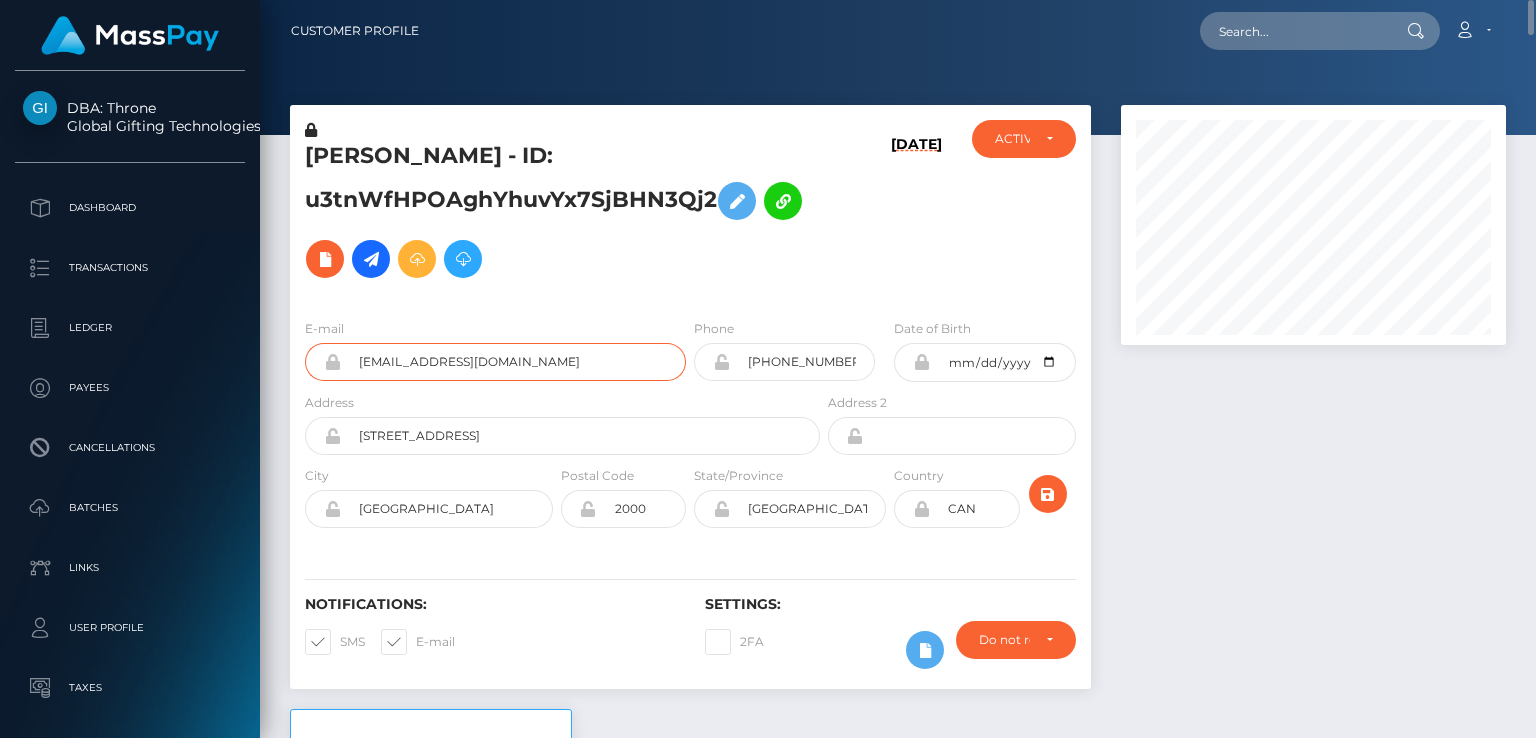 click on "itshoneyli69@gmail.com" at bounding box center (513, 362) 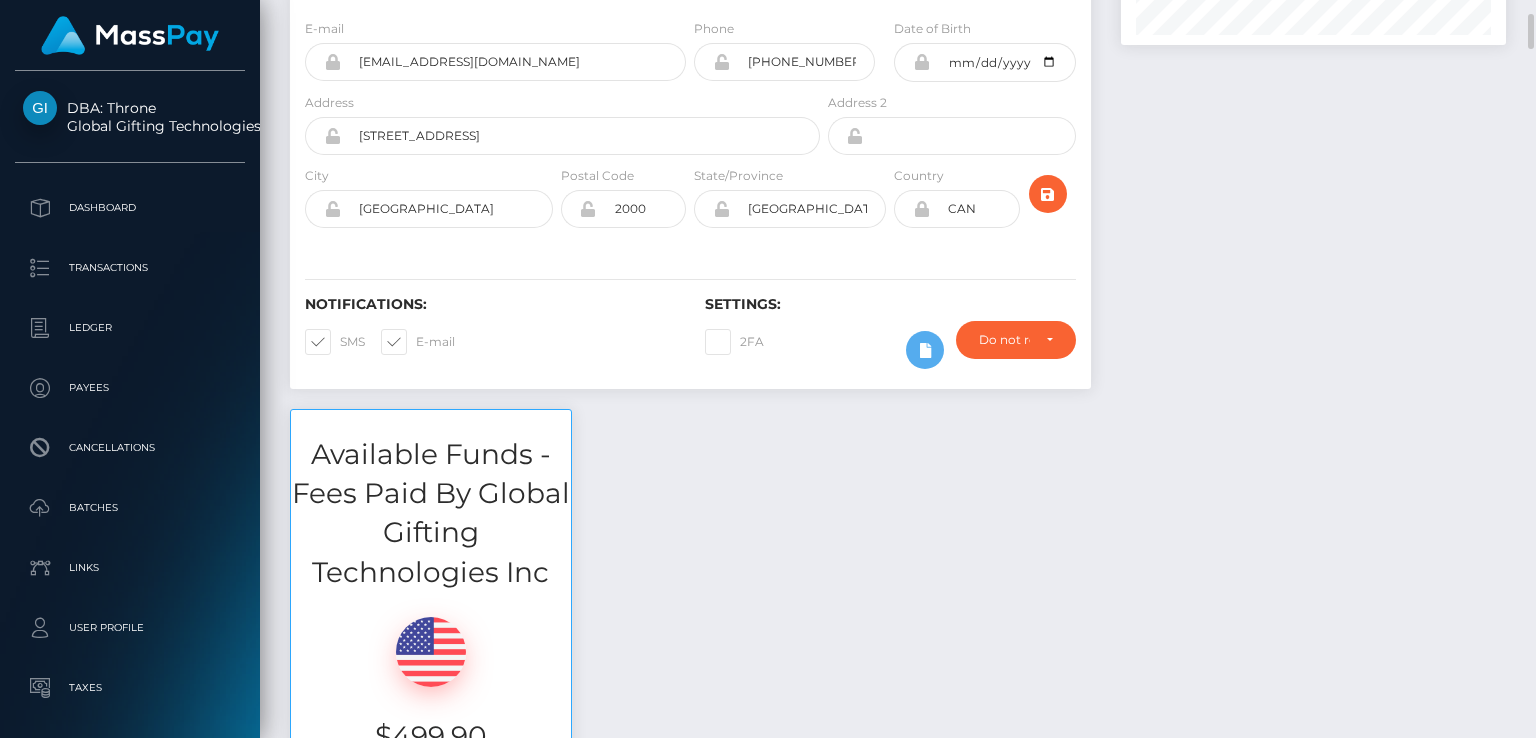 scroll, scrollTop: 0, scrollLeft: 0, axis: both 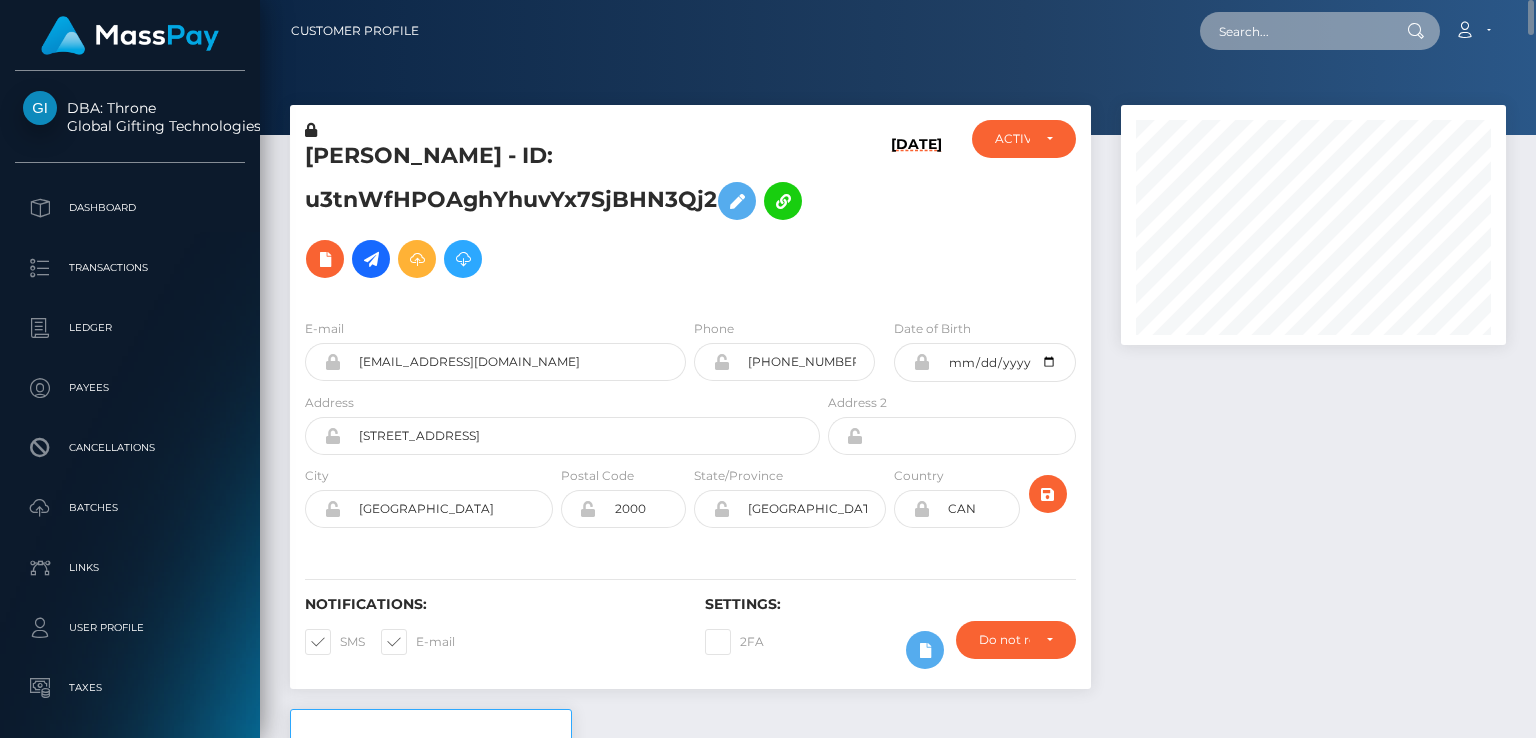 paste on "27f5f7c7-62e9-11f0-b1fb-02a8c2768cb9" 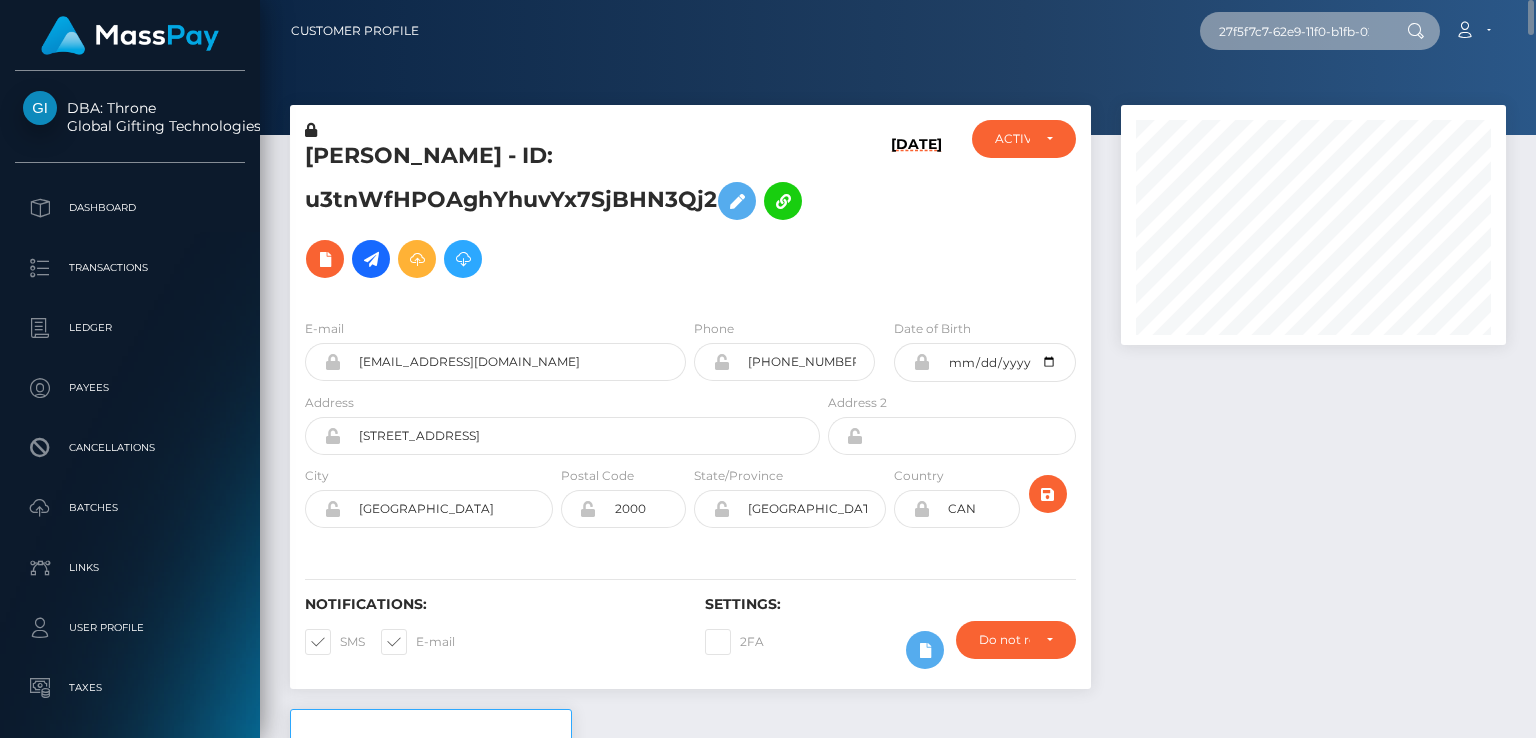 scroll, scrollTop: 0, scrollLeft: 80, axis: horizontal 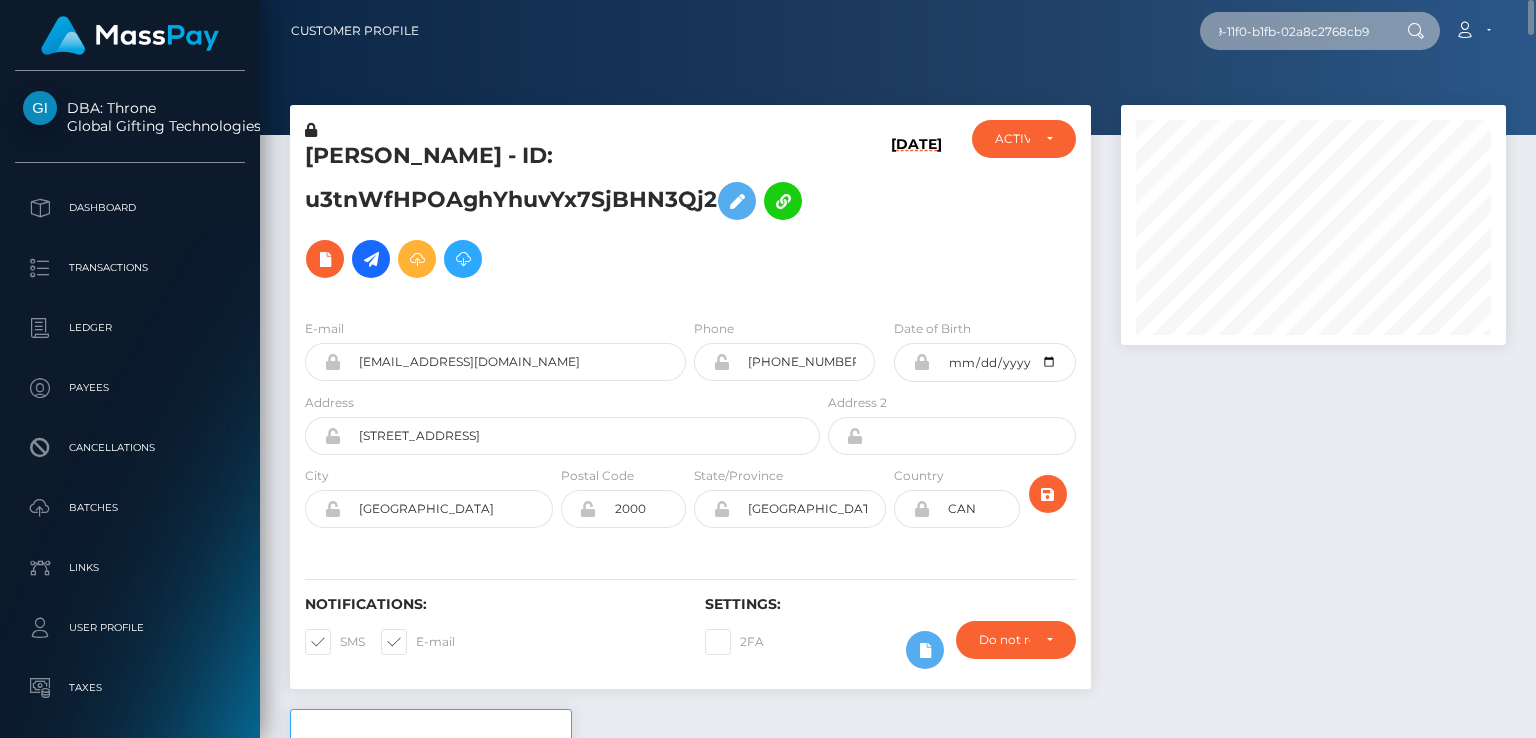 type on "27f5f7c7-62e9-11f0-b1fb-02a8c2768cb9" 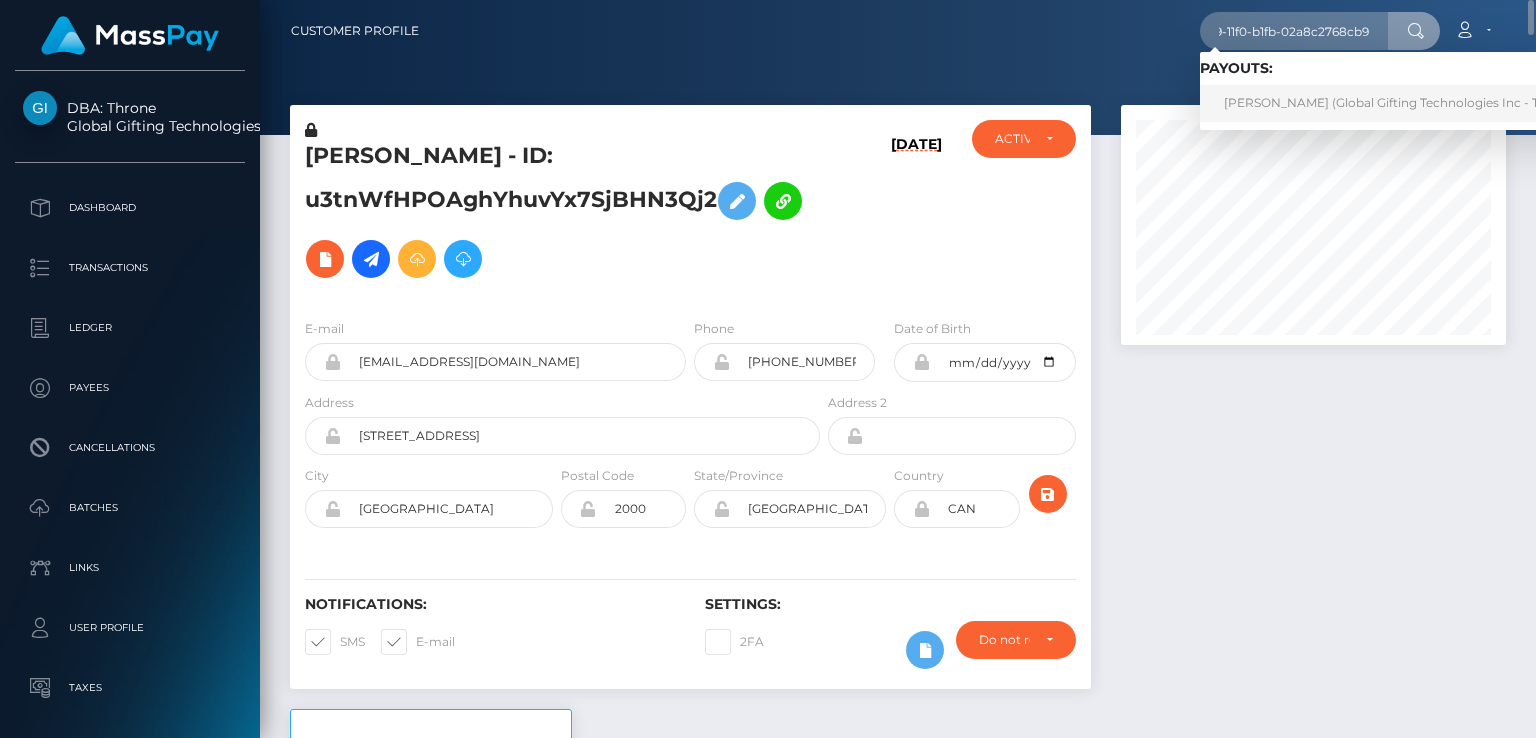 scroll, scrollTop: 0, scrollLeft: 0, axis: both 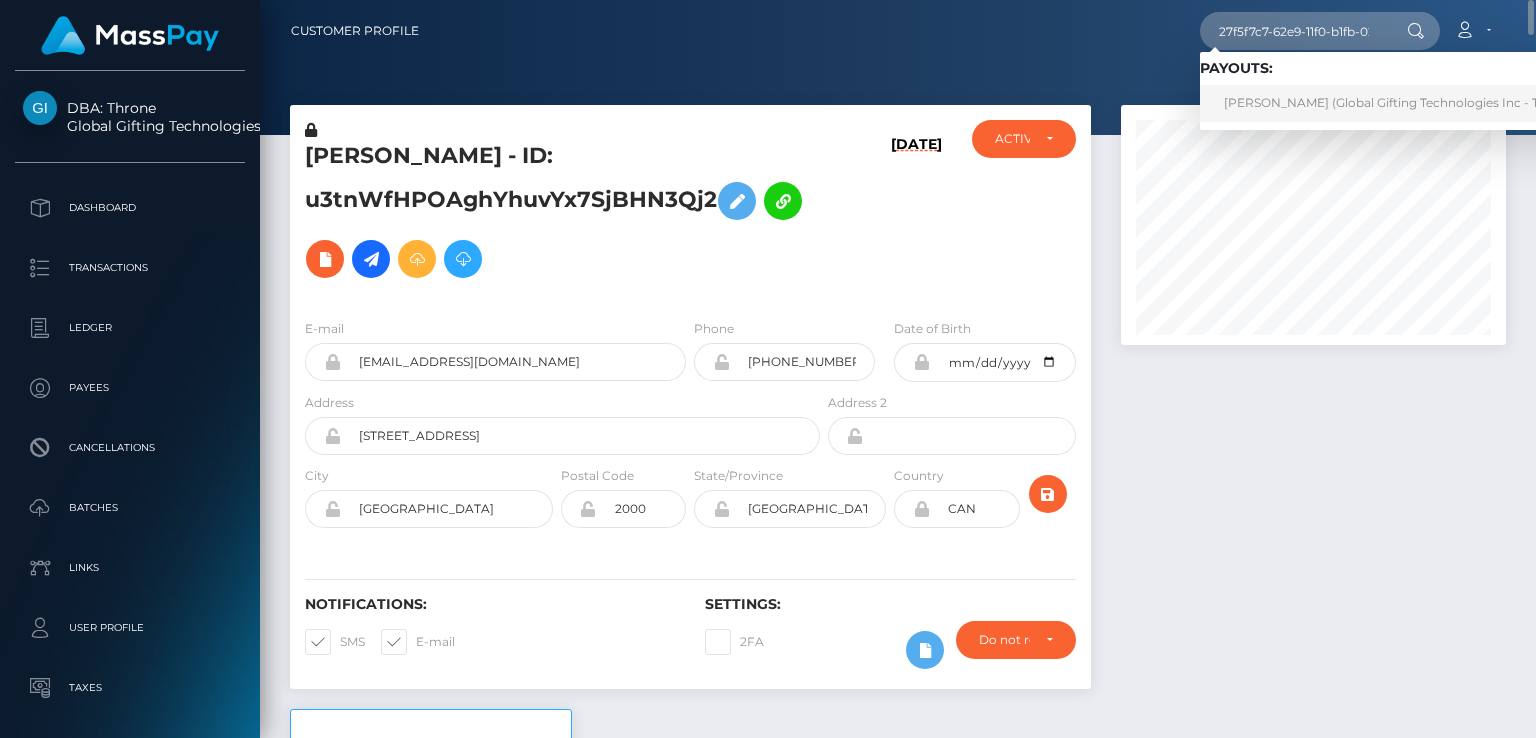 click on "YASEMIN PELIN  AYDIN (Global Gifting Technologies Inc - Throne)" at bounding box center (1401, 103) 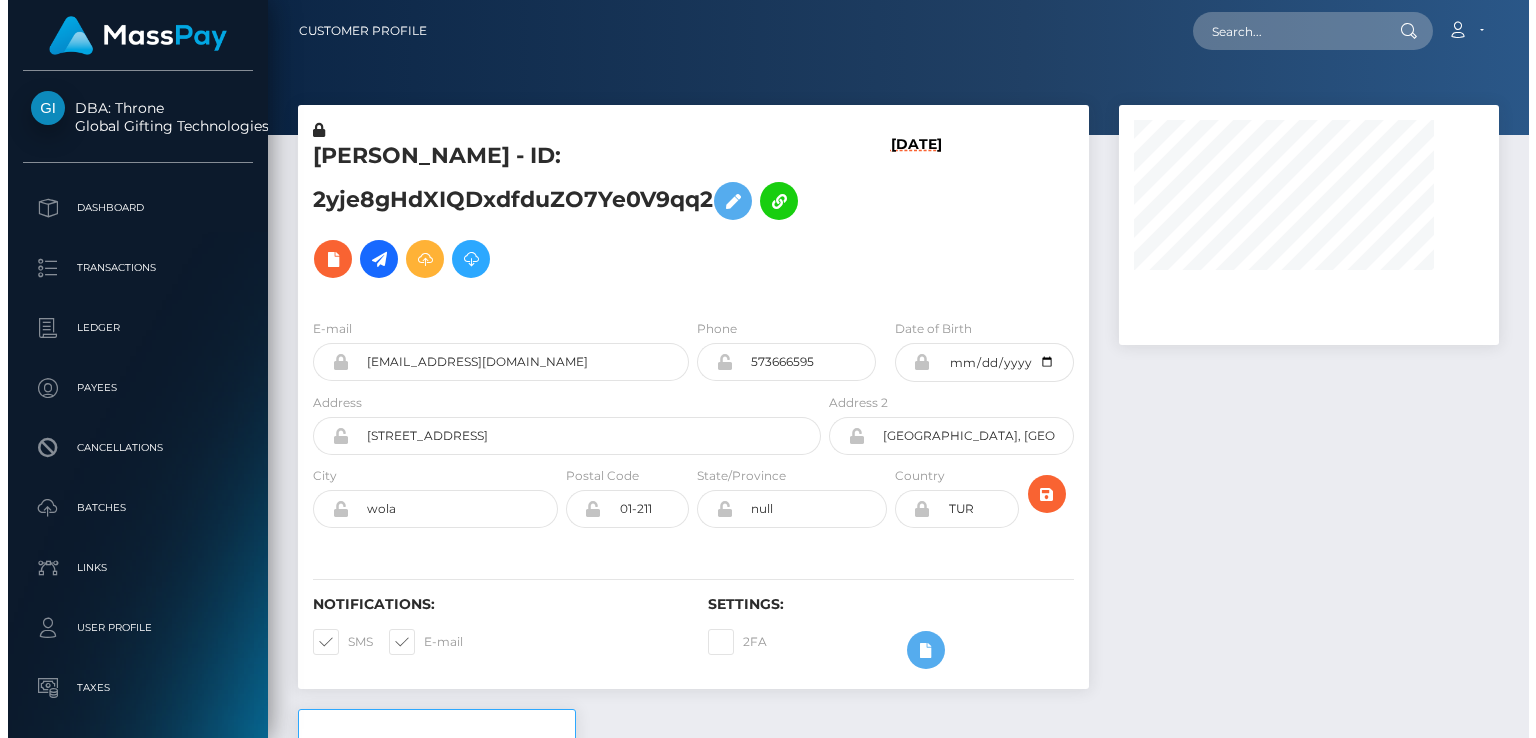 scroll, scrollTop: 0, scrollLeft: 0, axis: both 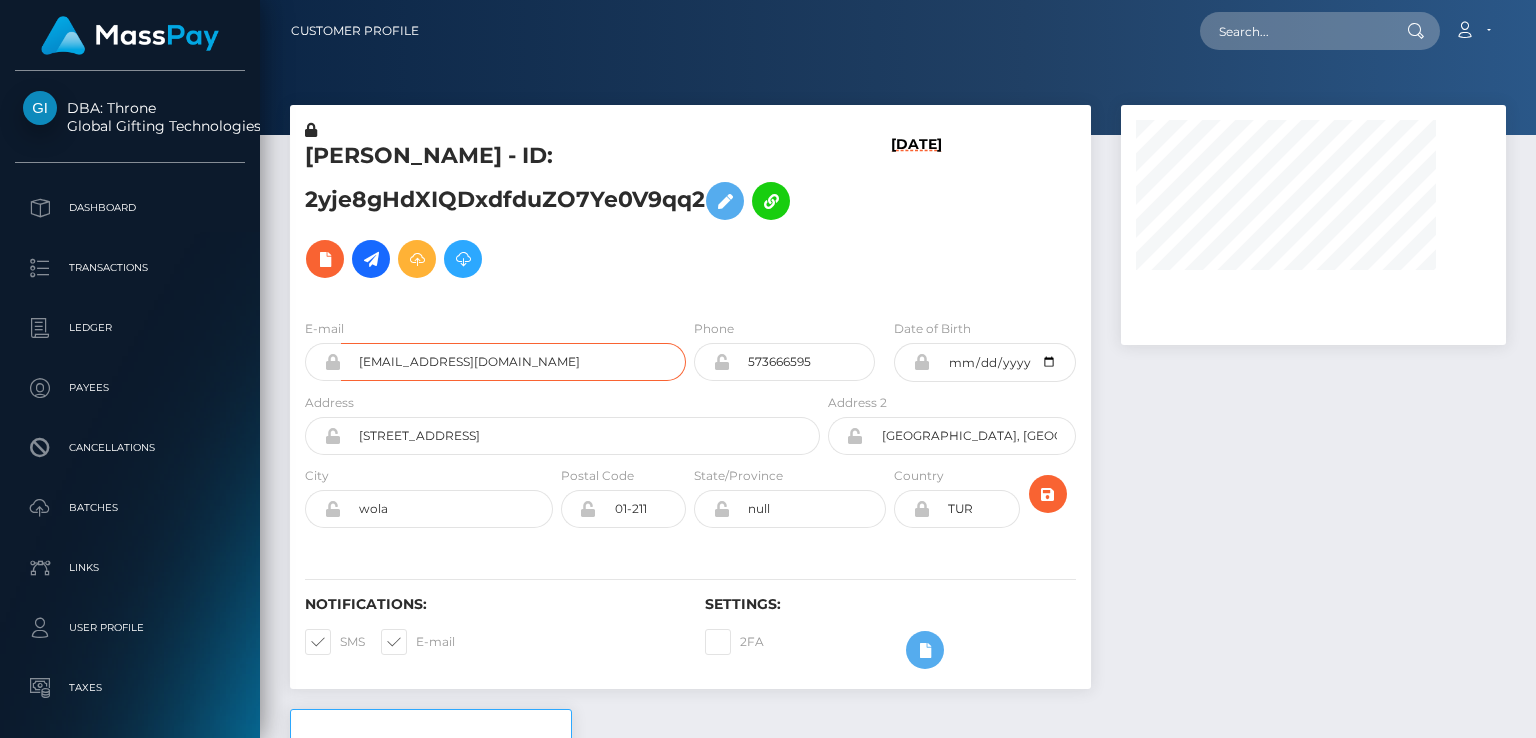 click on "[EMAIL_ADDRESS][DOMAIN_NAME]" at bounding box center (513, 362) 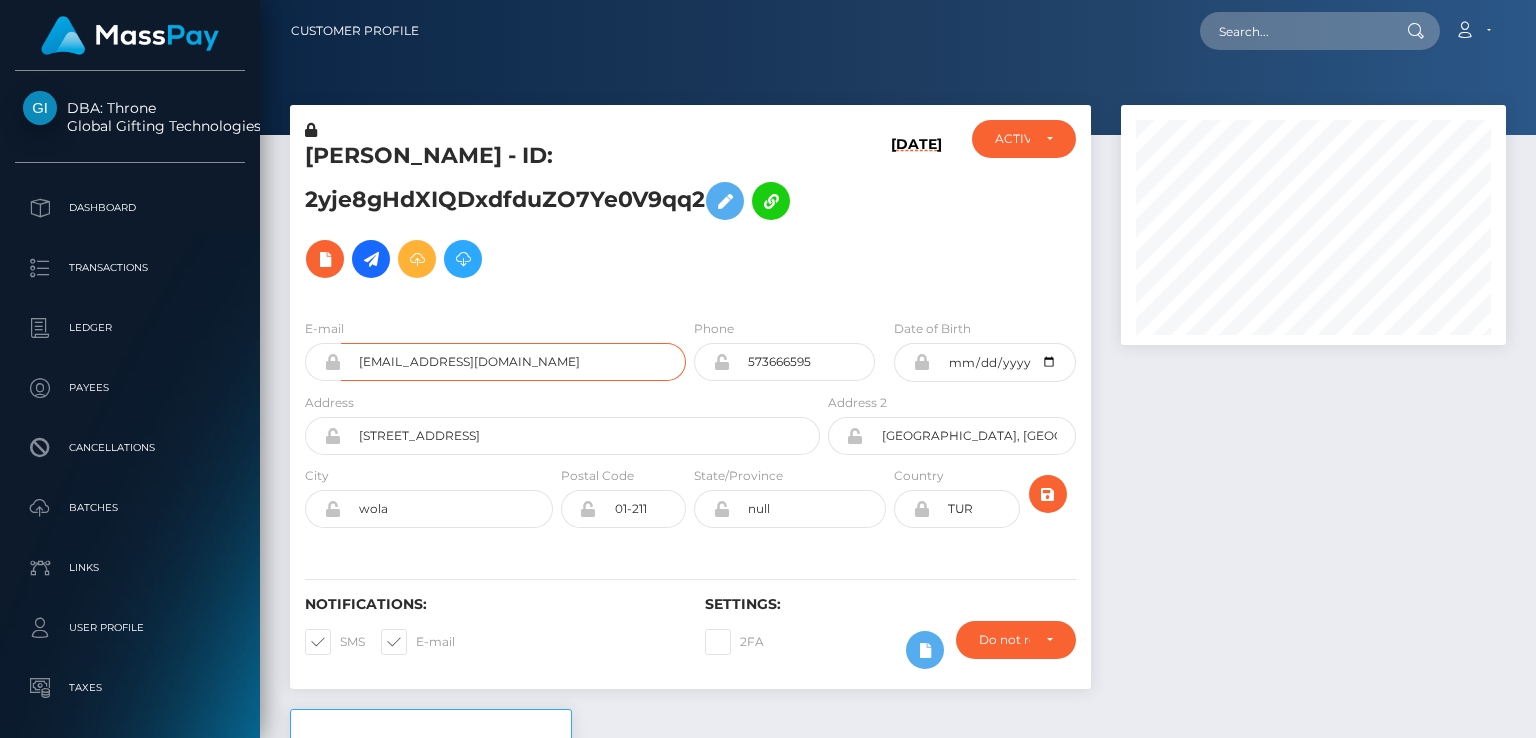 scroll, scrollTop: 999760, scrollLeft: 999614, axis: both 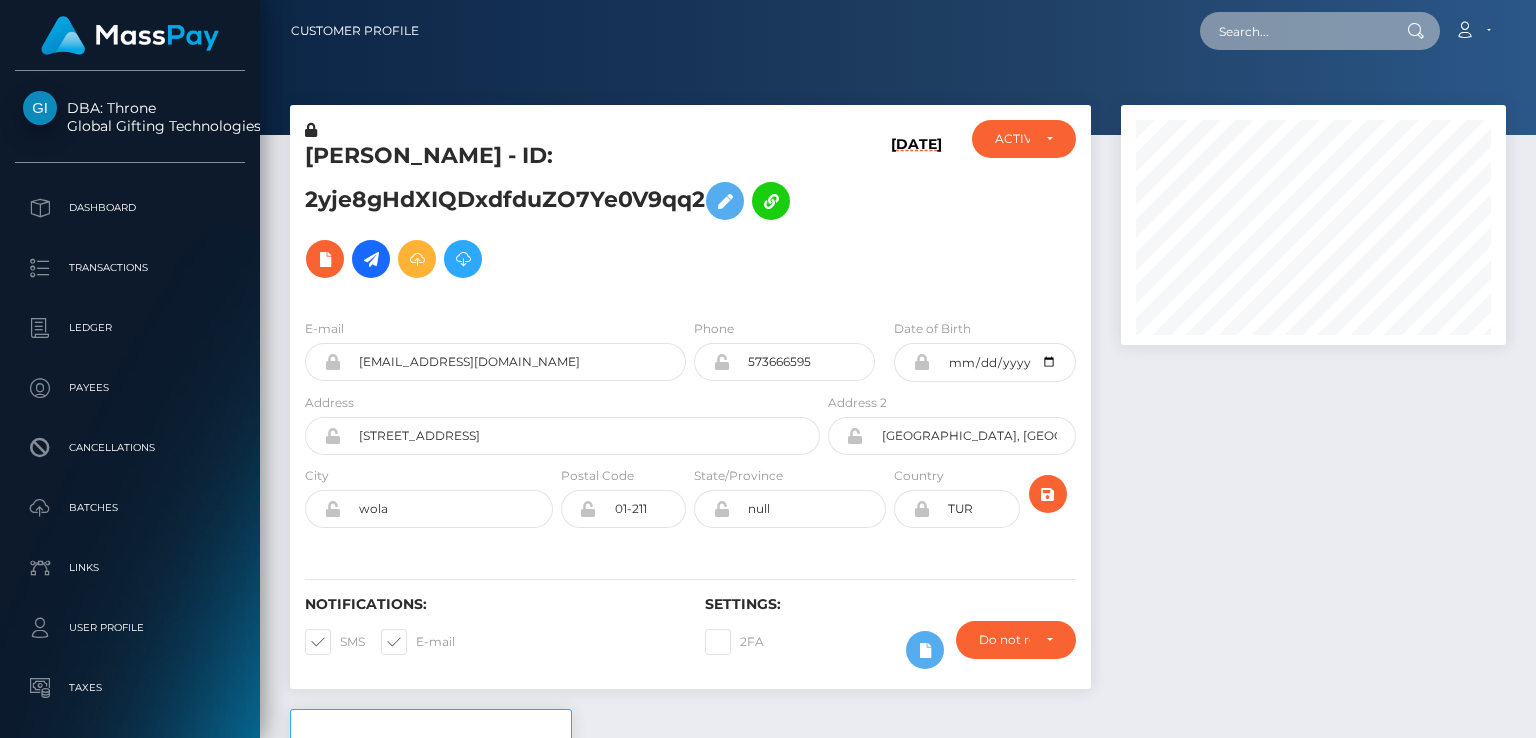paste on "0de25377-6308-11f0-b1fb-02a8c2768cb9" 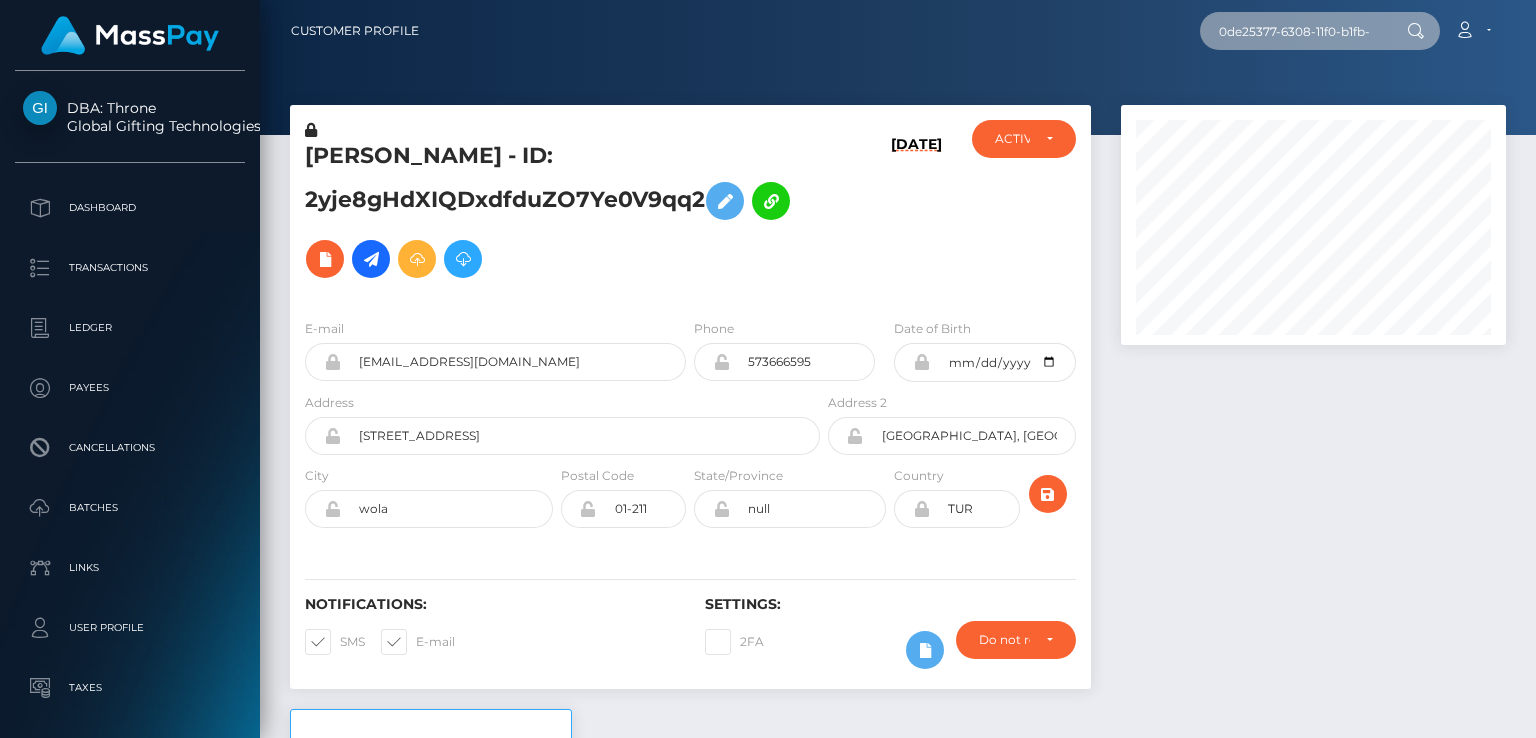 scroll, scrollTop: 0, scrollLeft: 88, axis: horizontal 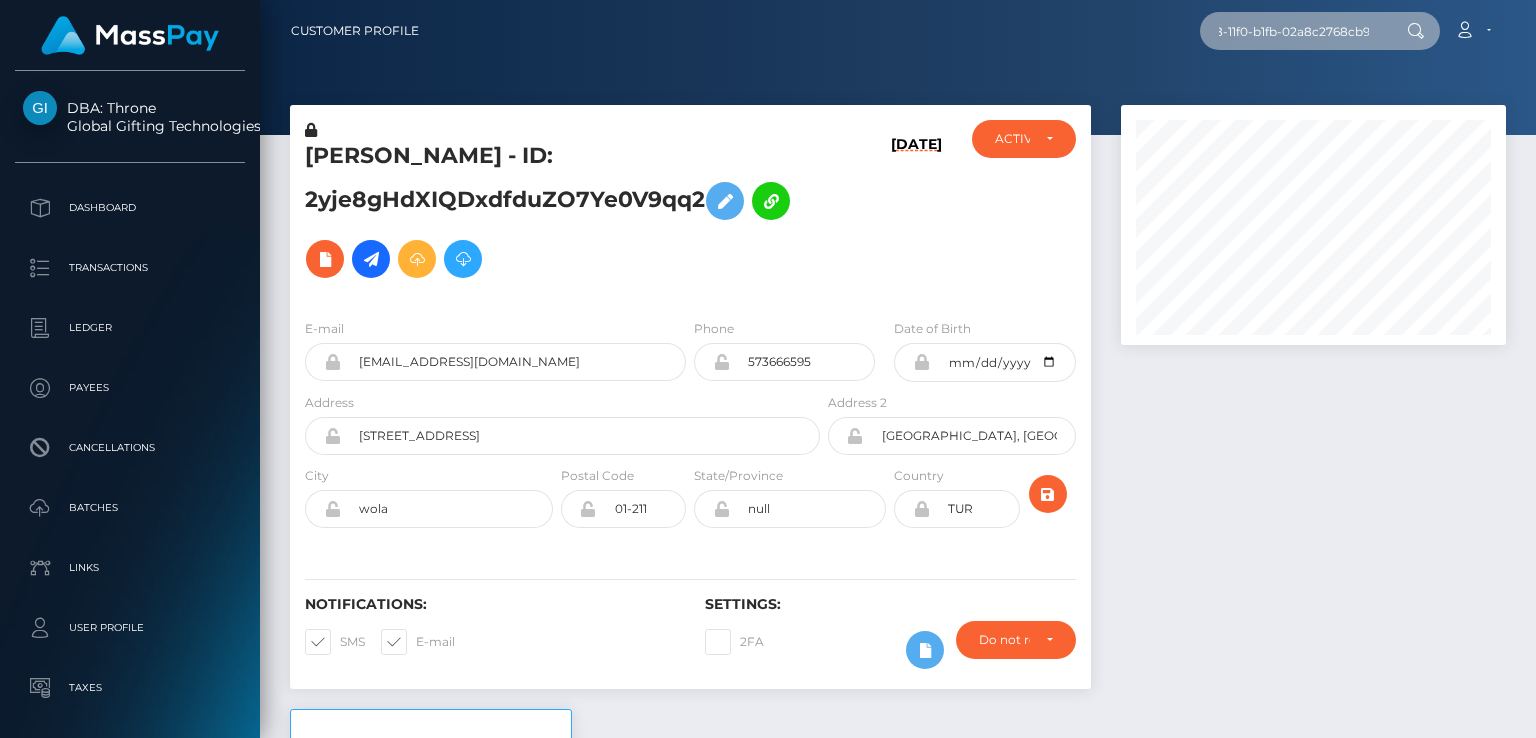 type on "0de25377-6308-11f0-b1fb-02a8c2768cb9" 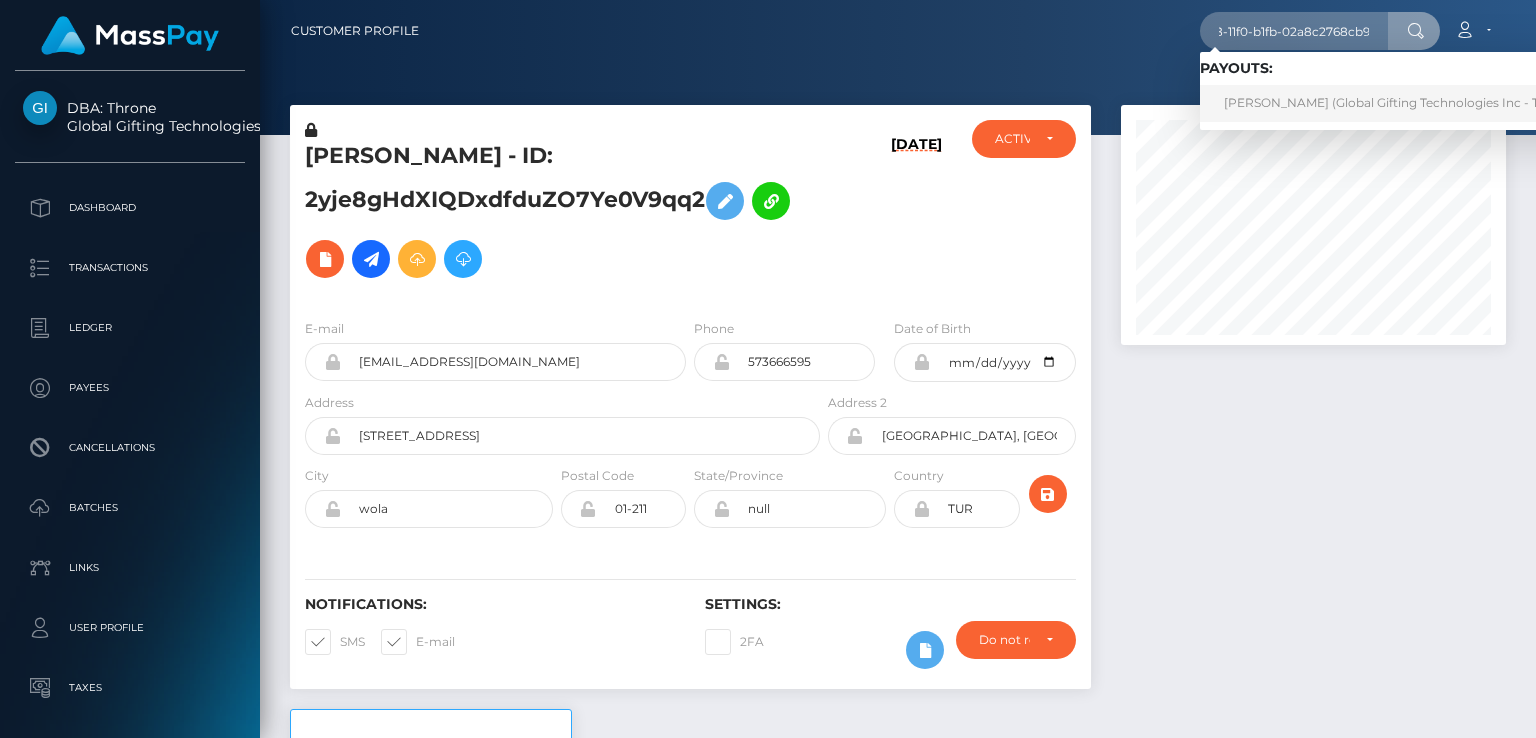 click on "SABRINA  KHAN (Global Gifting Technologies Inc - Throne)" at bounding box center (1401, 103) 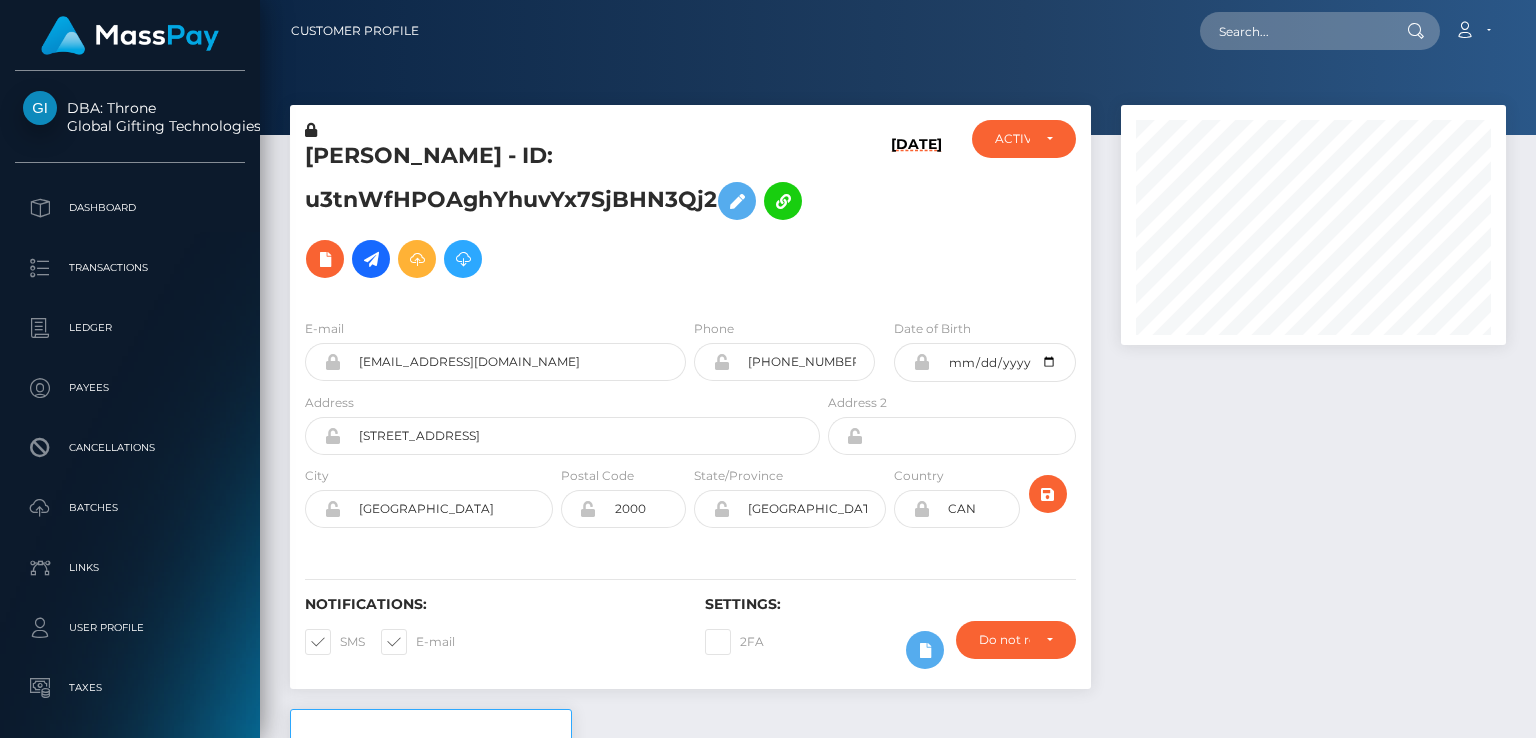 scroll, scrollTop: 0, scrollLeft: 0, axis: both 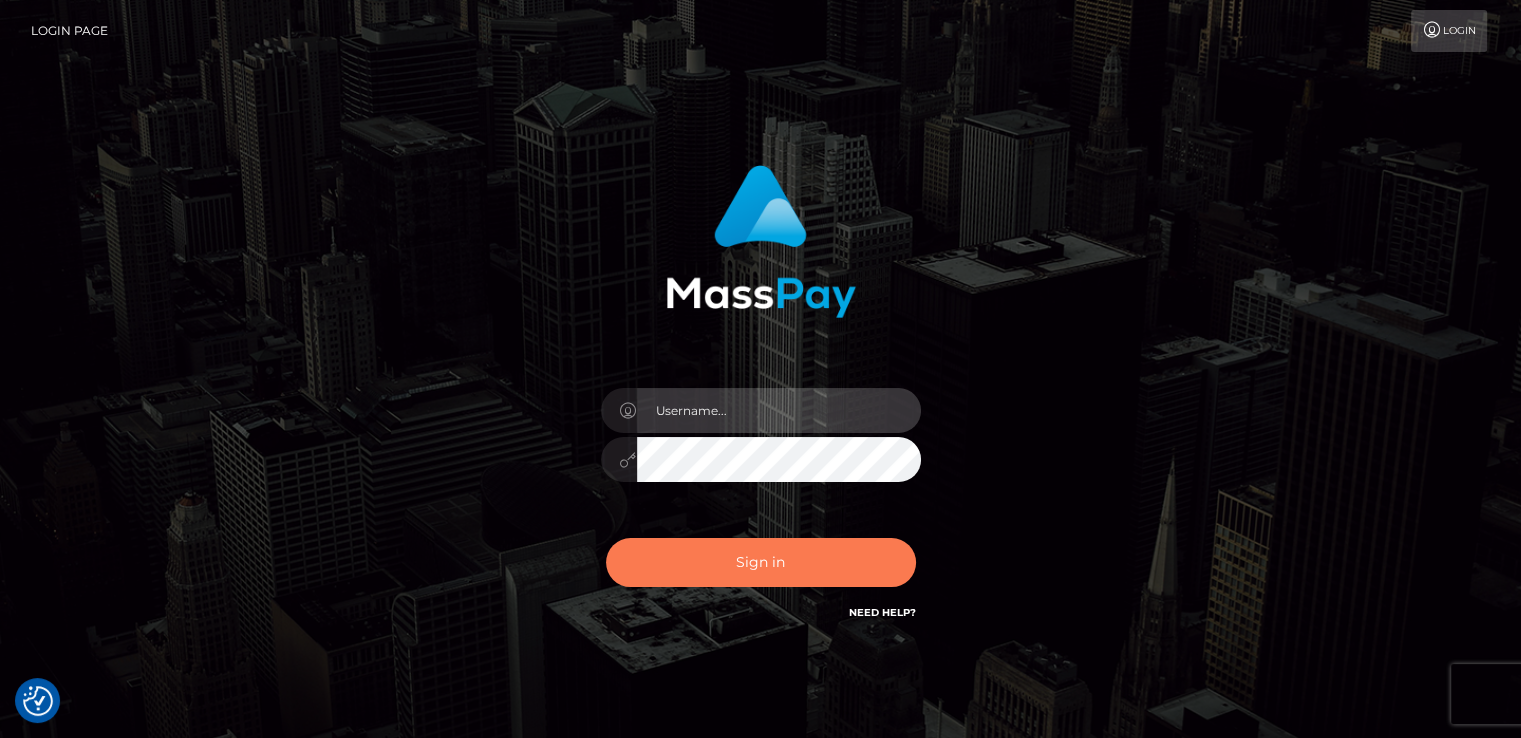 type on "catalinad" 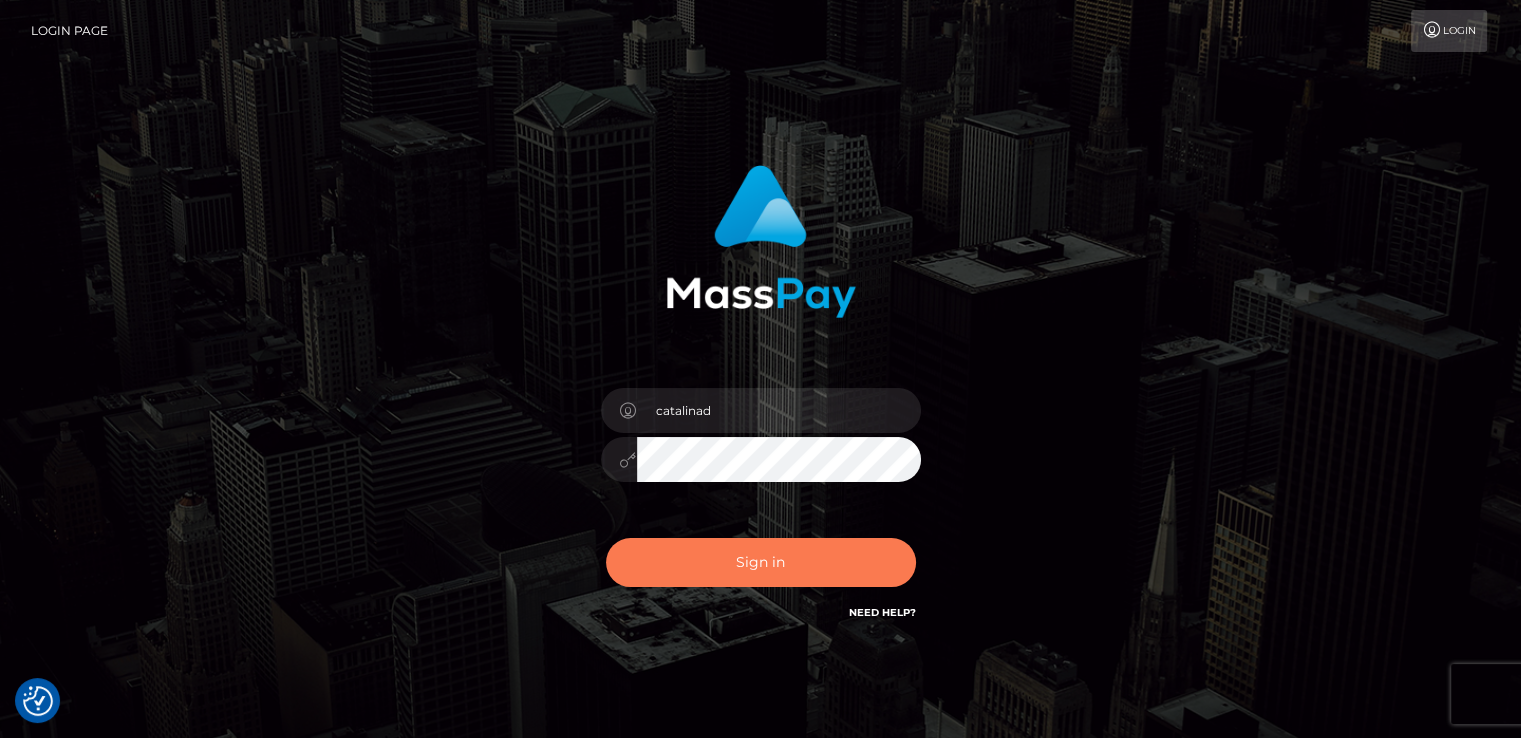 click on "Sign in" at bounding box center (761, 562) 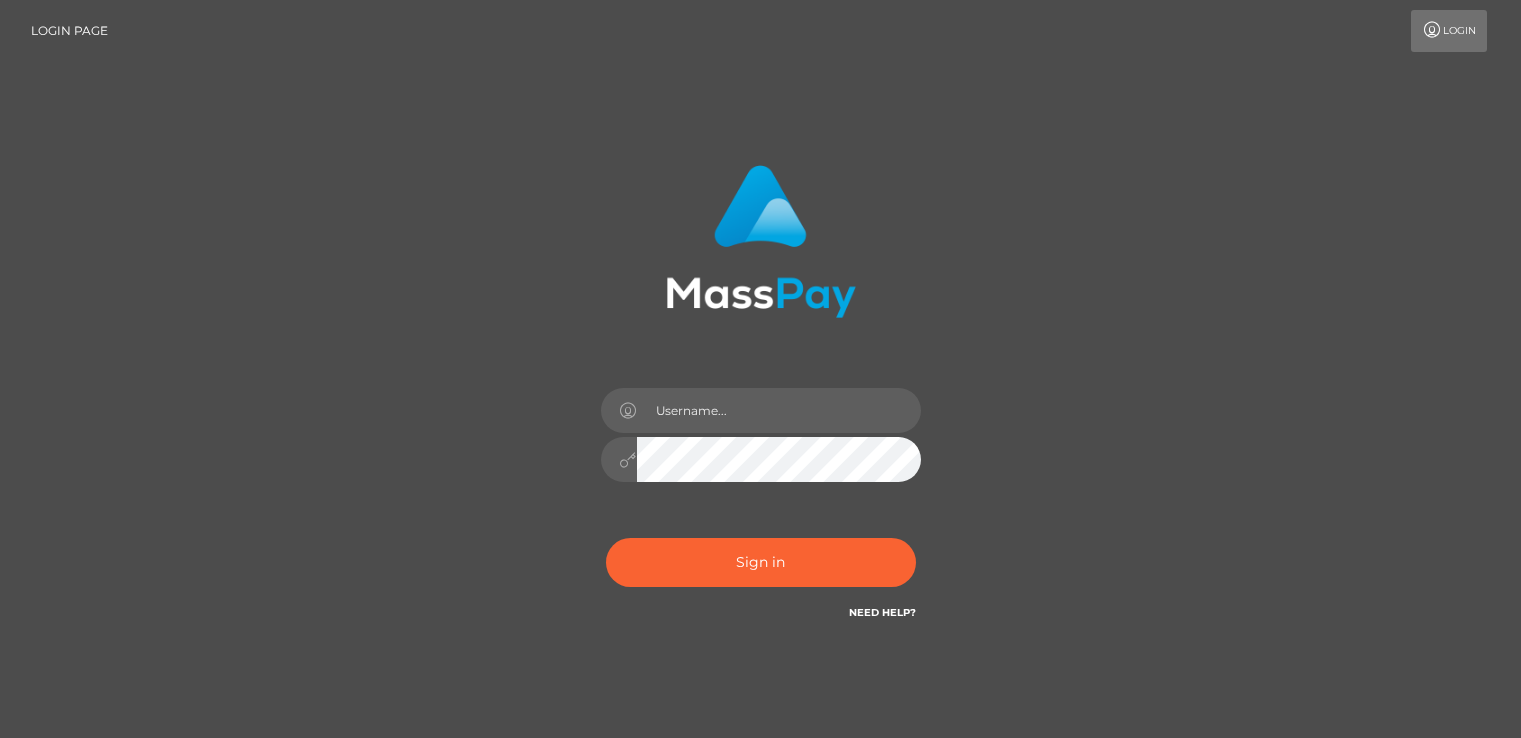 scroll, scrollTop: 0, scrollLeft: 0, axis: both 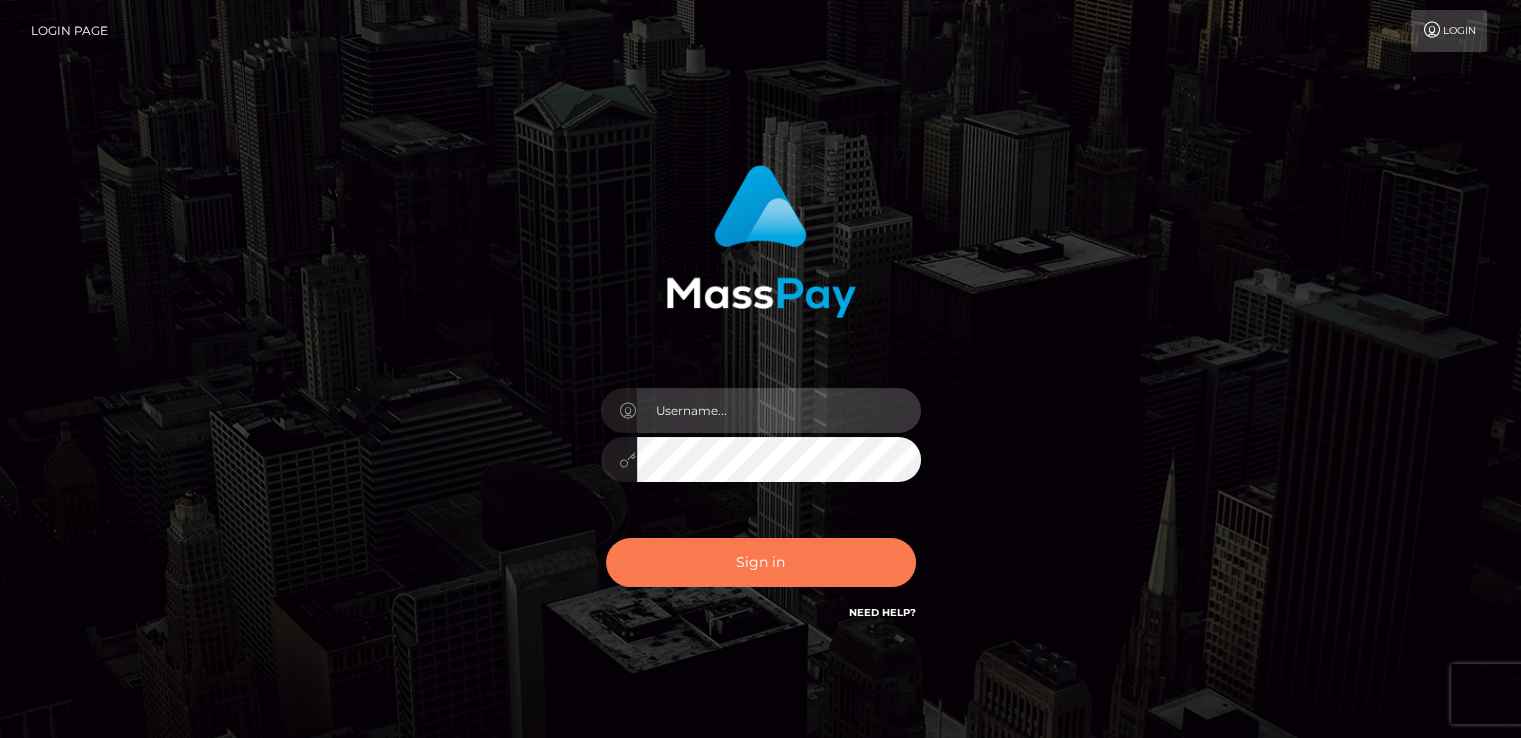 type on "catalinad" 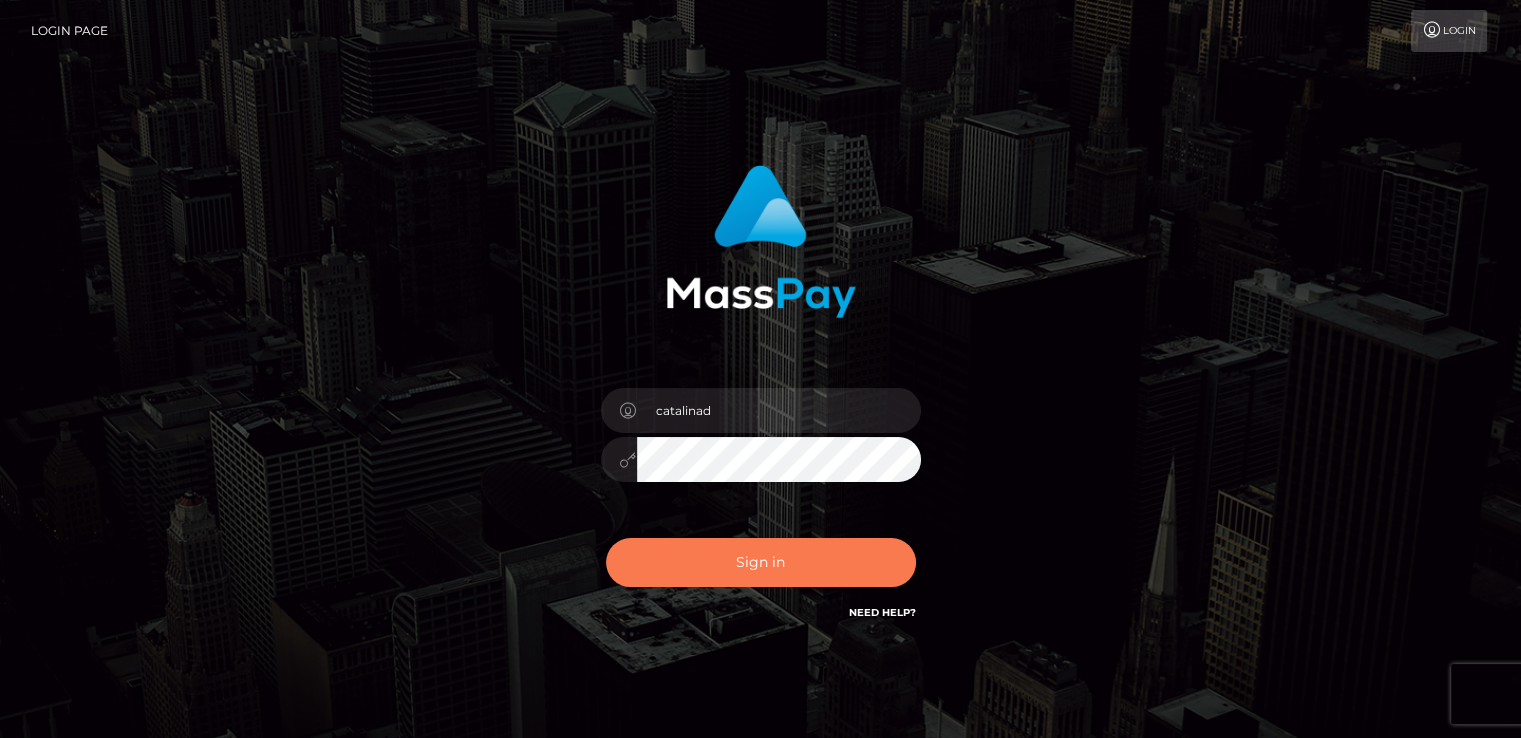click on "Sign in" at bounding box center [761, 562] 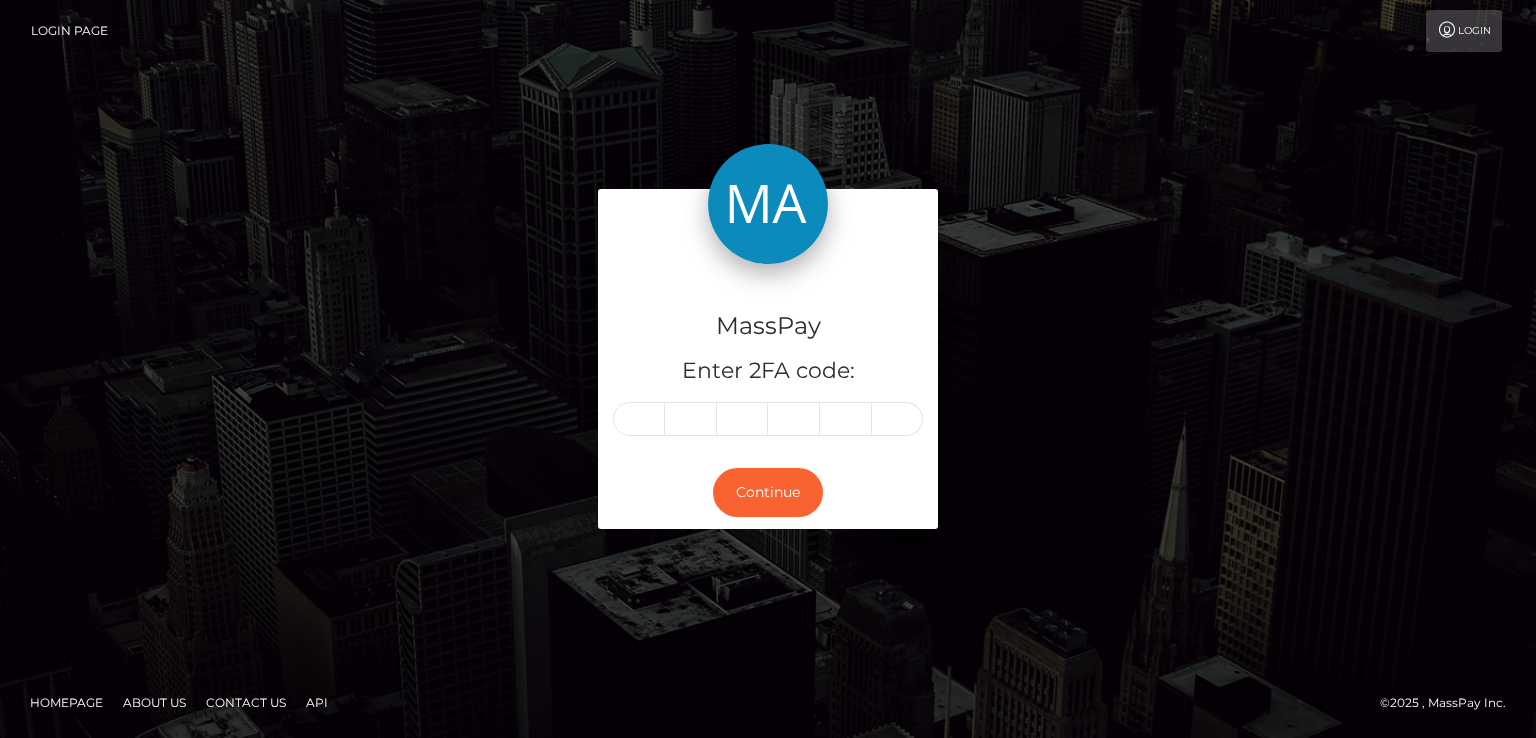 scroll, scrollTop: 0, scrollLeft: 0, axis: both 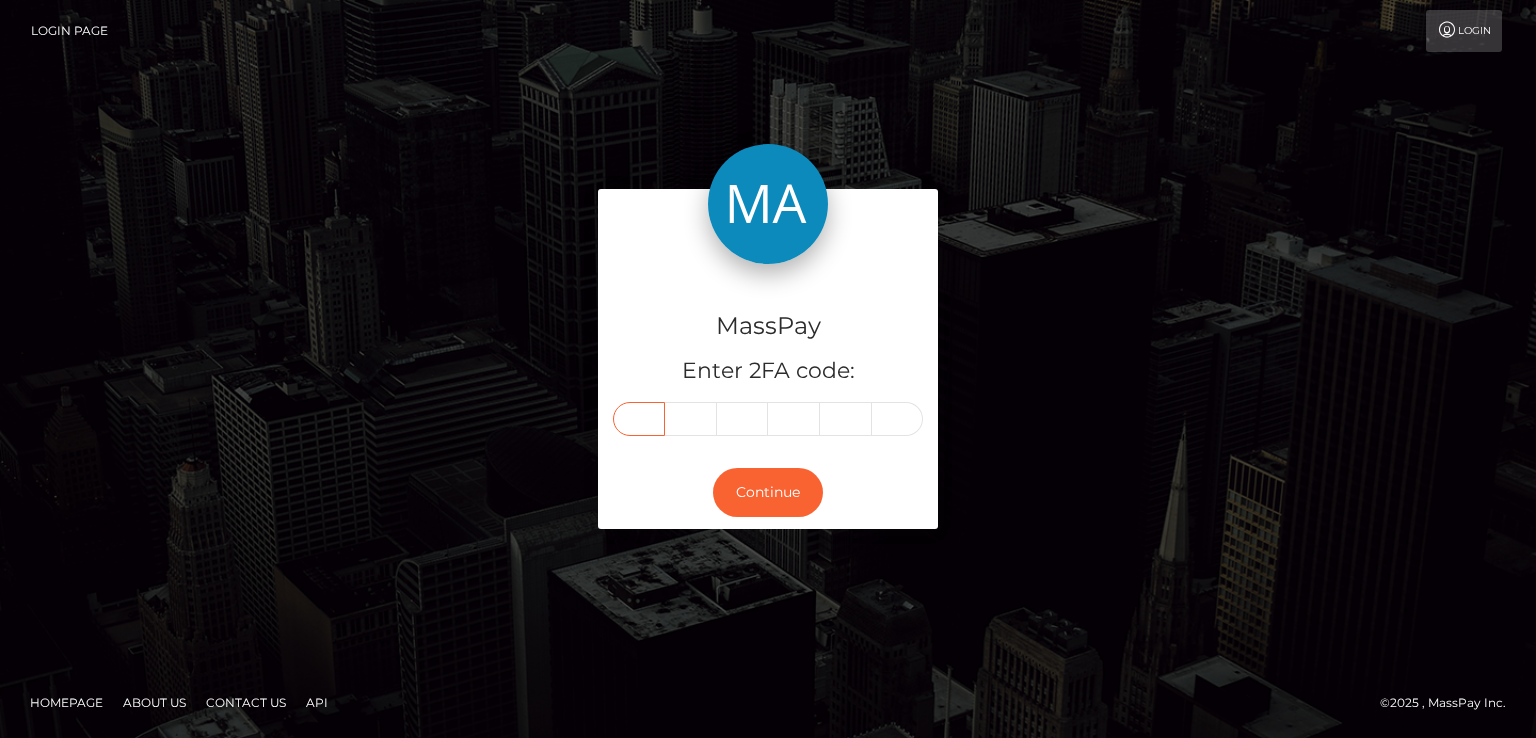 click at bounding box center (639, 419) 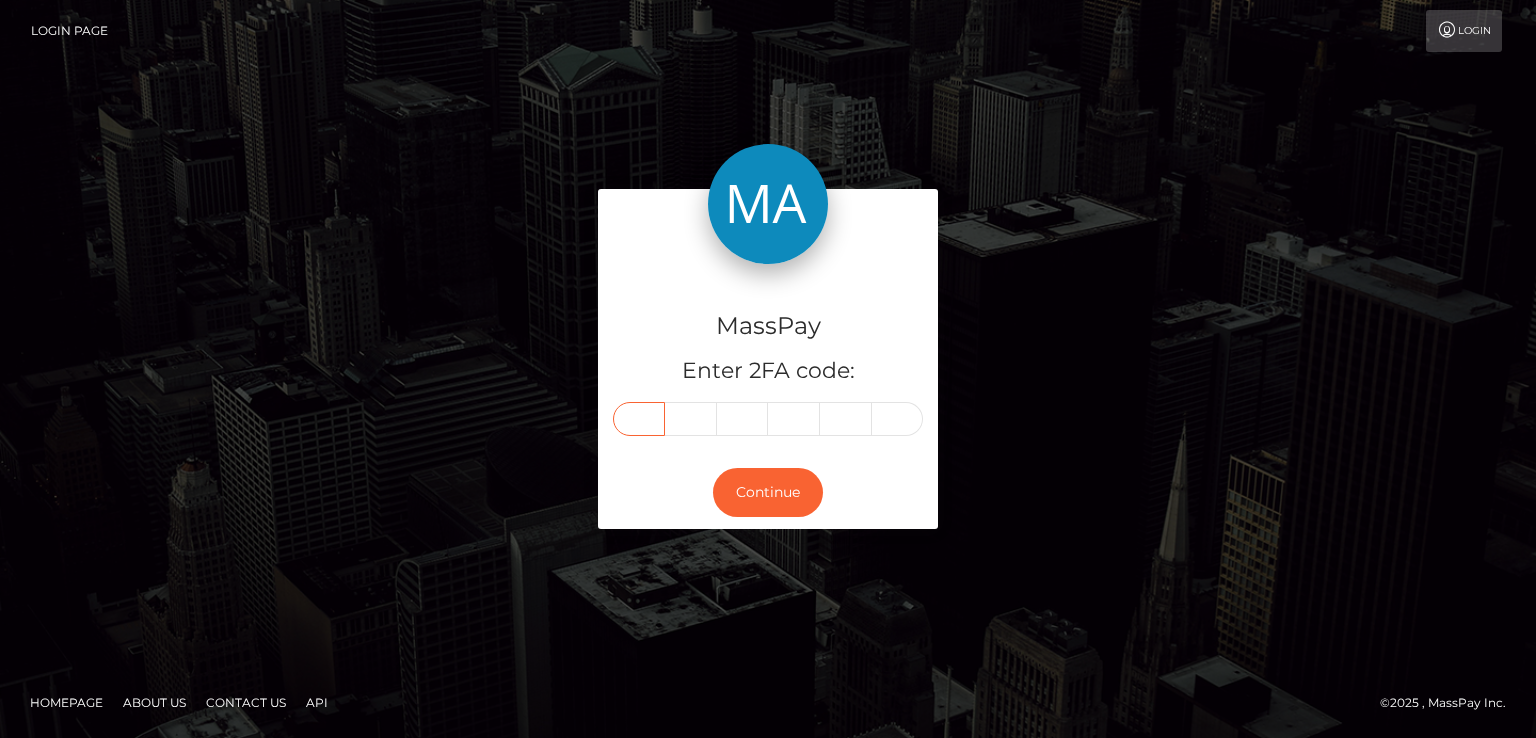 click at bounding box center [639, 419] 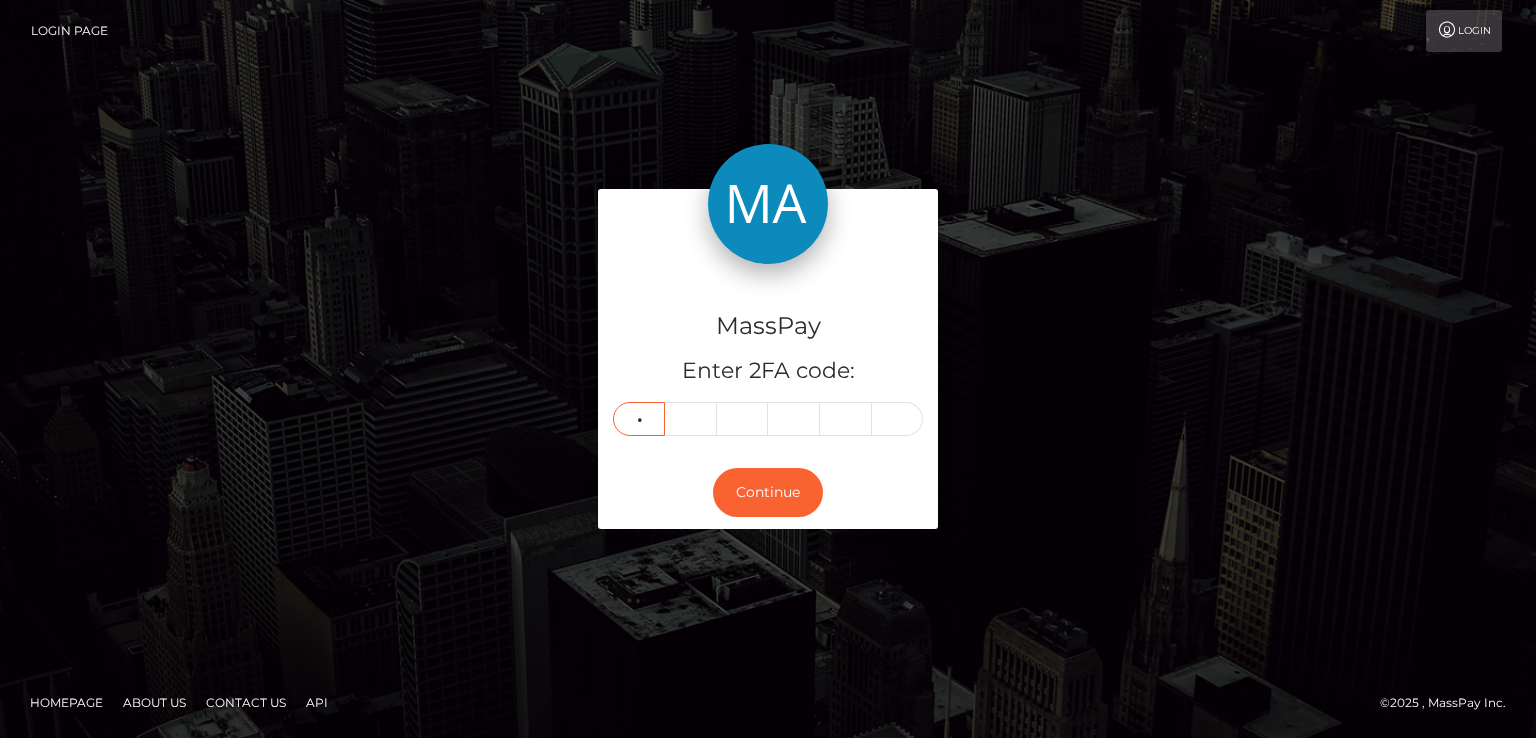 type on "2" 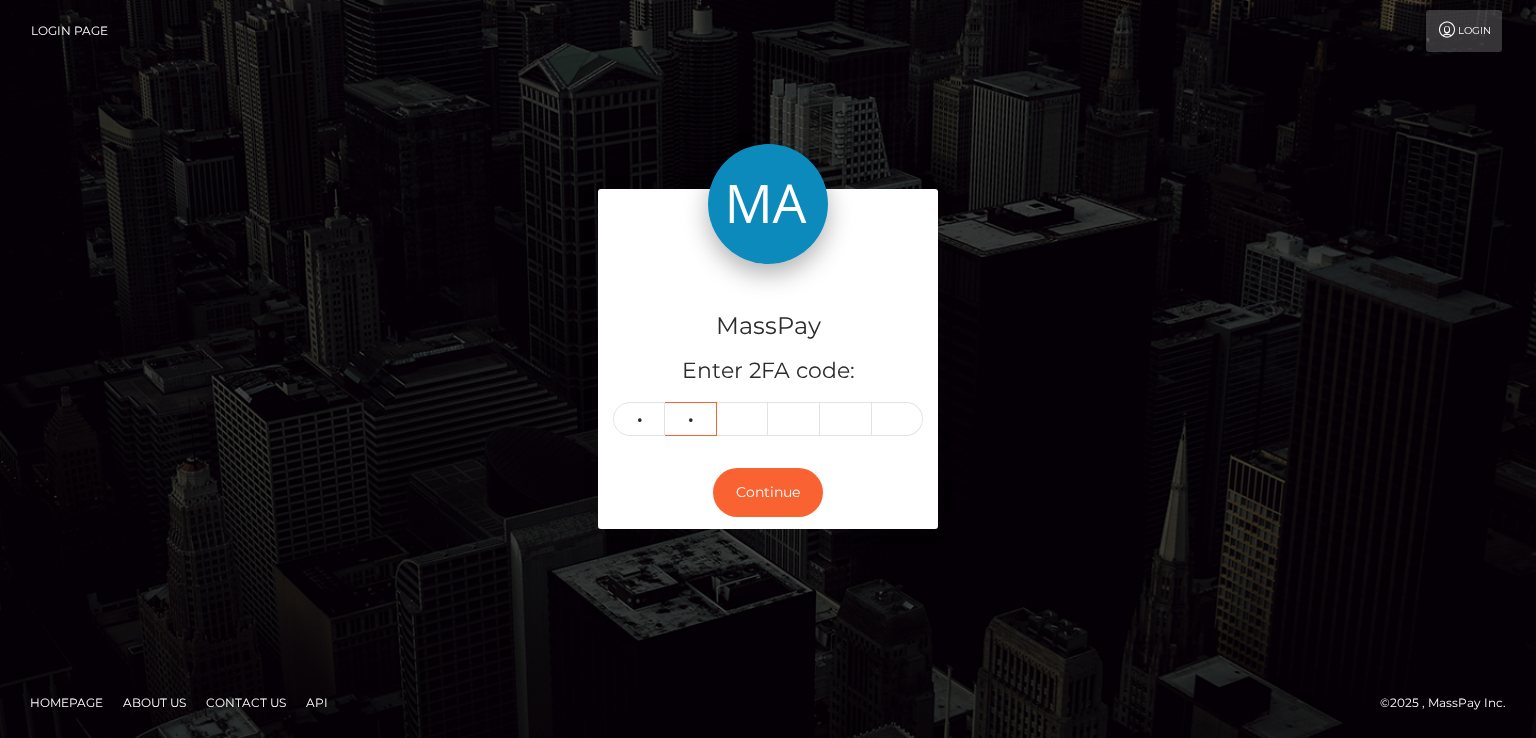 type on "0" 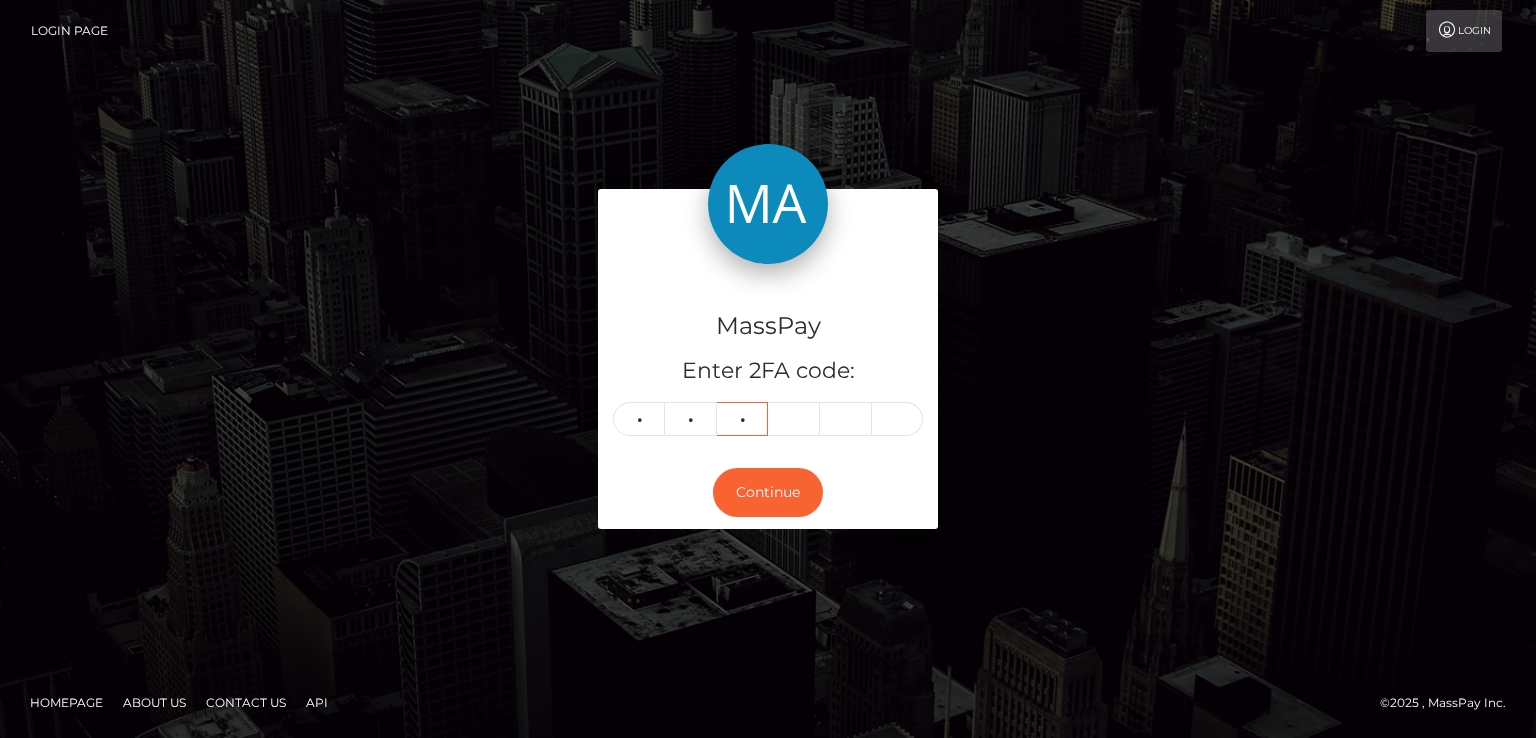 type on "6" 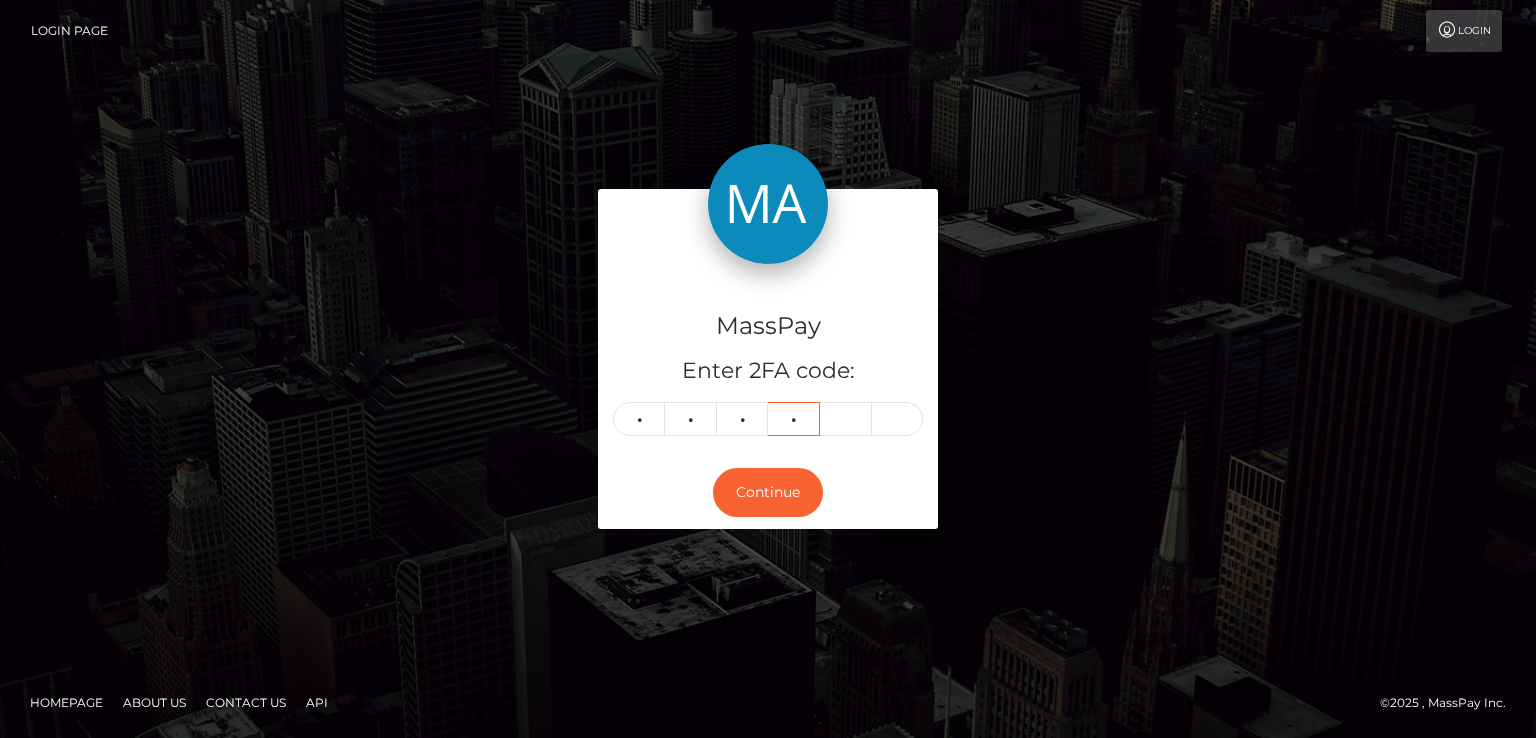 type on "3" 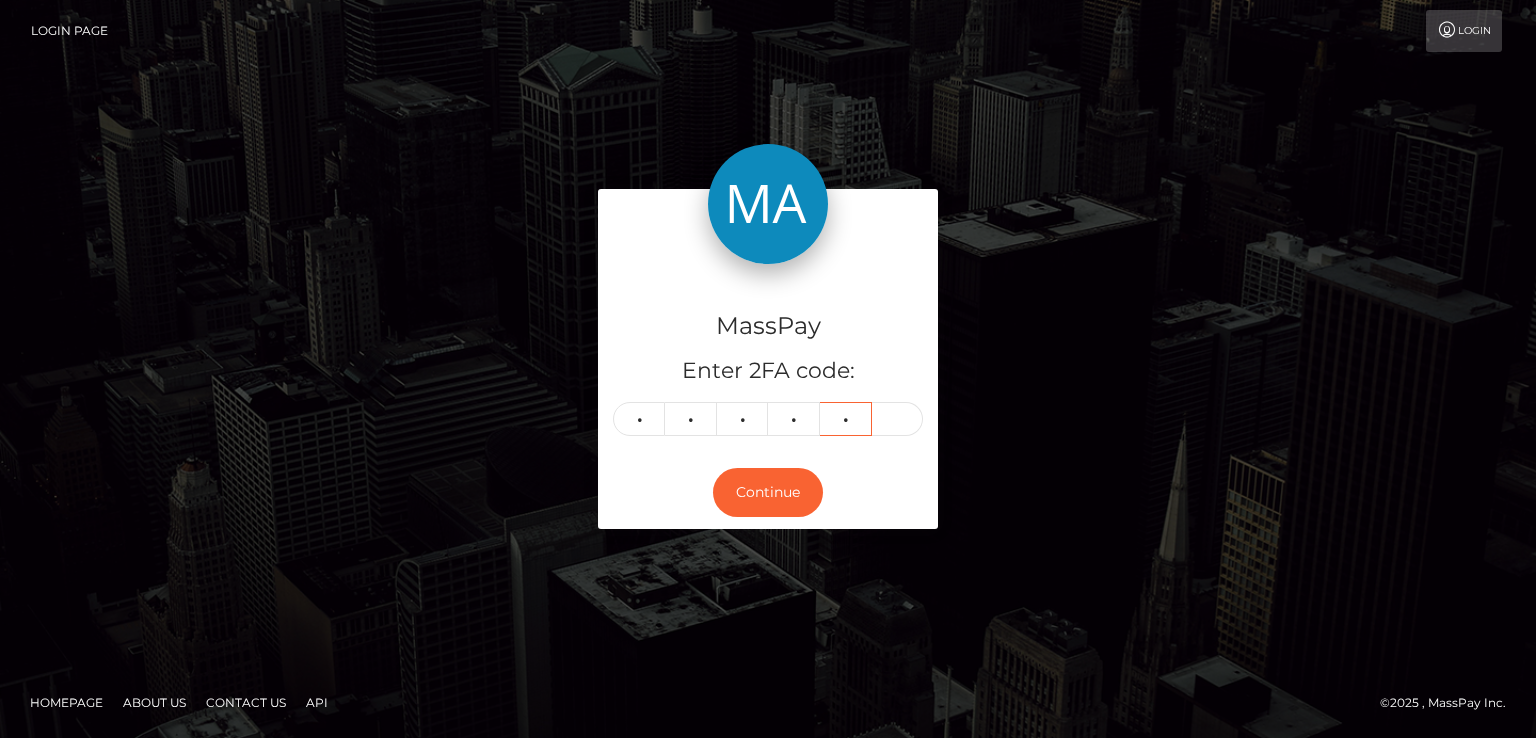 type on "6" 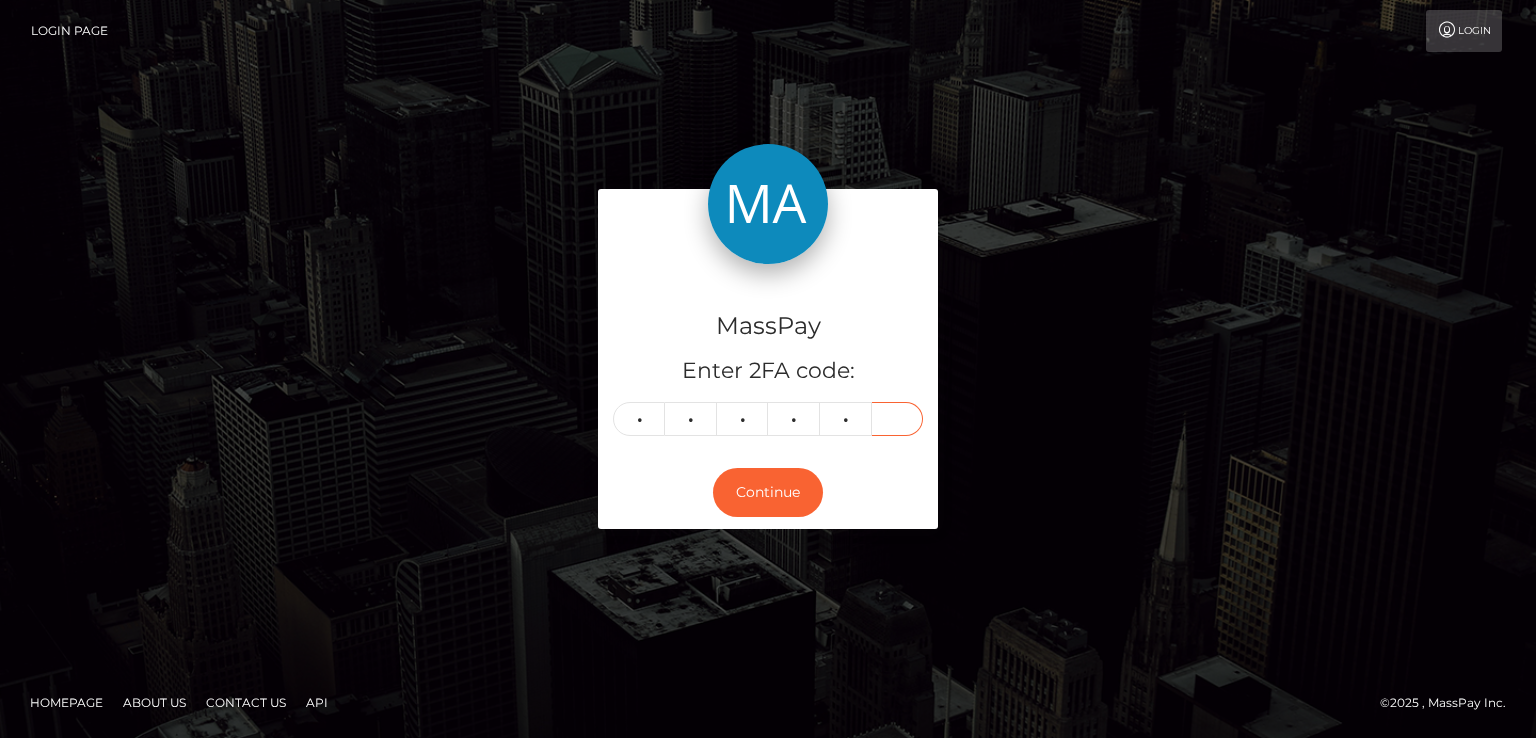 type on "9" 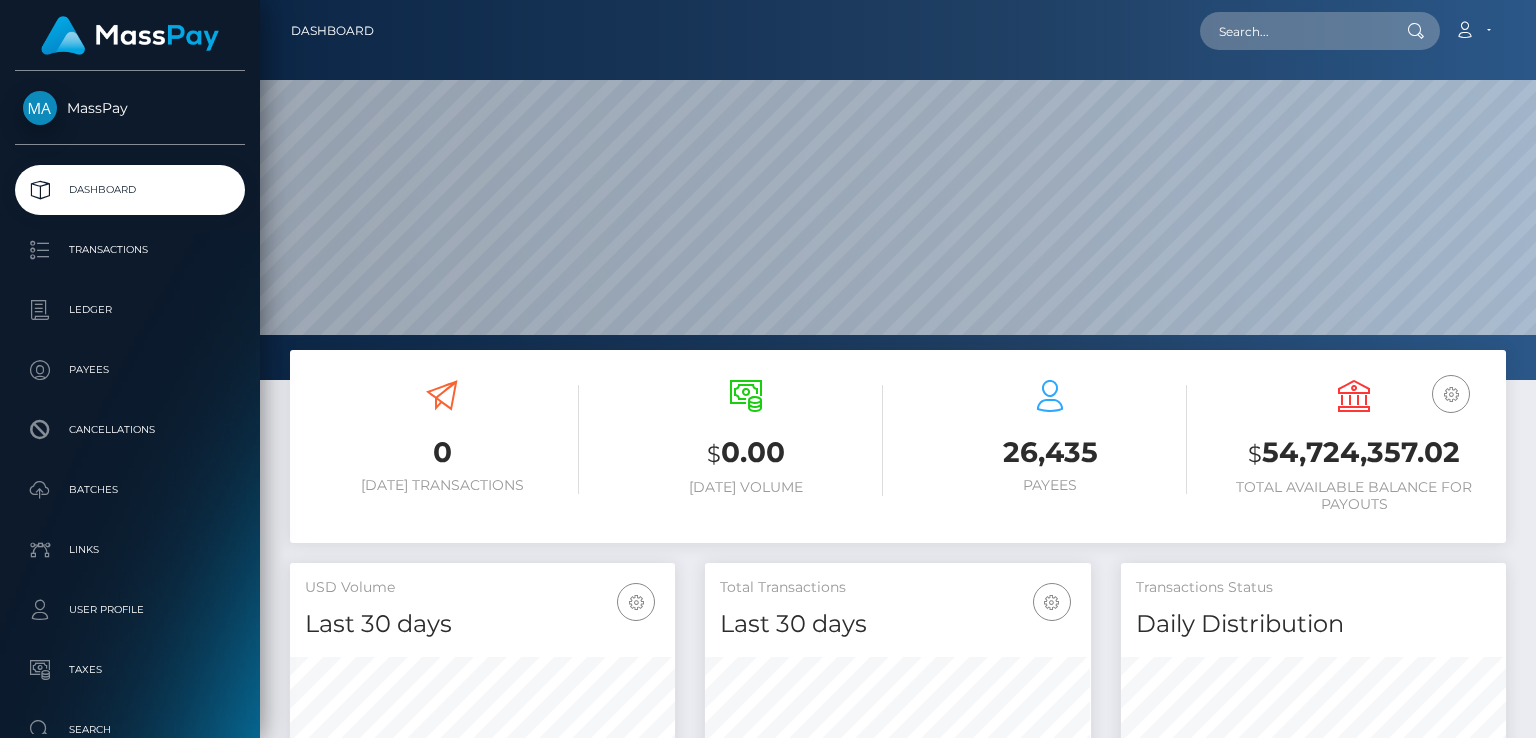 scroll, scrollTop: 0, scrollLeft: 0, axis: both 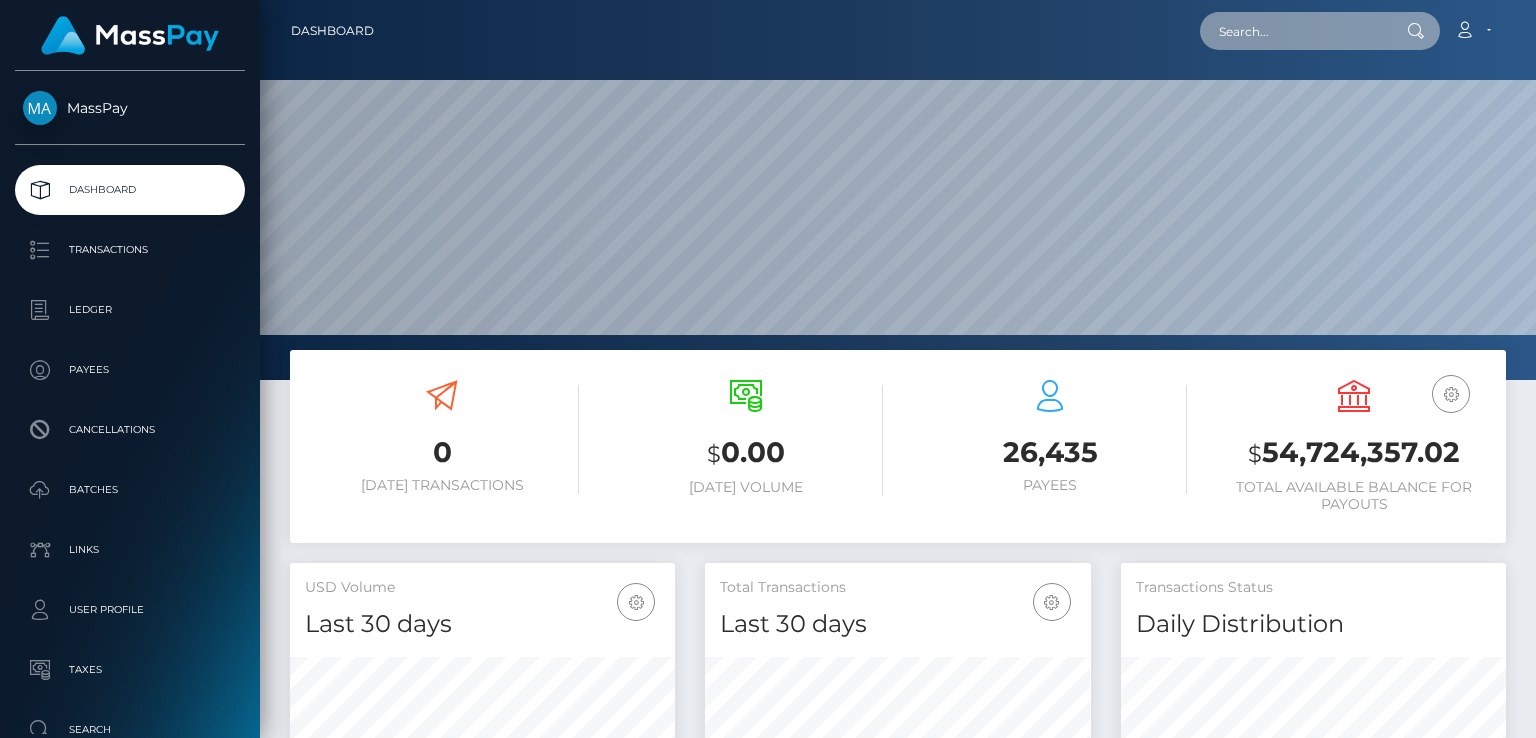 paste on "cadenmcghee@icloud.con" 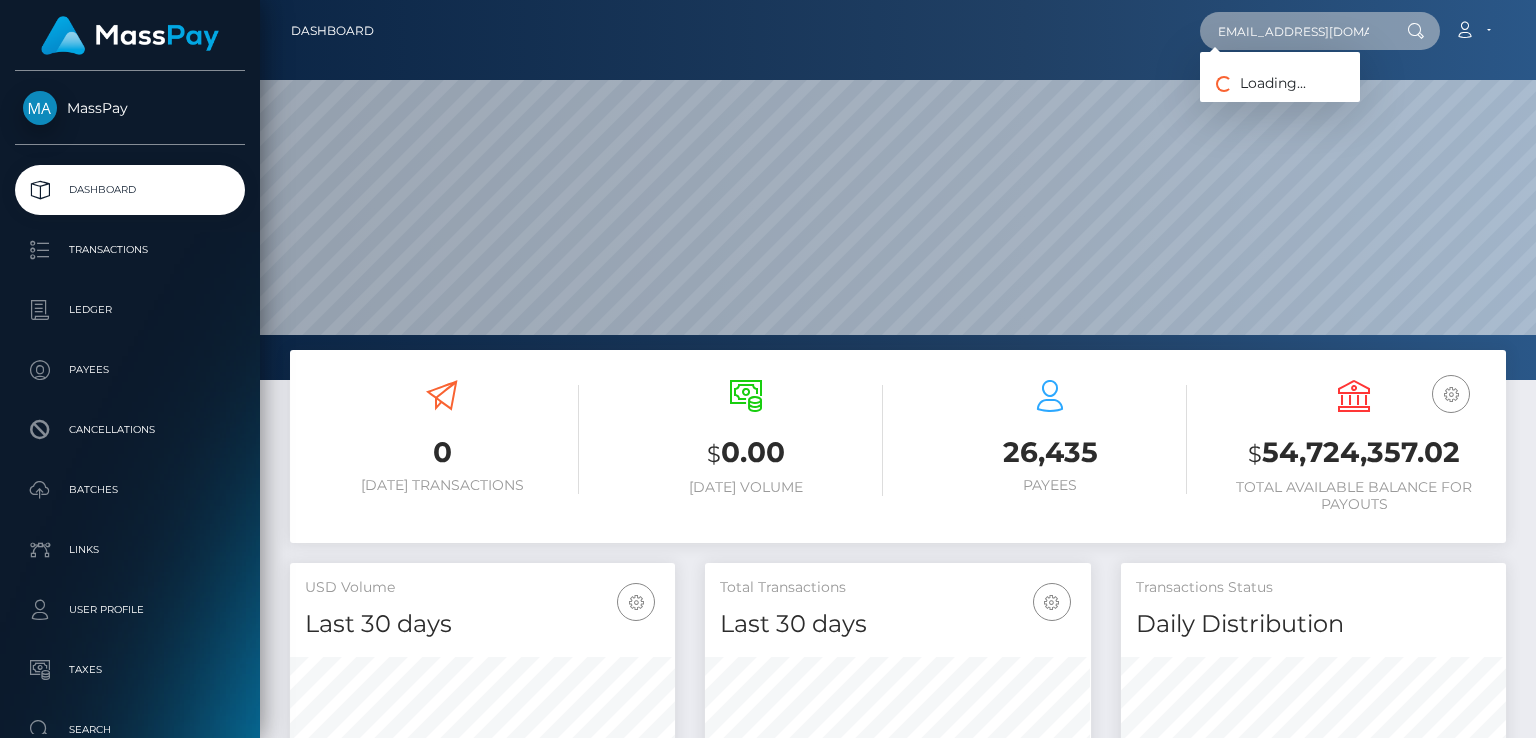 scroll, scrollTop: 0, scrollLeft: 17, axis: horizontal 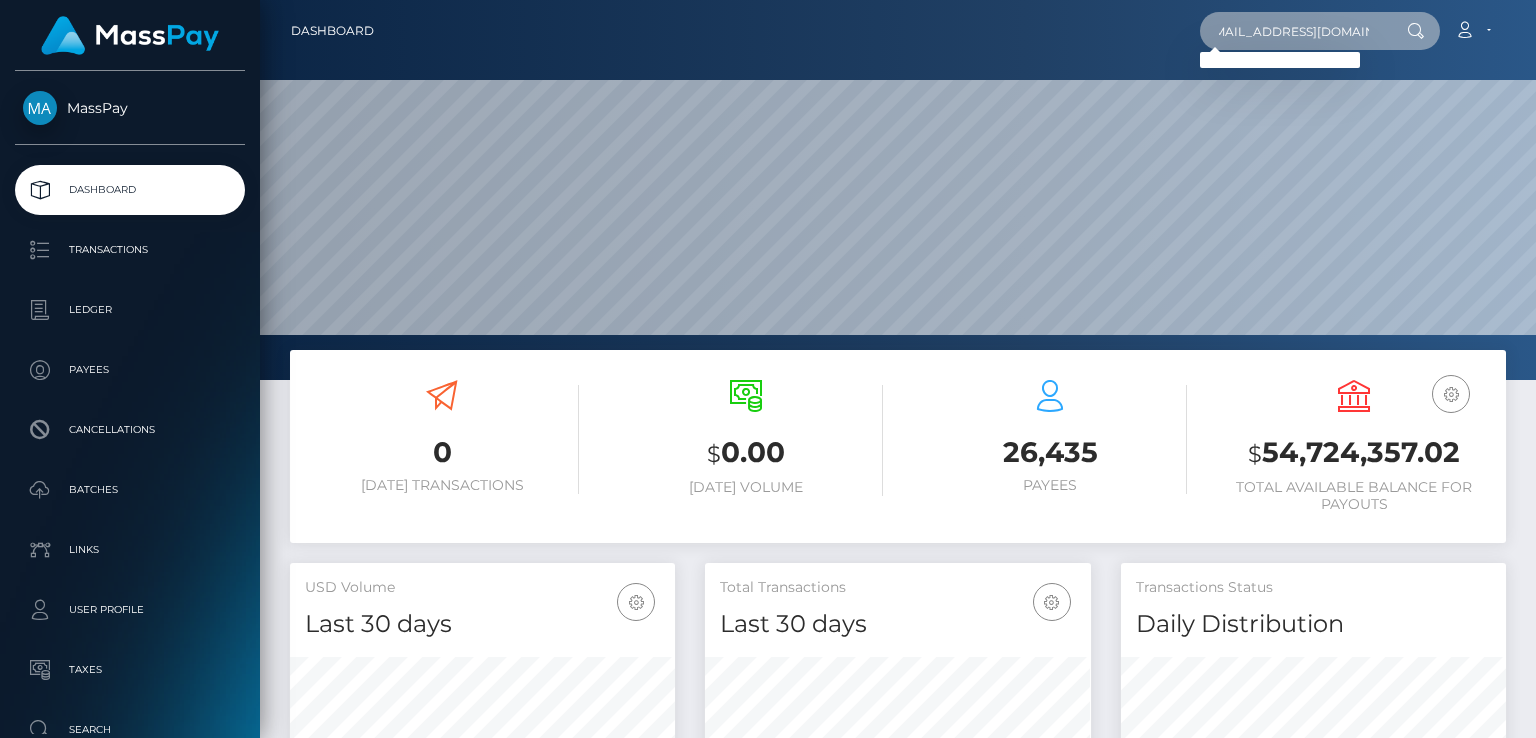 click on "cadenmcghee@icloud.com" at bounding box center [1294, 31] 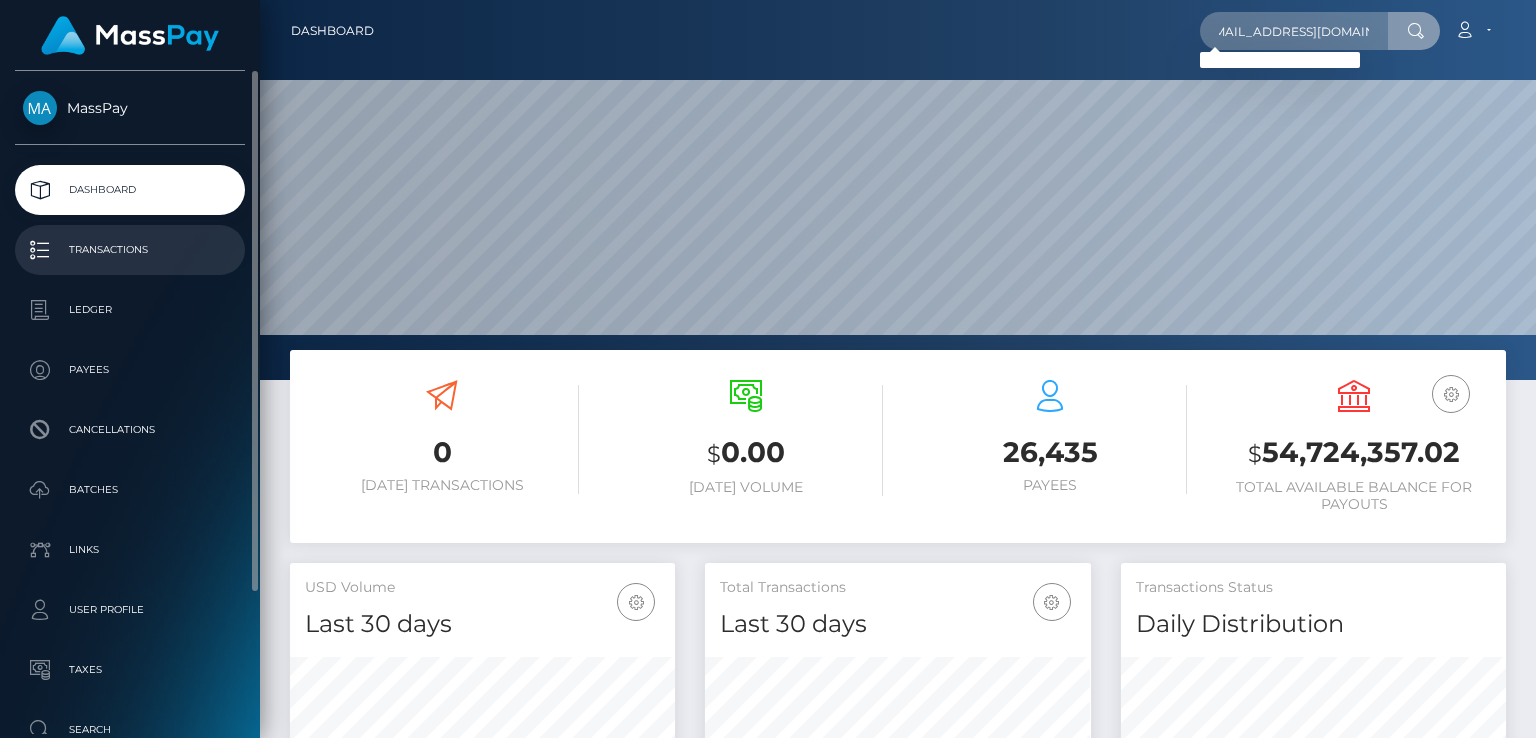 scroll, scrollTop: 0, scrollLeft: 0, axis: both 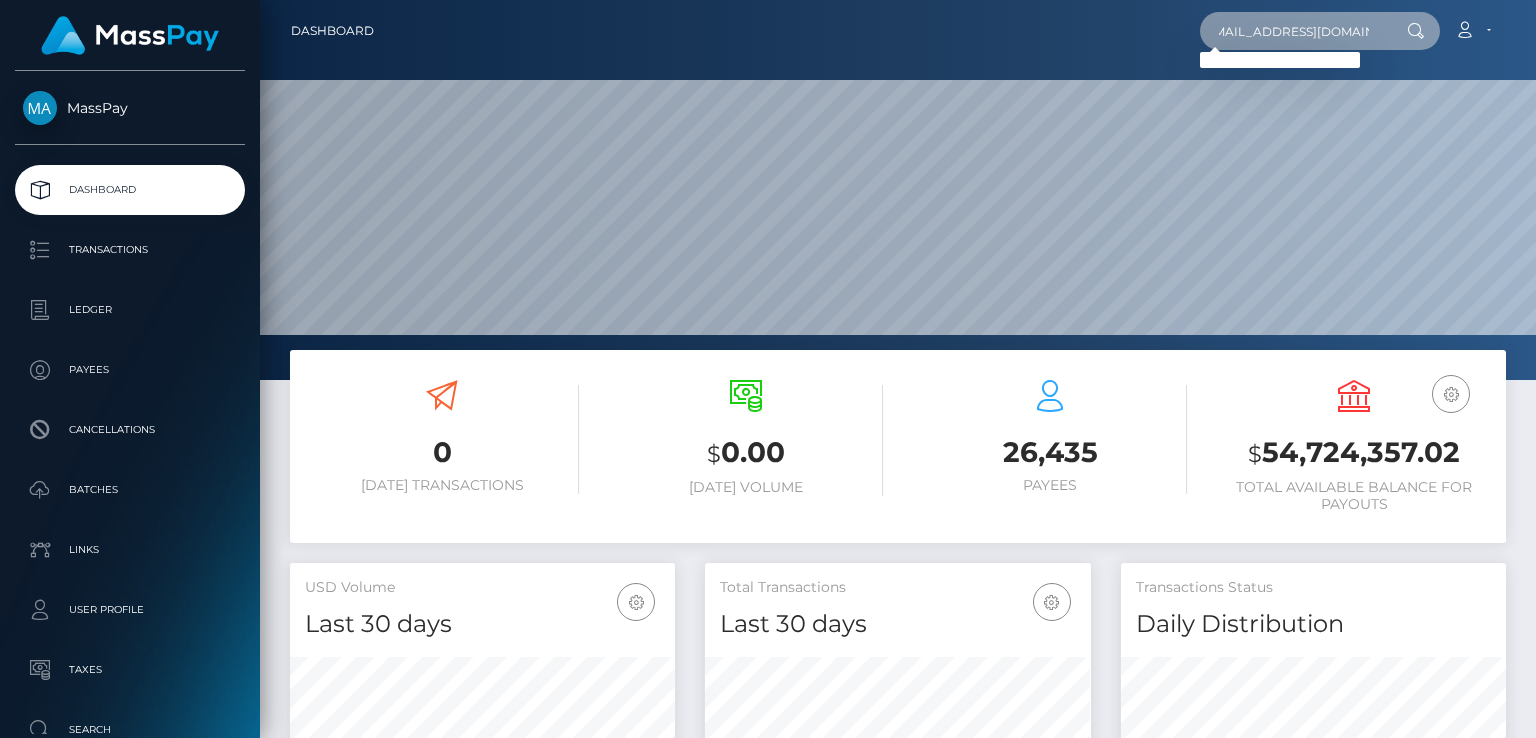 drag, startPoint x: 1208, startPoint y: 32, endPoint x: 1376, endPoint y: 38, distance: 168.1071 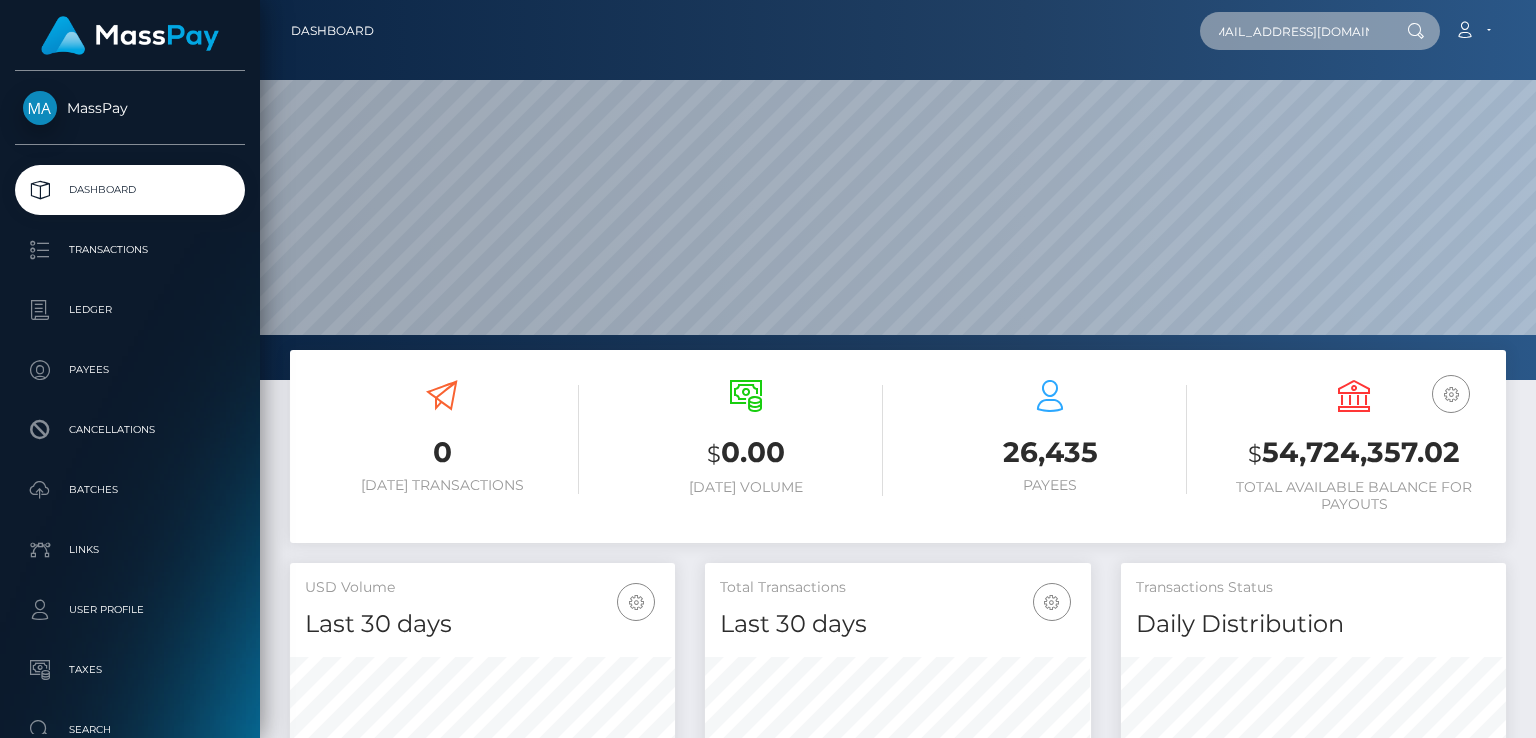 paste on "1085968" 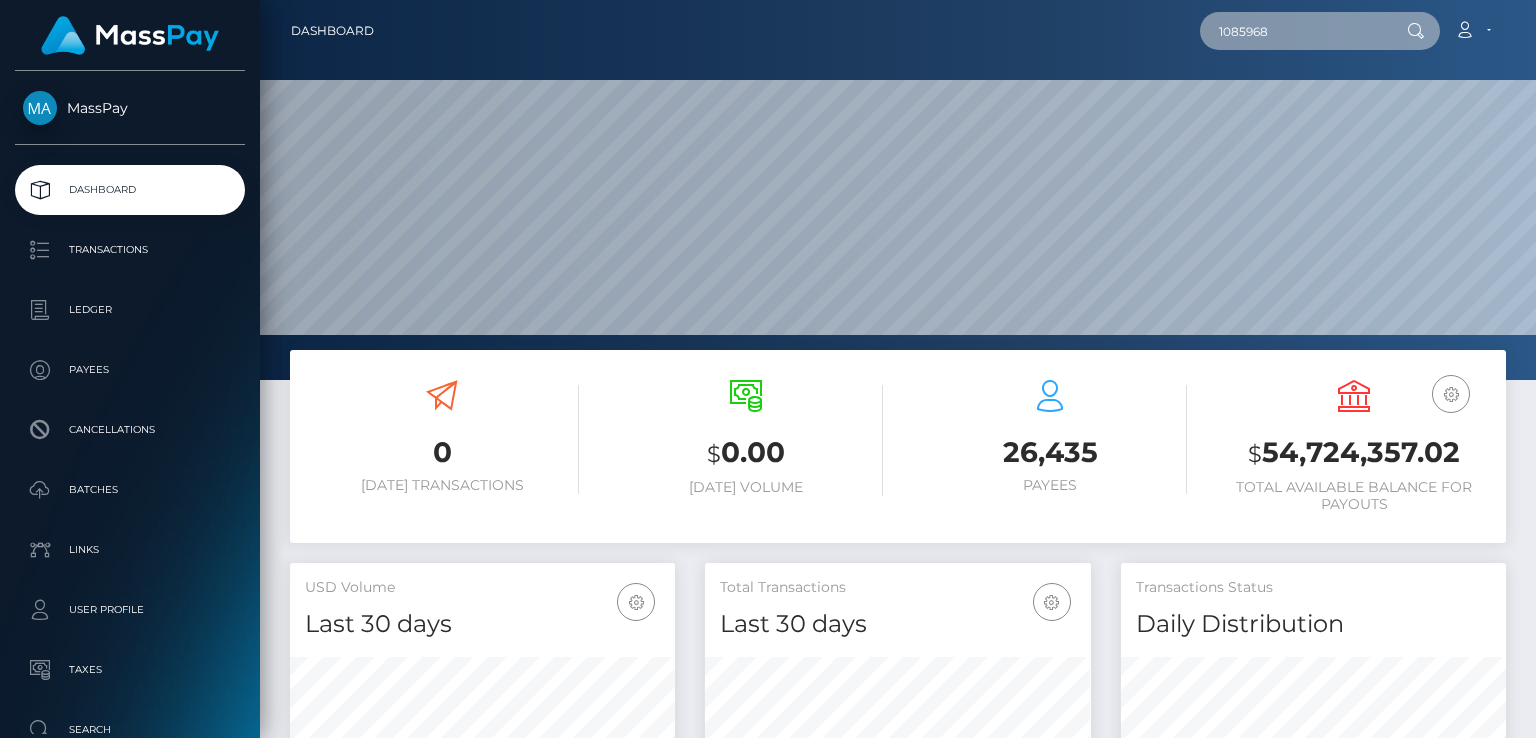 scroll, scrollTop: 0, scrollLeft: 0, axis: both 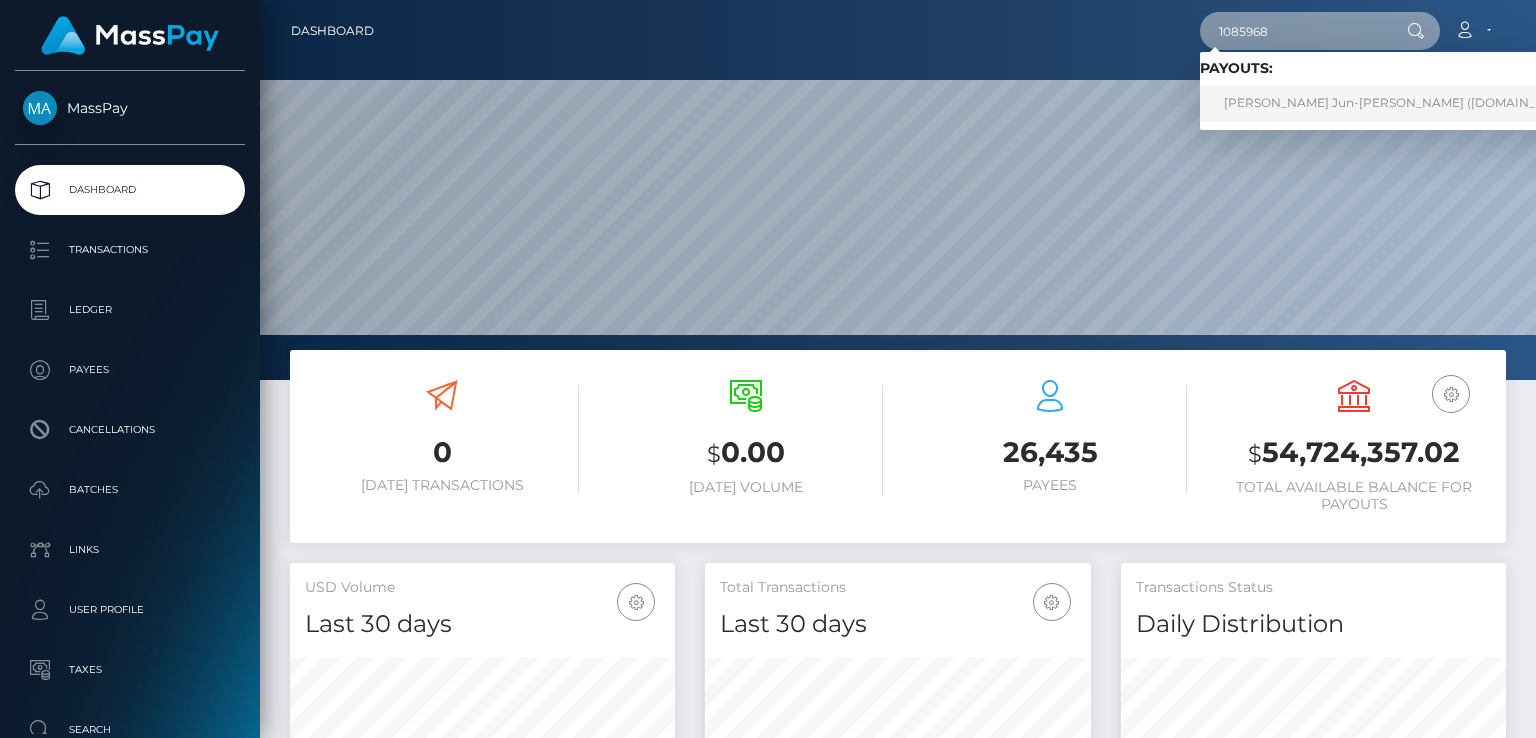 type on "1085968" 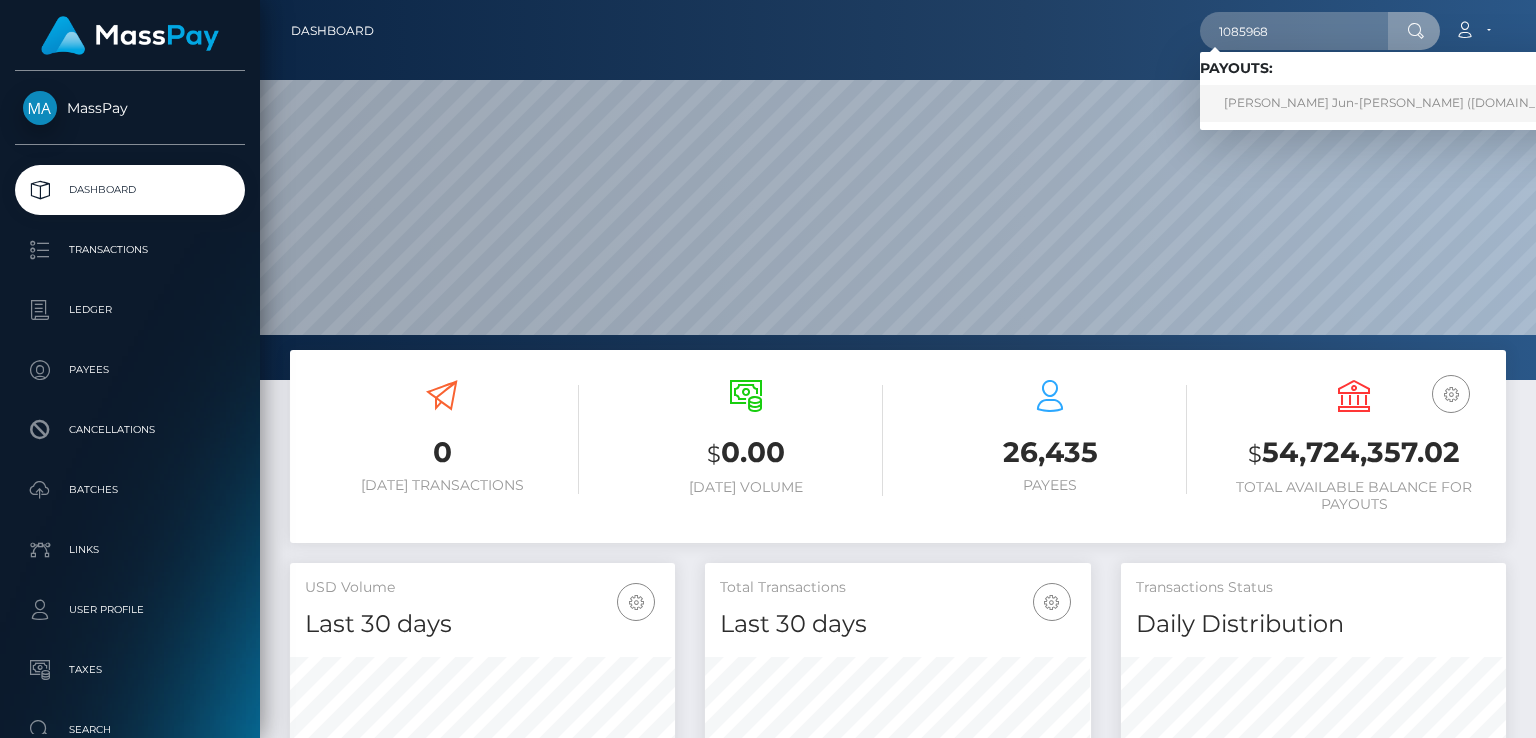 click on "Roland Jun-Jie  Ko (McLuck.com - )" at bounding box center (1408, 103) 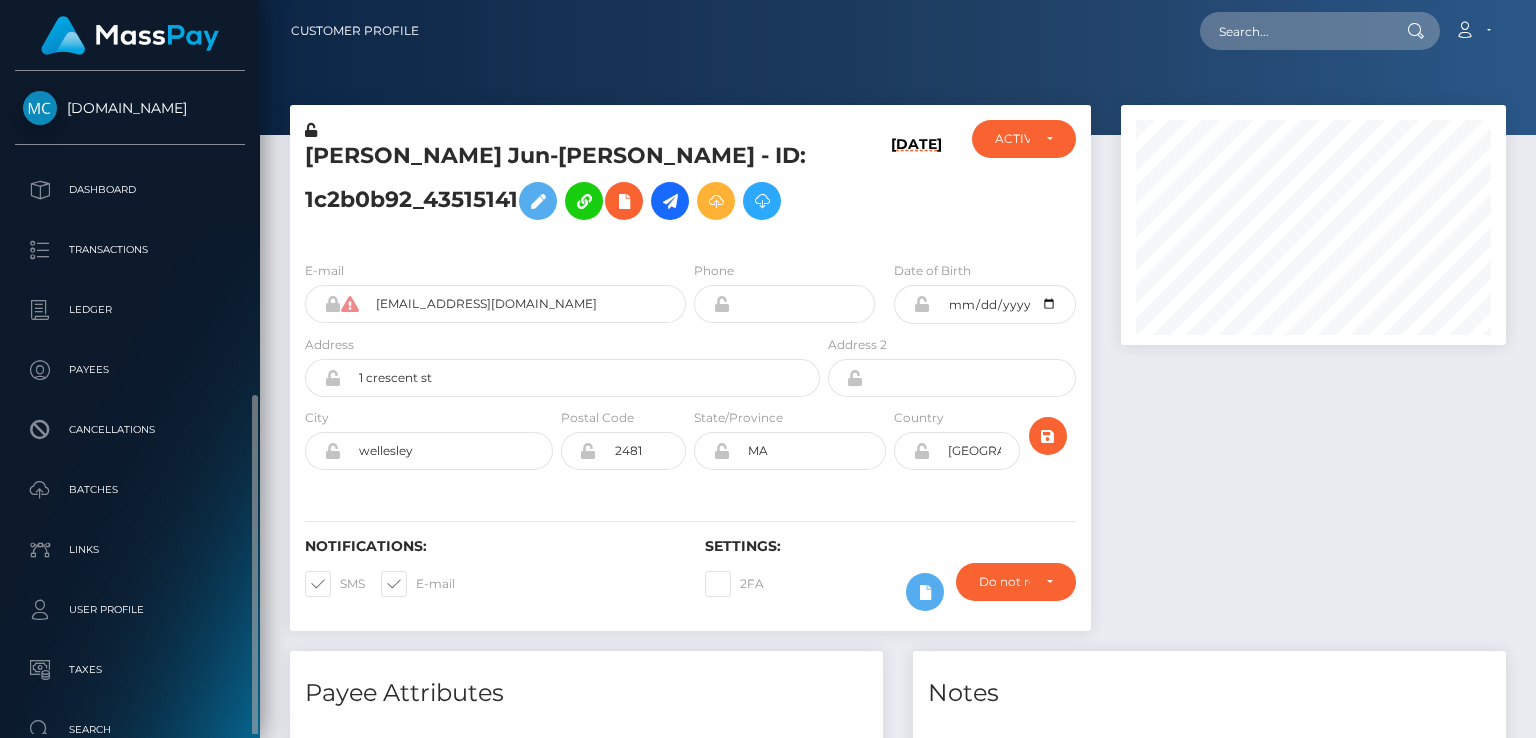 scroll, scrollTop: 0, scrollLeft: 0, axis: both 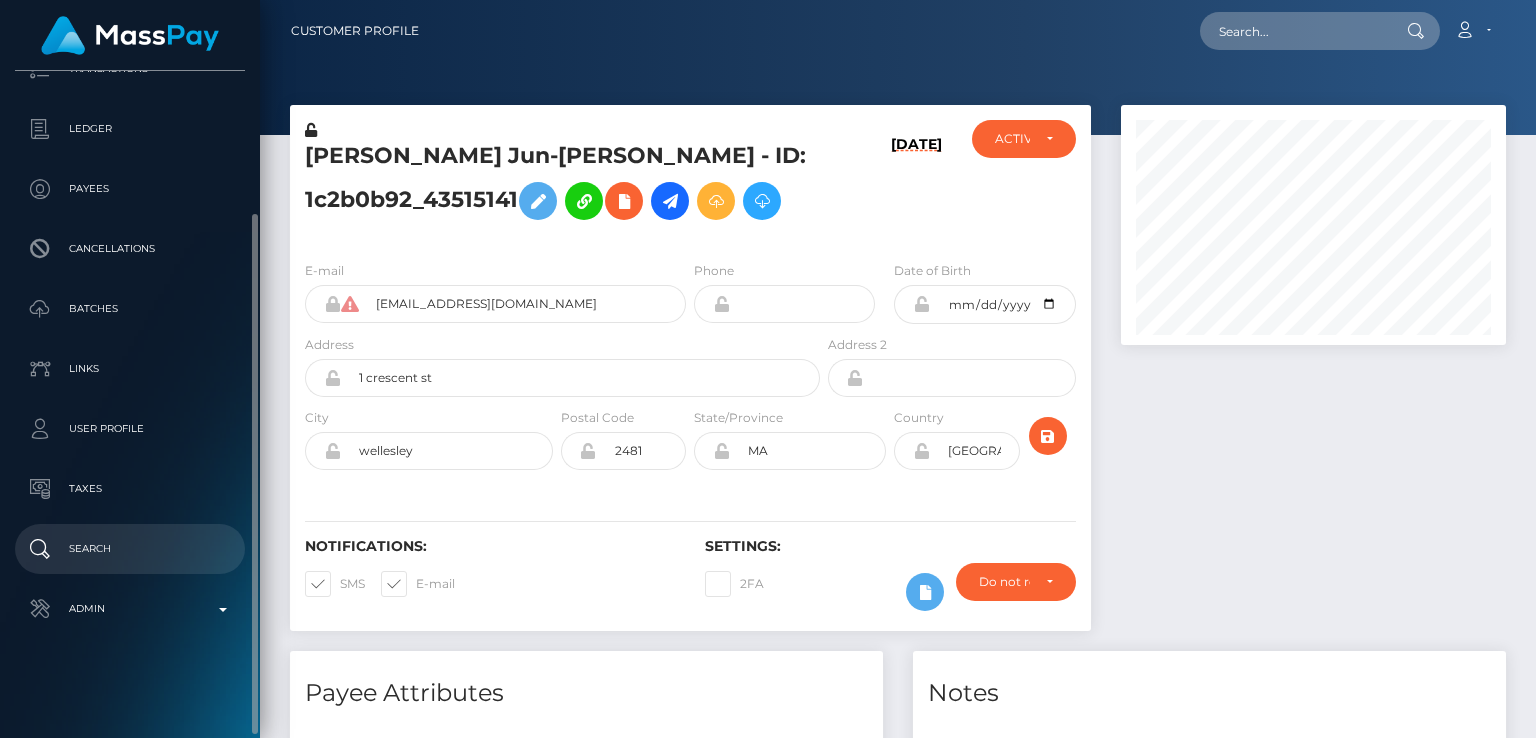 click on "Search" at bounding box center [130, 549] 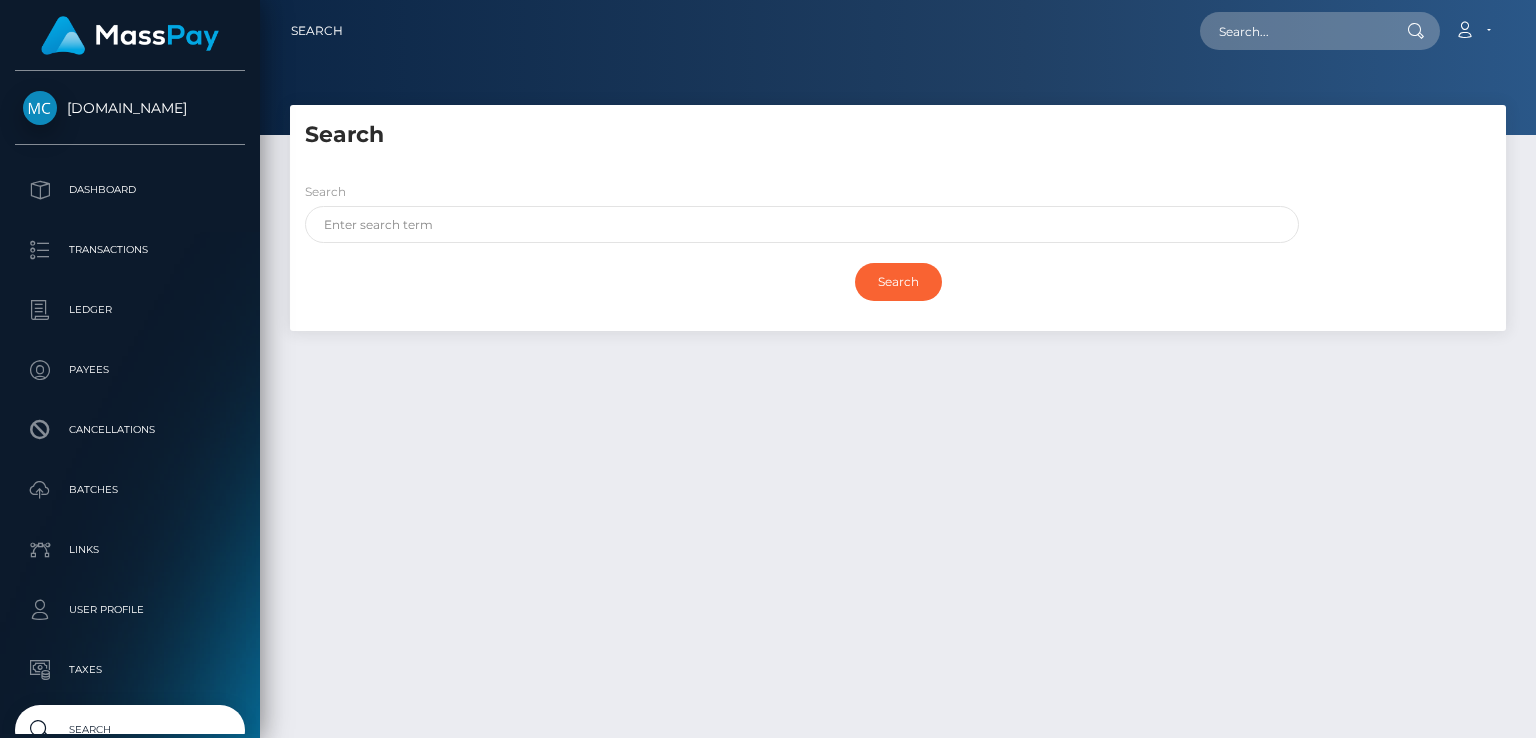 scroll, scrollTop: 0, scrollLeft: 0, axis: both 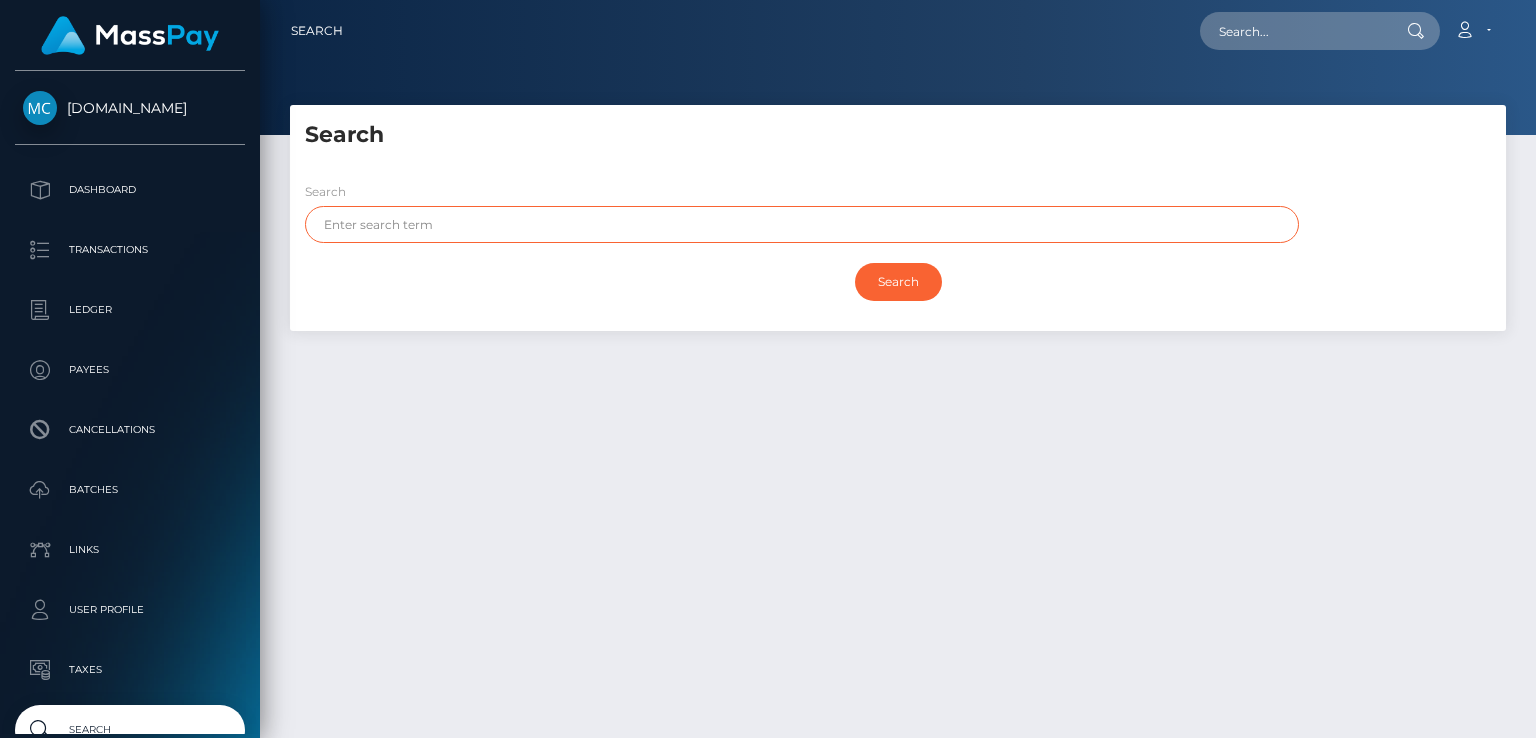 paste on "Caden" 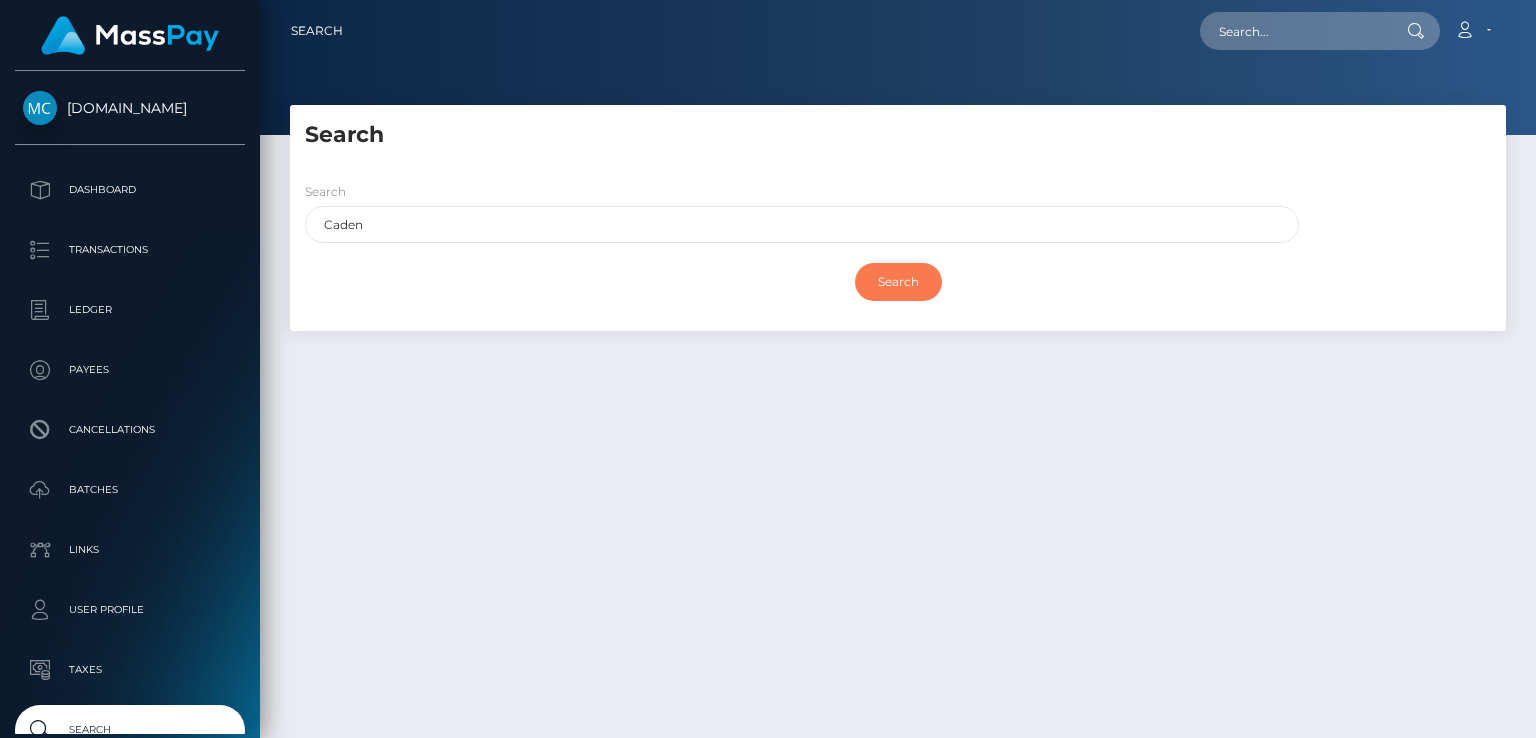 drag, startPoint x: 892, startPoint y: 289, endPoint x: 771, endPoint y: 221, distance: 138.79842 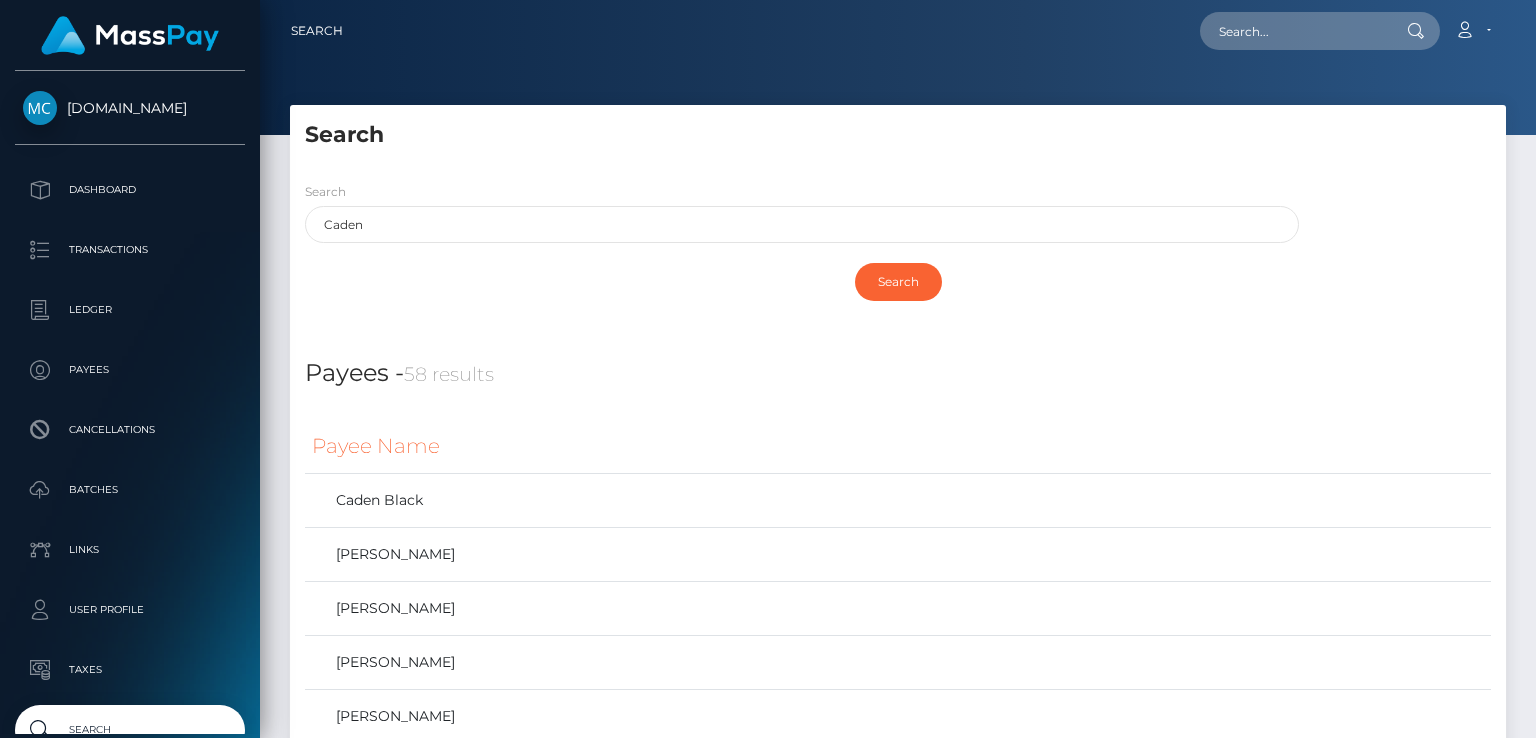 click on "Payees -  58 results
Payee Name
Caden  Black caden  ridgway Caden  Hohlstein Caden  Hohlstein Caden  Dittrich Caden  Anderson Caden  Hohlstein Caden  Hohlstein Caden  Hohlstein caden  graham CADEN  STARR caden  henry NOÉMIE SANDRINE ALEXIA VIGOUROUX JADE CHANTAL DANIELLE RUAULT MICHÈLE  ASSET CADEN MARIE BRODIE CADEN AMIR RUCKER CADEN IMAN MARSHALL CADEN RICHARD KRITENBRINK CADEN ANDREW TORRES CADEN ANTONI JOSEPH LOTT CADEN SCOTT GILMOND CADEN ASHLEY SUMMERS CADEN CHARLES FURRY Caden  Bedney CADEN CHRISTOPHER NICHOLSON CADEN JADE MCCULLOUGH CADEN MAC COLLINS CADEN GAGE SHIFFLETTE Caden  Hofacker Caden  Molnar CADEN JUDE DESELLEMS Caden  Webster Caden  Paulson" at bounding box center (898, 1986) 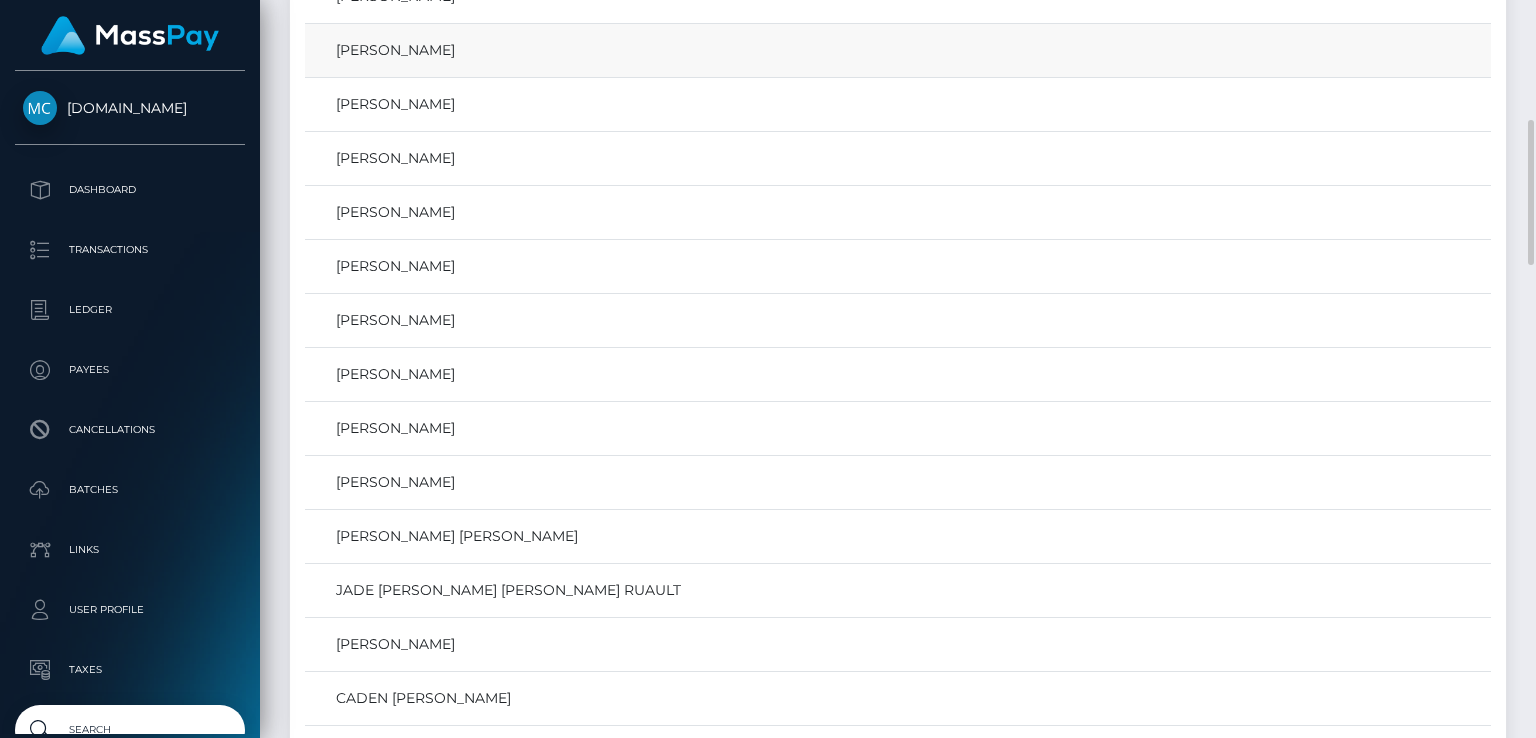 scroll, scrollTop: 0, scrollLeft: 0, axis: both 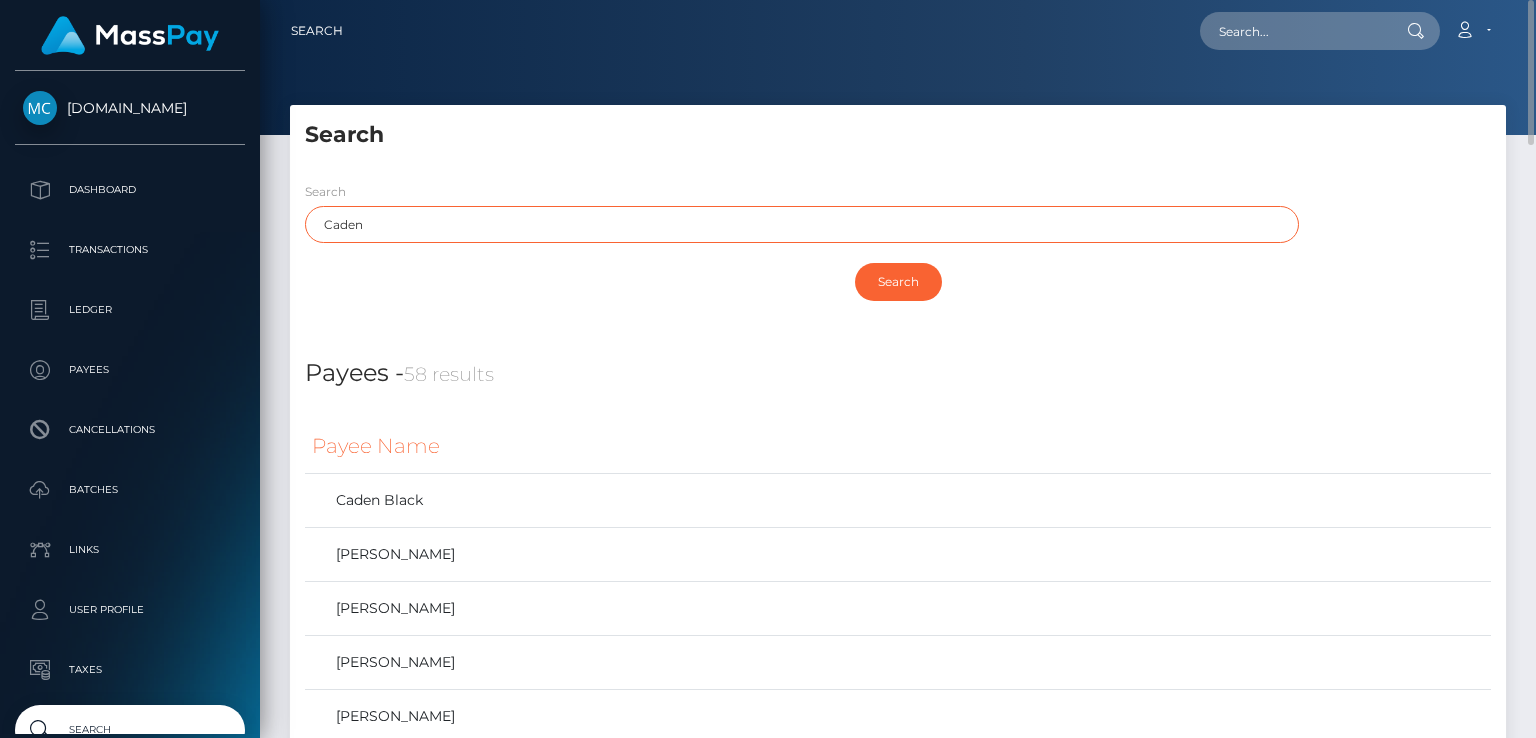 drag, startPoint x: 402, startPoint y: 230, endPoint x: 282, endPoint y: 221, distance: 120.33703 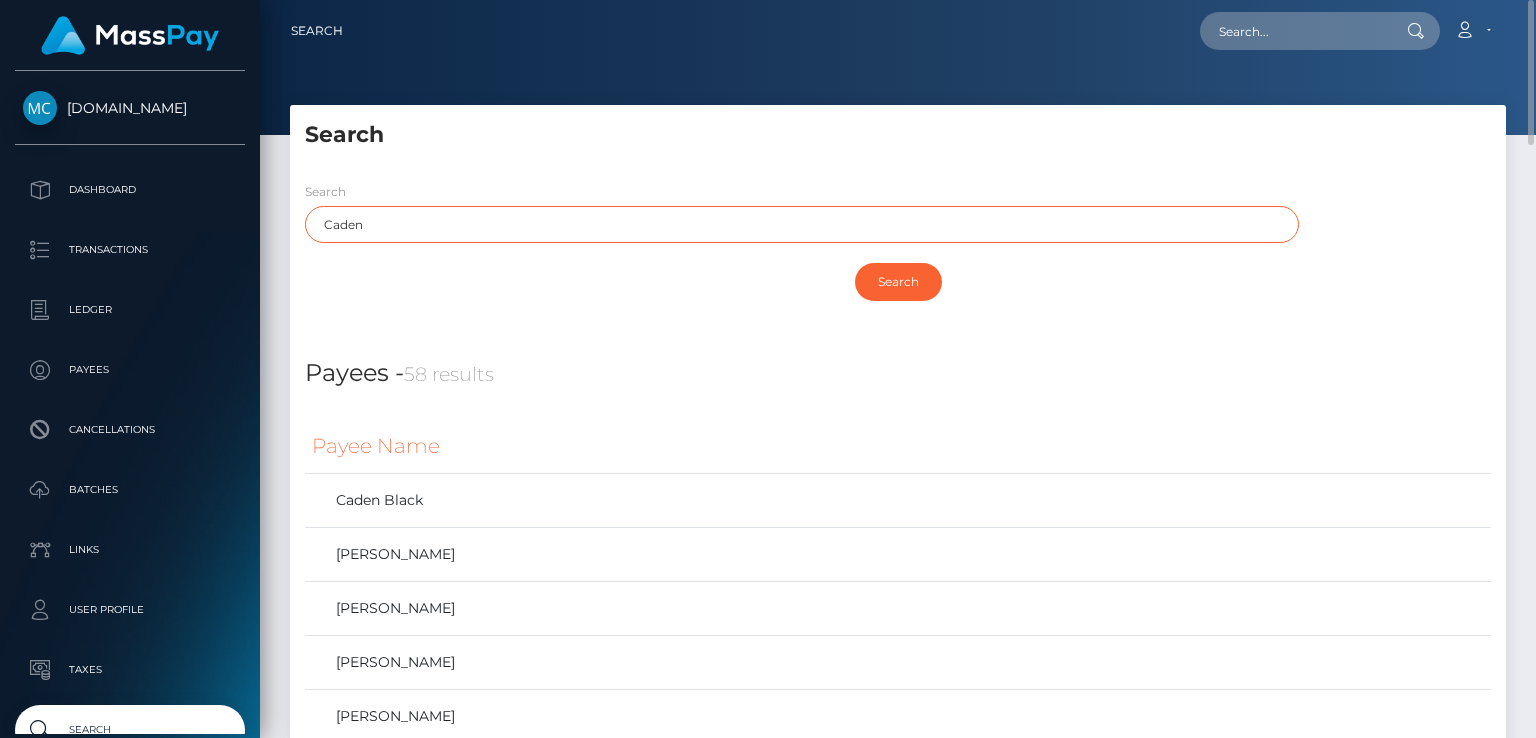 paste on "[PERSON_NAME]" 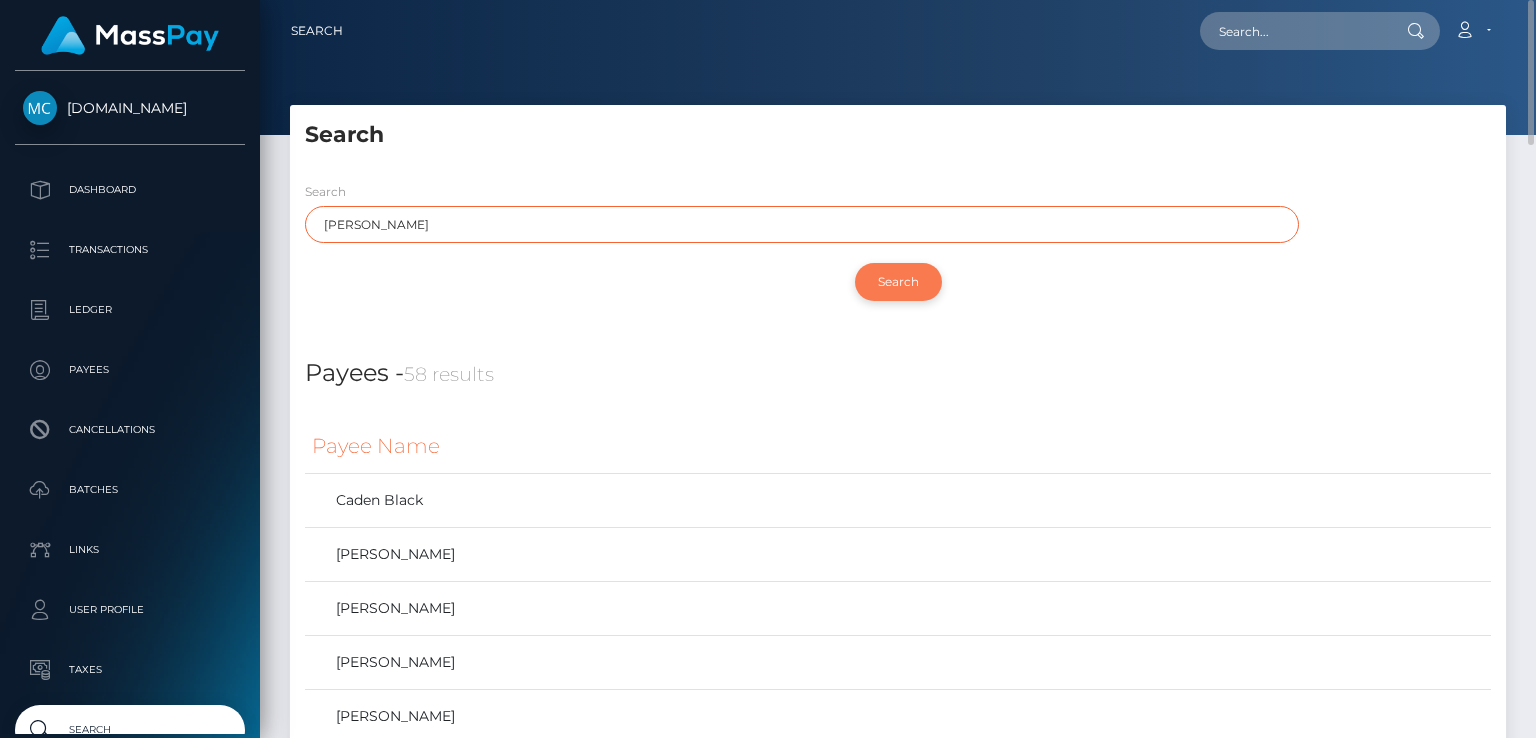 type on "[PERSON_NAME]" 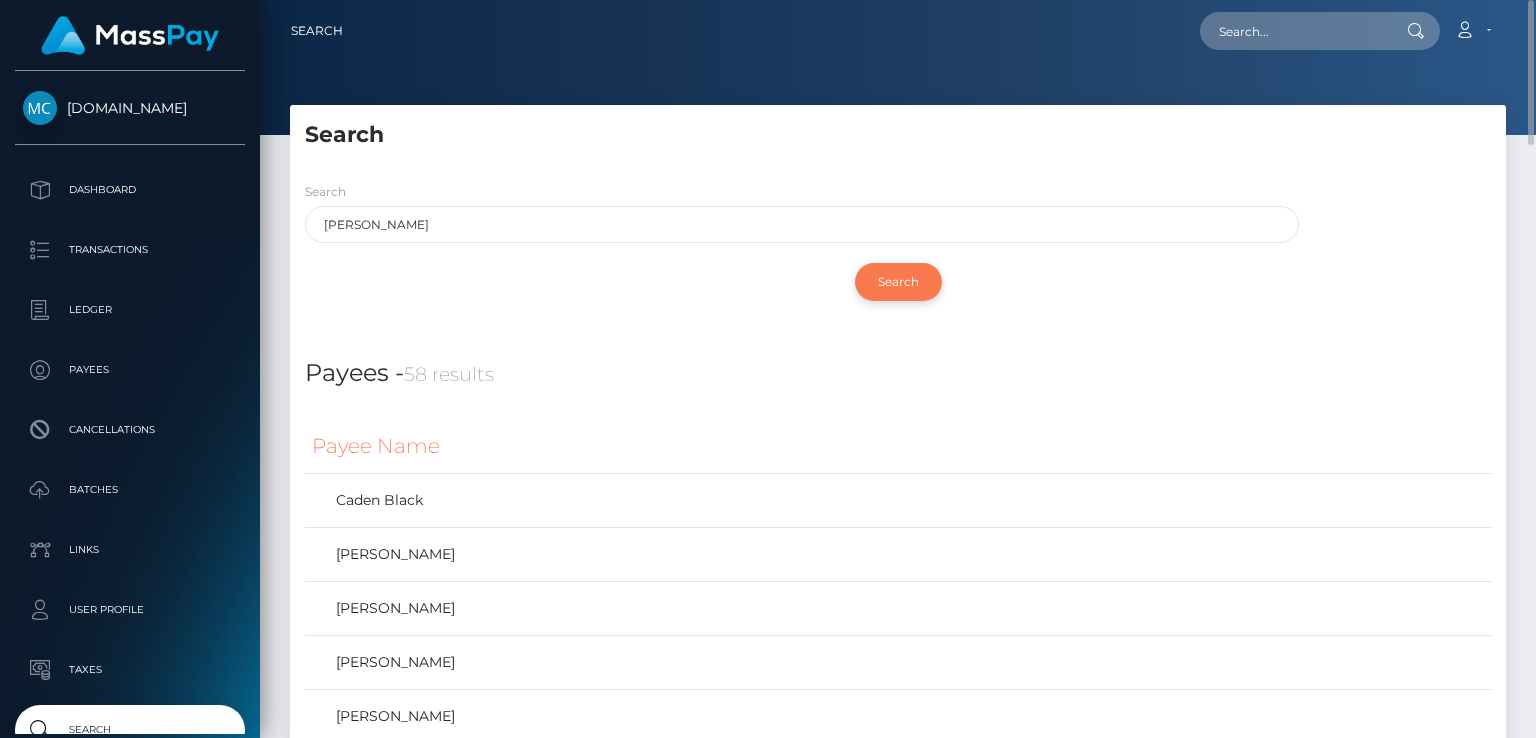 click on "Search" at bounding box center (898, 282) 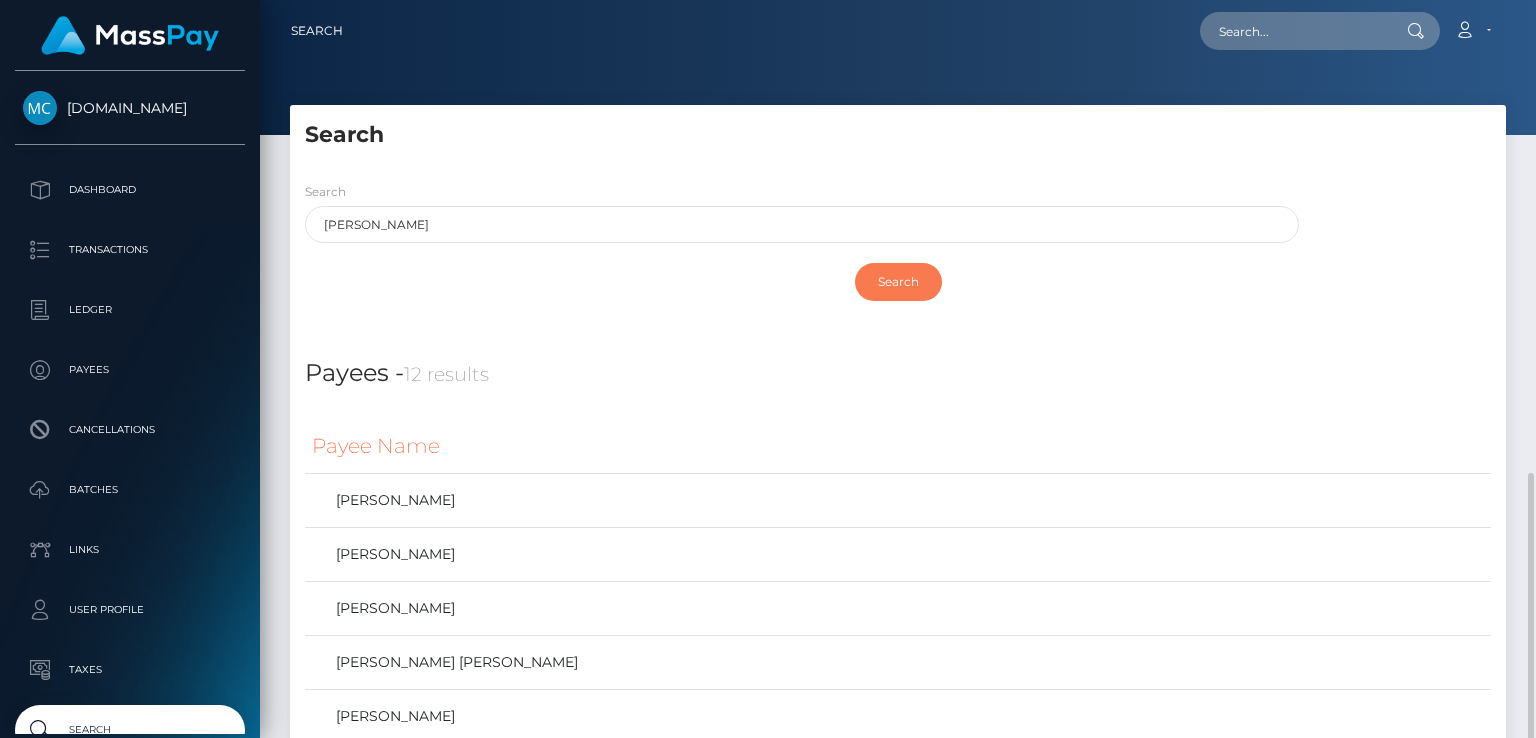 scroll, scrollTop: 300, scrollLeft: 0, axis: vertical 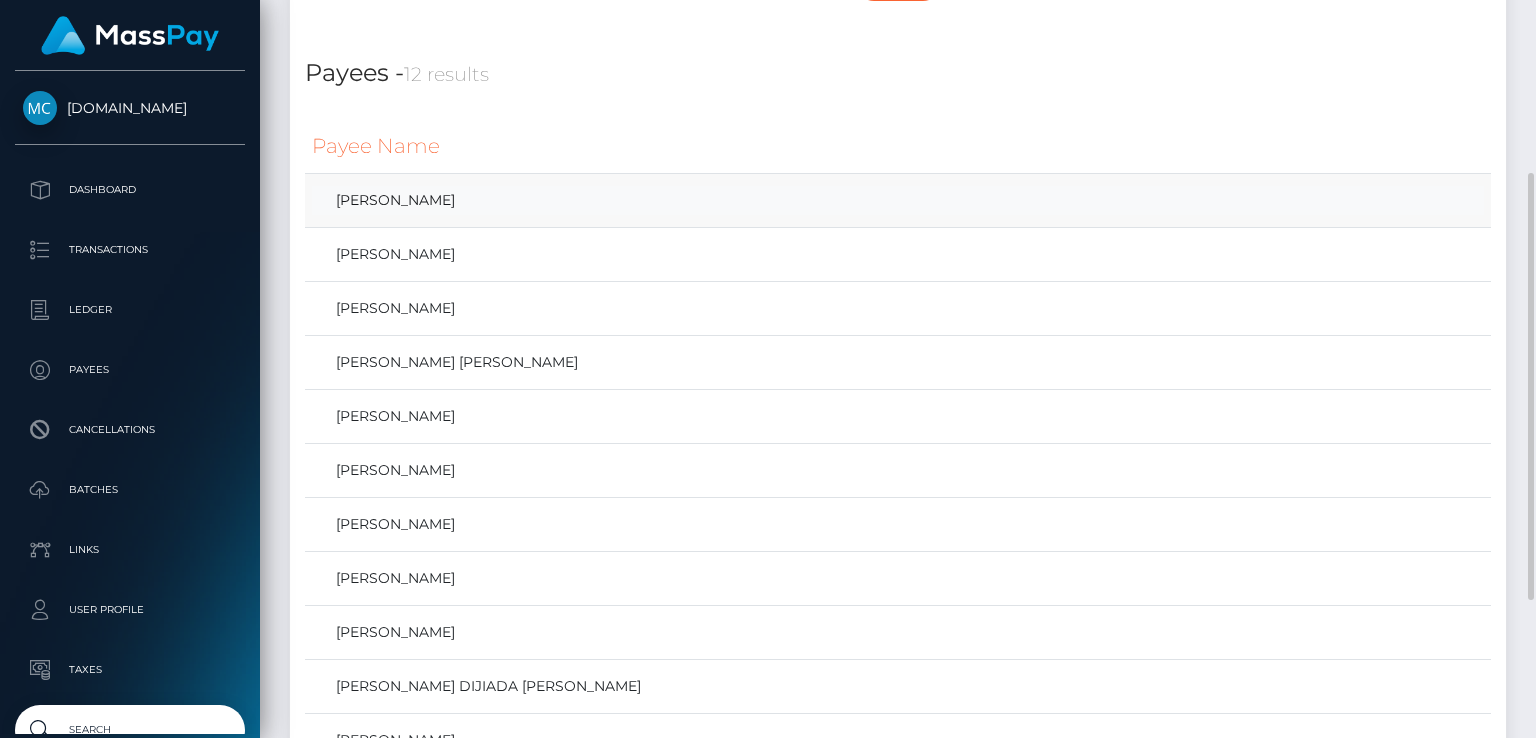 click on "[PERSON_NAME]" at bounding box center (898, 200) 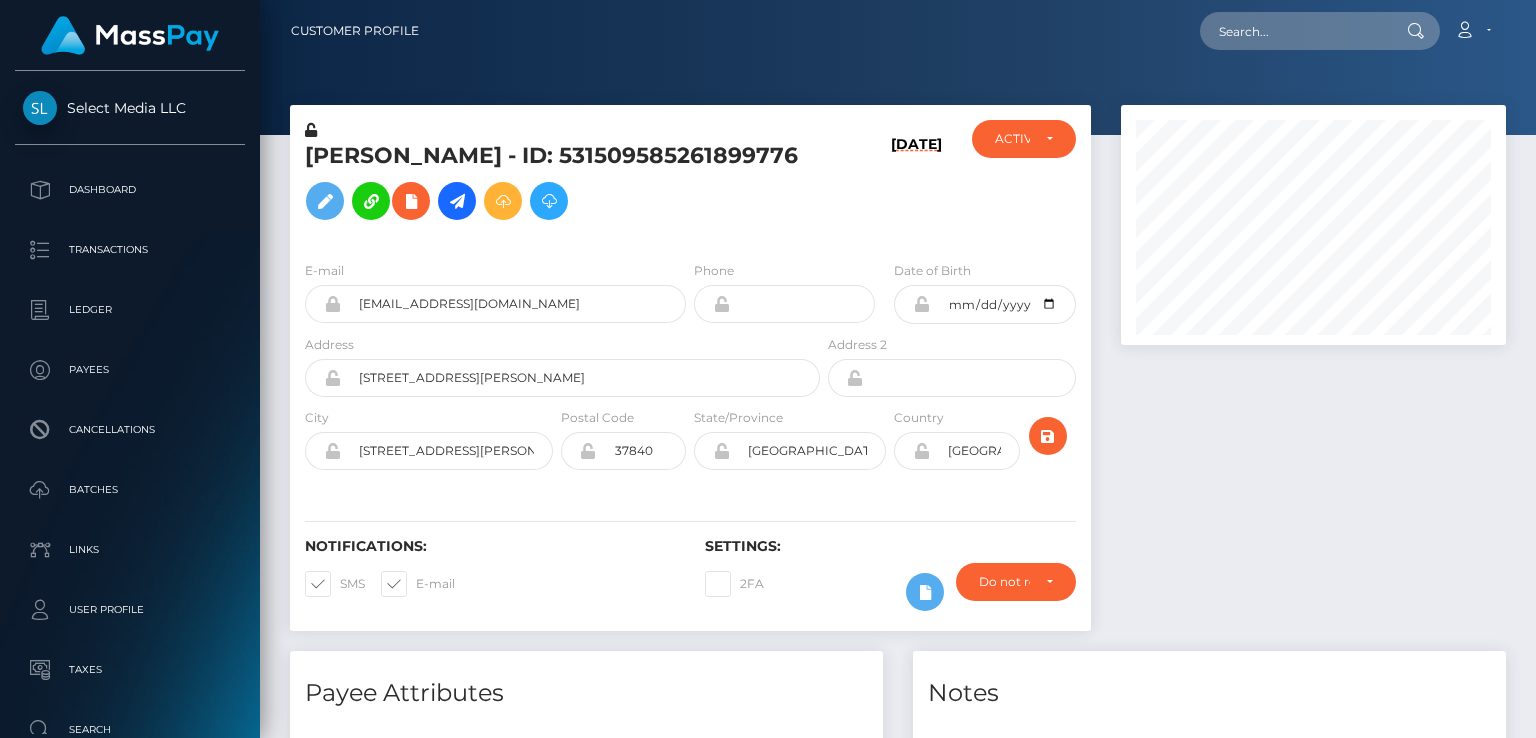 scroll, scrollTop: 0, scrollLeft: 0, axis: both 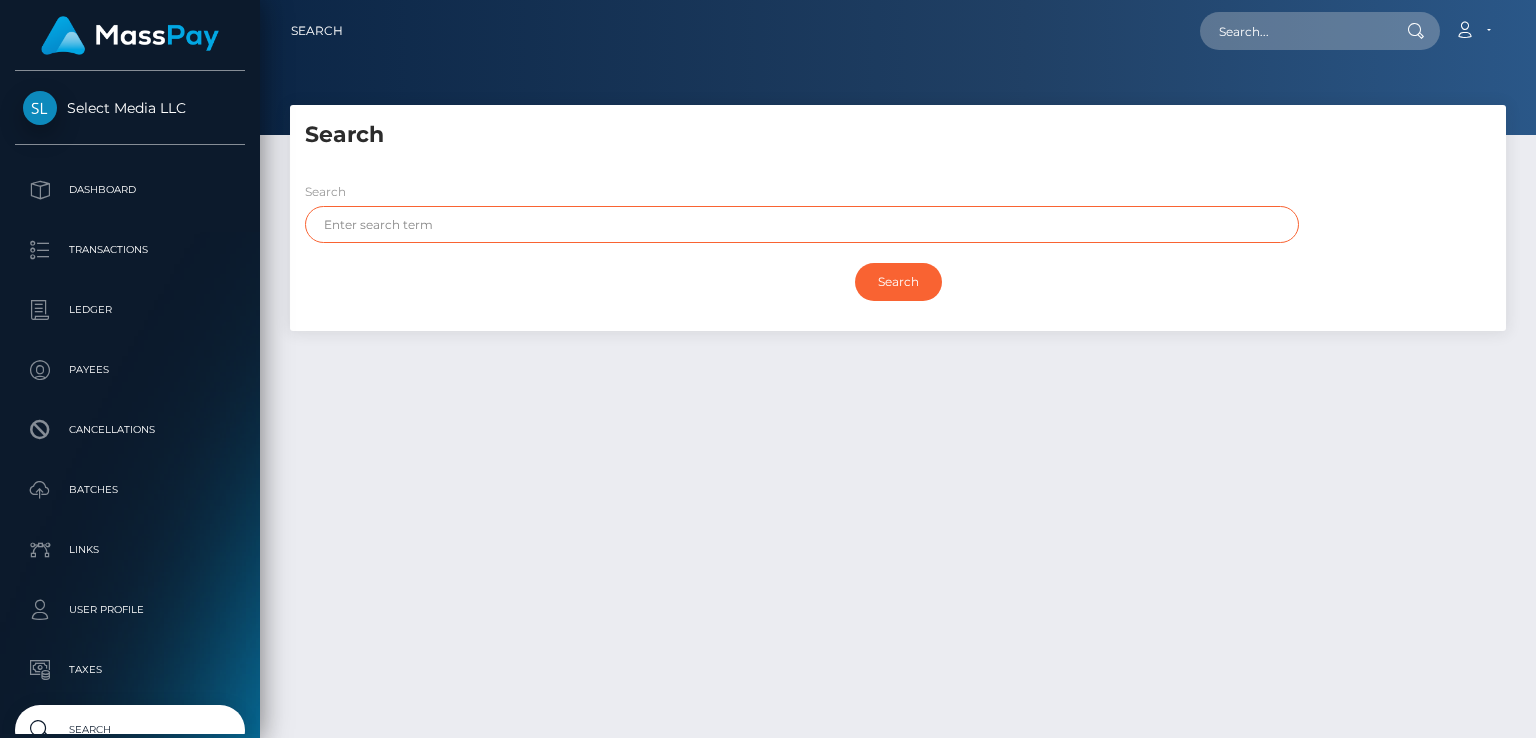 paste on "[PERSON_NAME]" 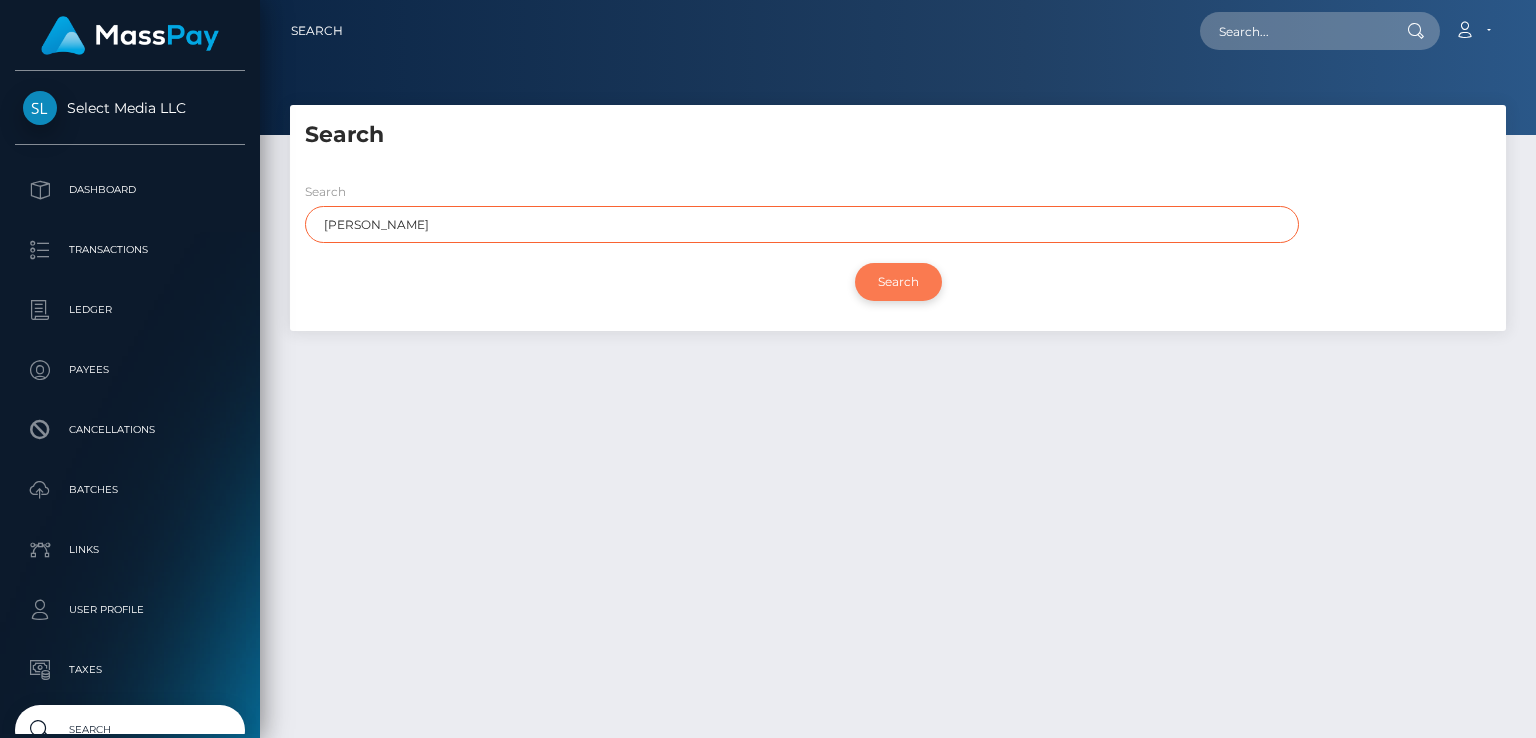 type on "[PERSON_NAME]" 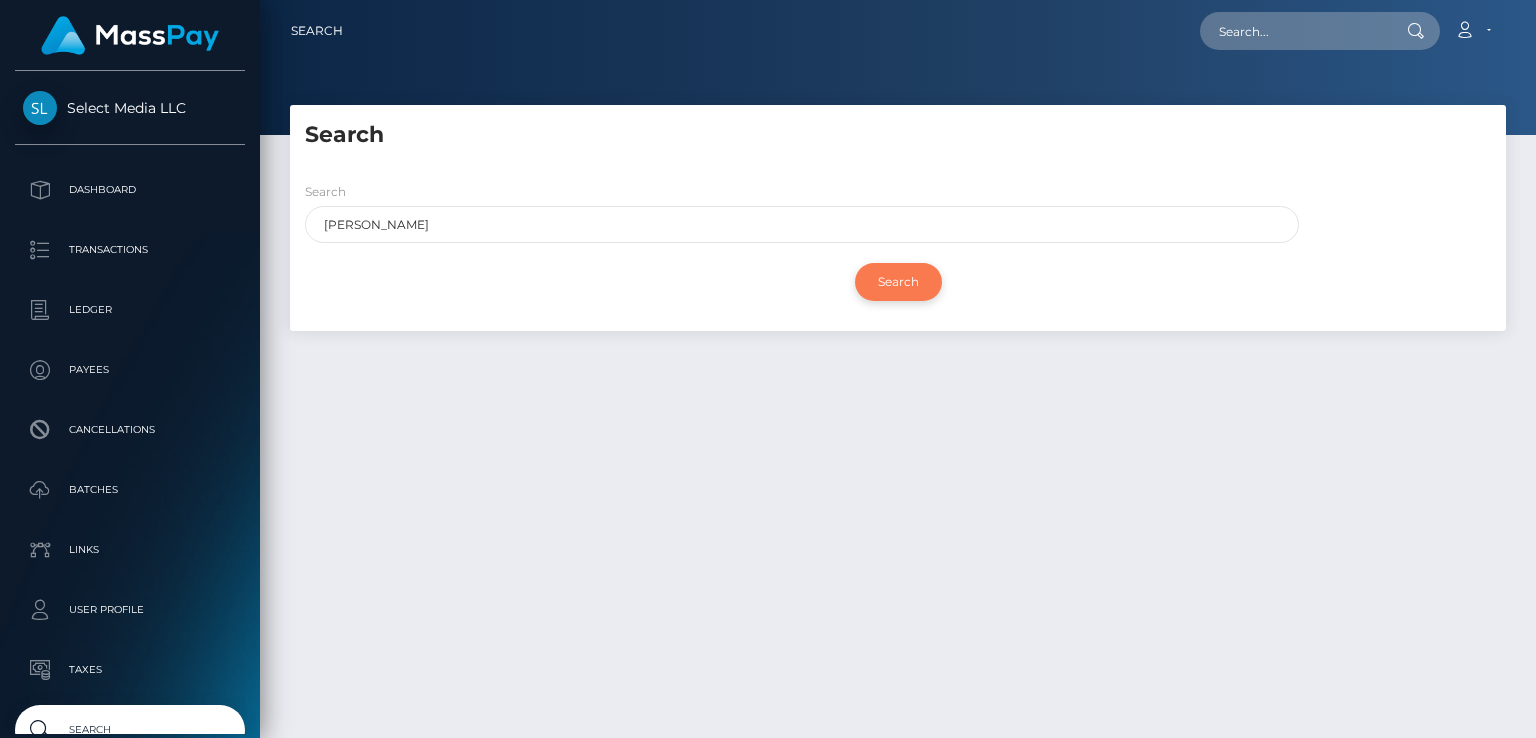 click on "Search" at bounding box center (898, 282) 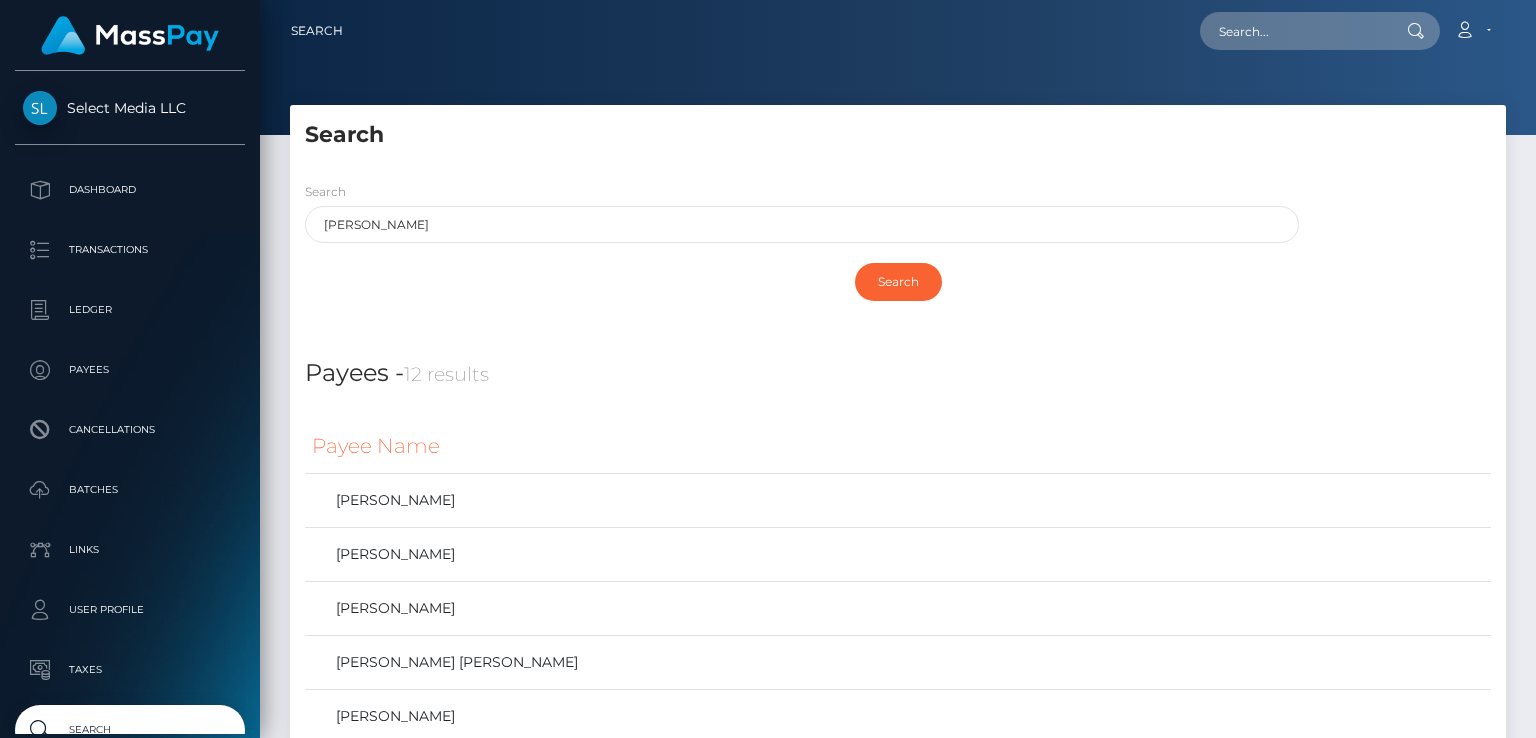click on "Search" at bounding box center (898, 135) 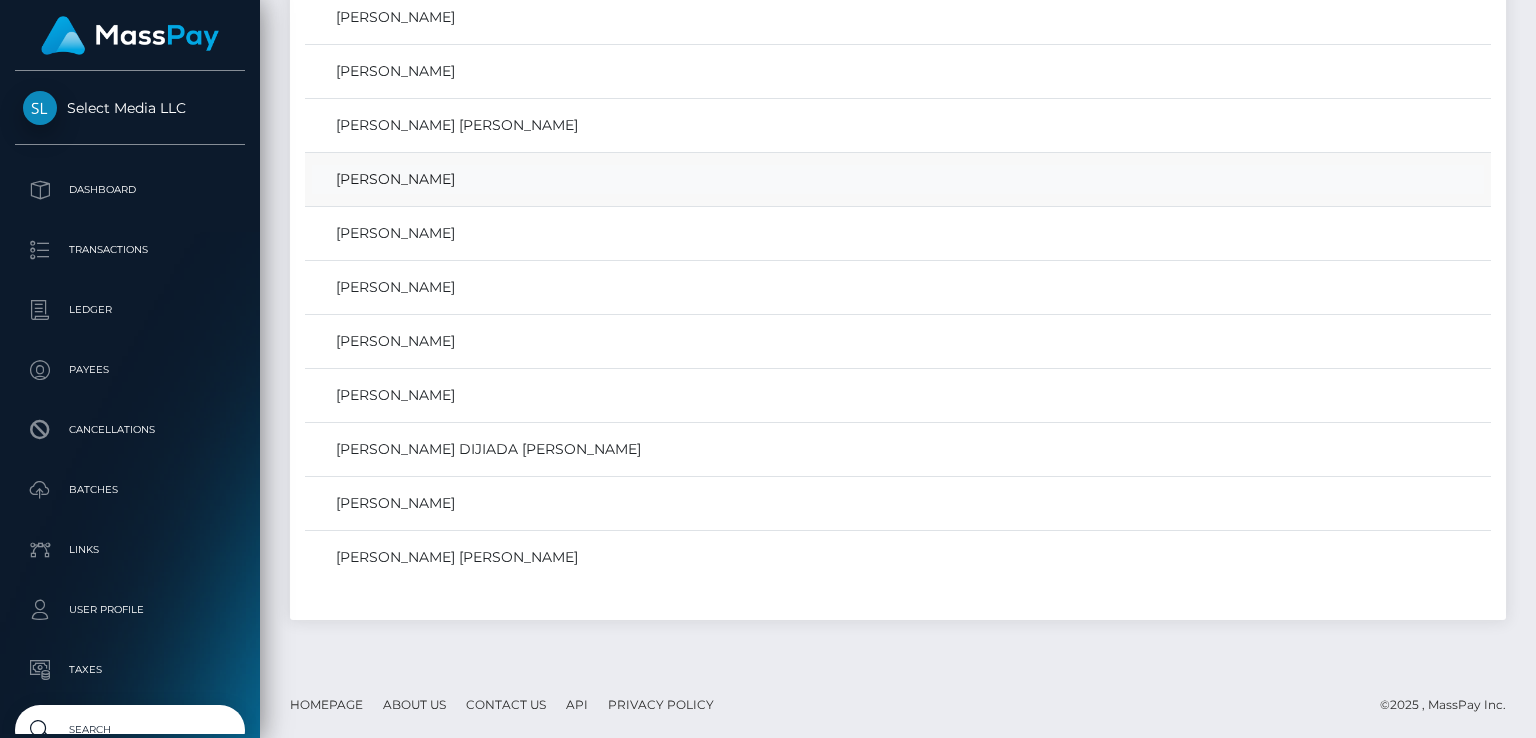 scroll, scrollTop: 0, scrollLeft: 0, axis: both 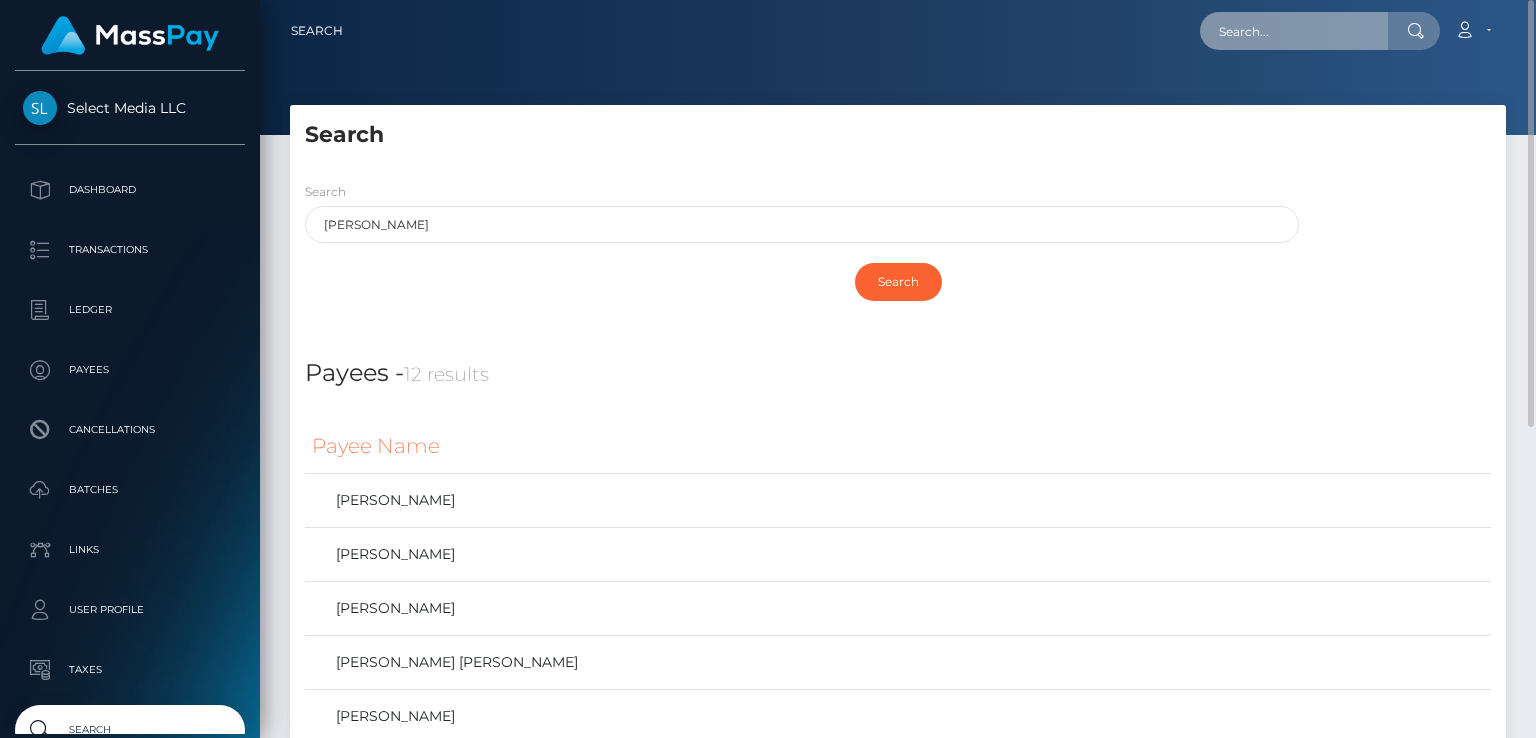 click at bounding box center [1294, 31] 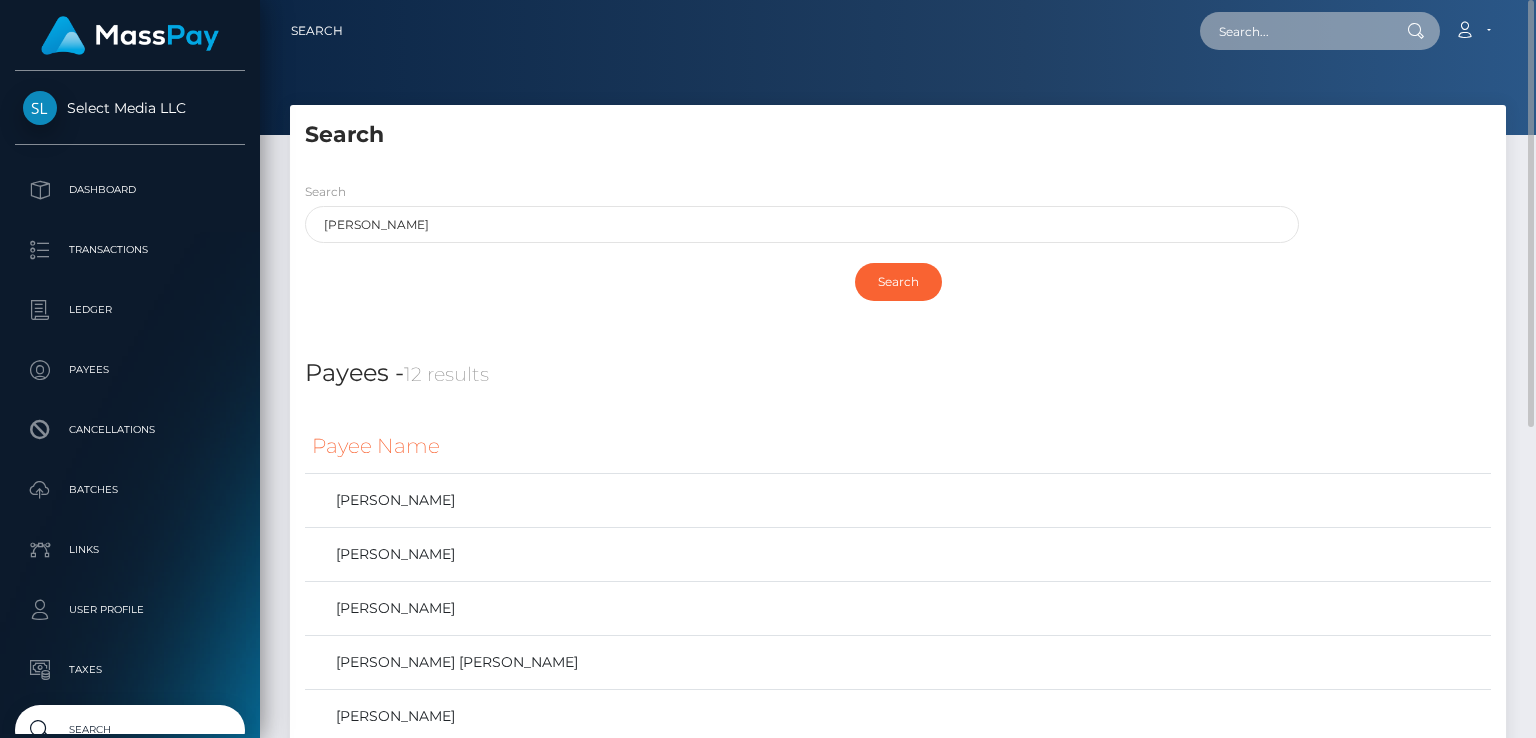 paste on "MSP3e6679ba5e6c04b" 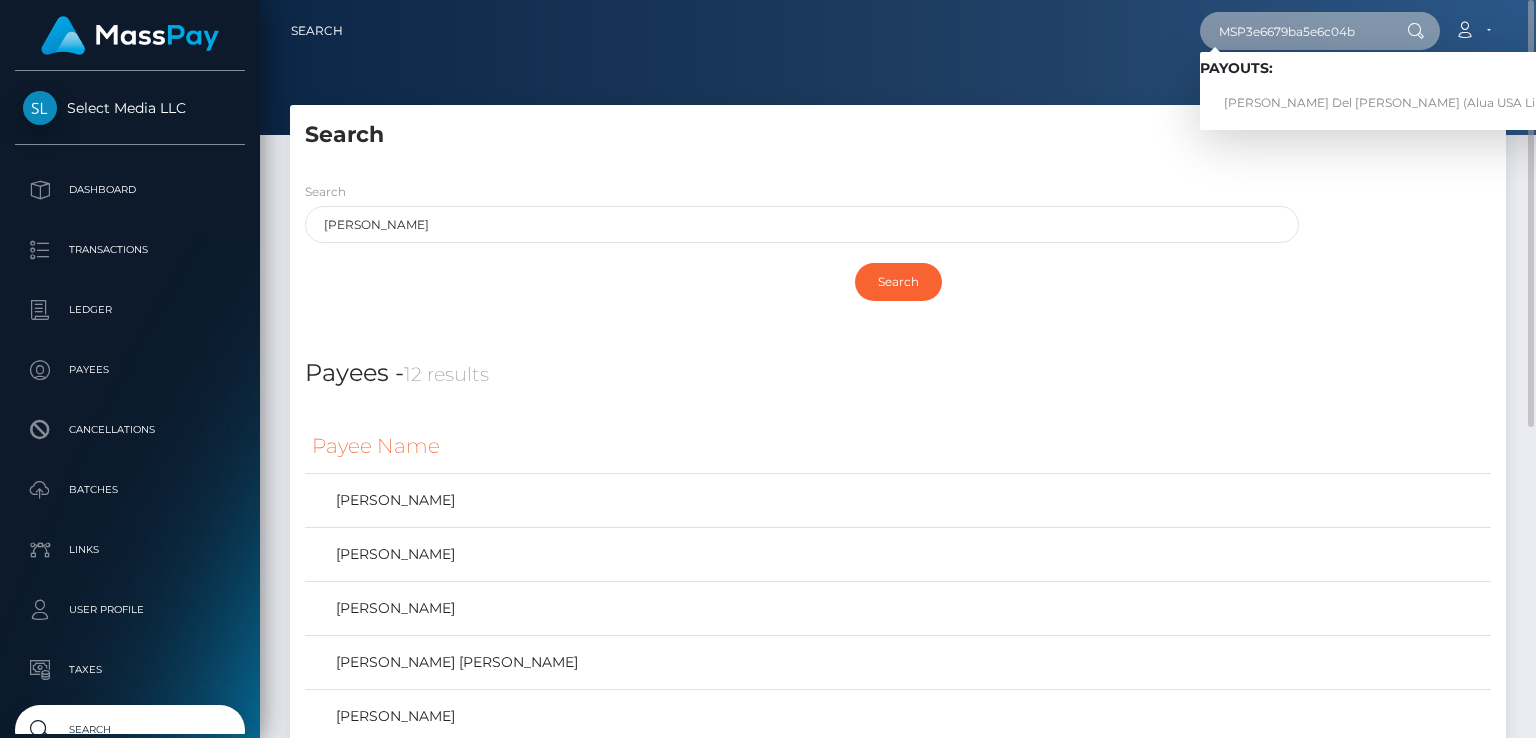 type on "MSP3e6679ba5e6c04b" 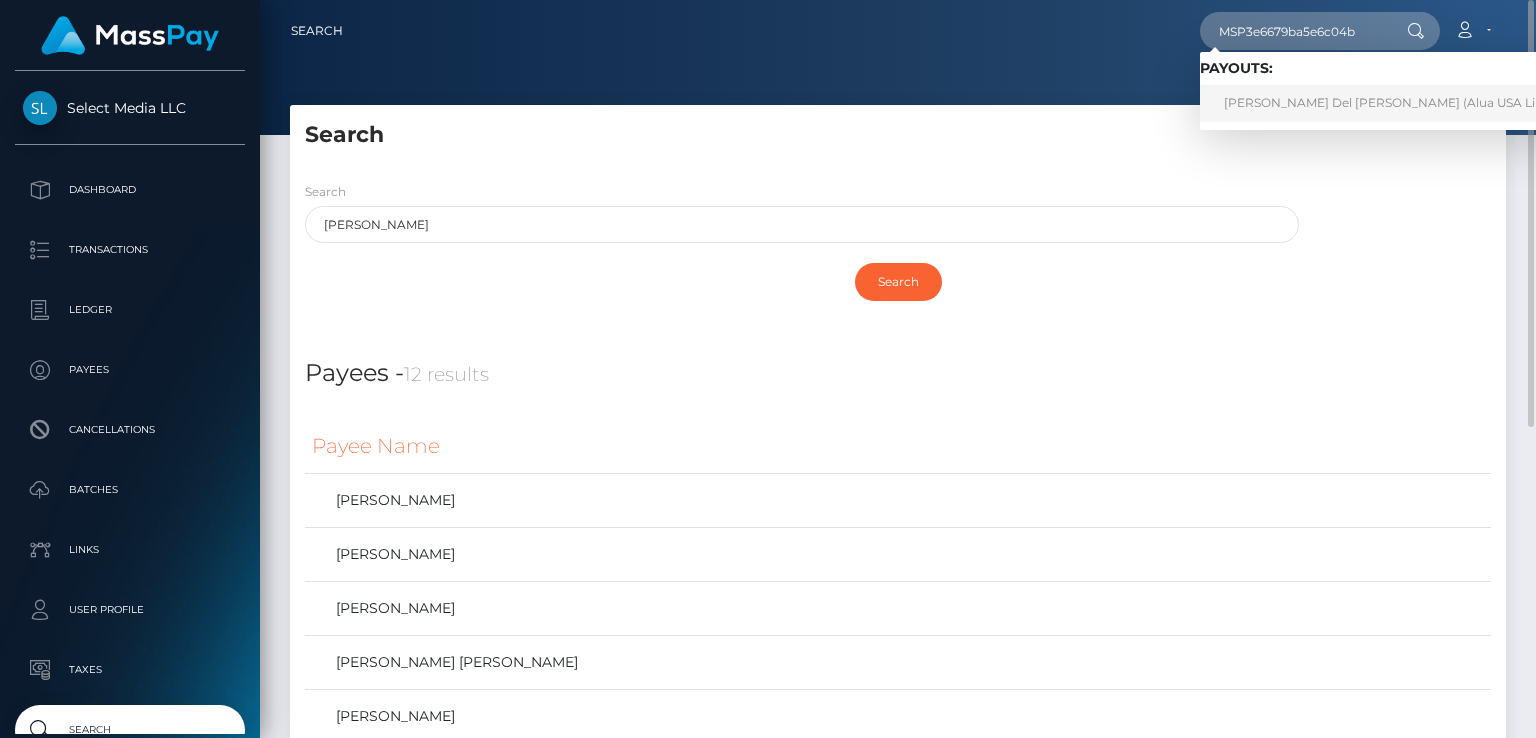 drag, startPoint x: 1269, startPoint y: 105, endPoint x: 1279, endPoint y: 114, distance: 13.453624 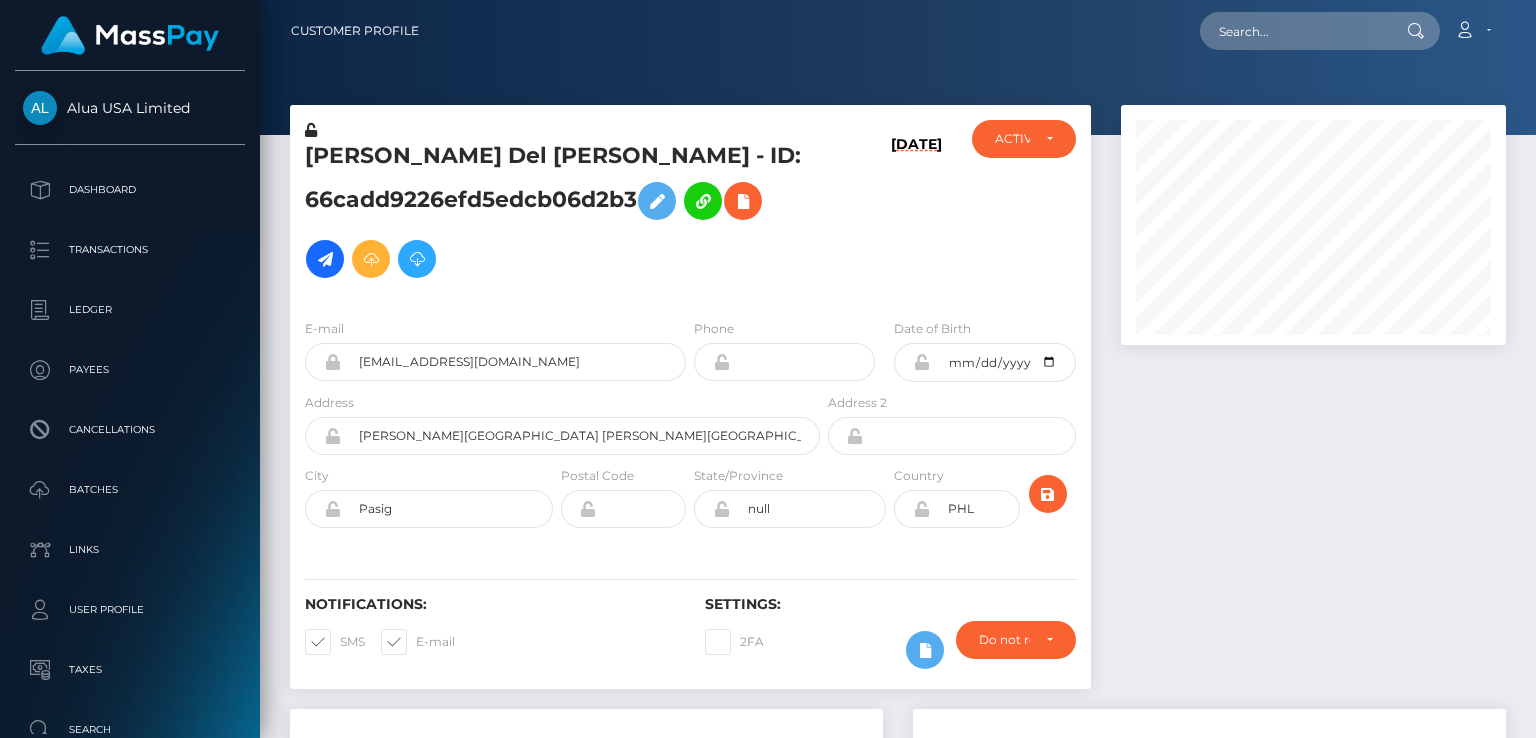 scroll, scrollTop: 0, scrollLeft: 0, axis: both 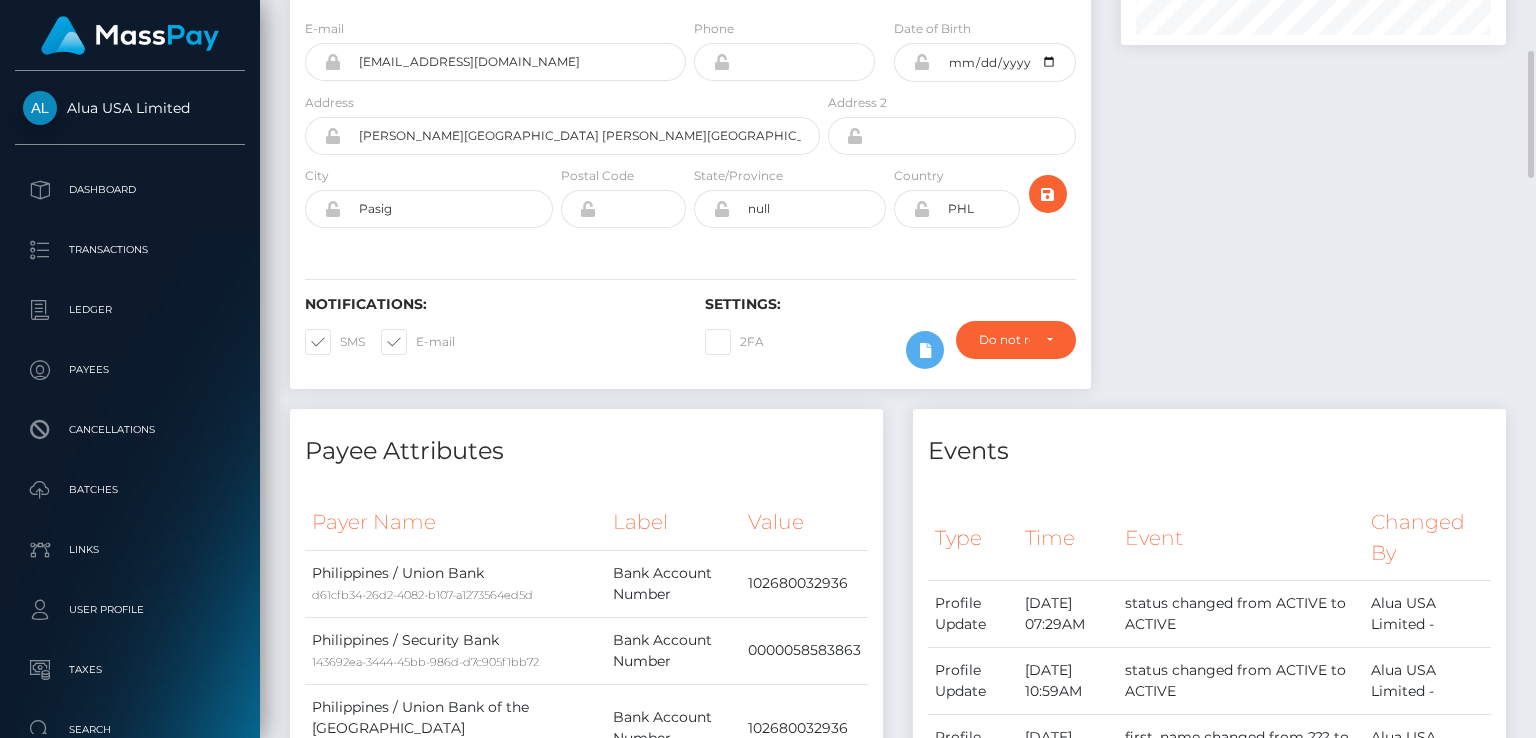 click at bounding box center [1313, 107] 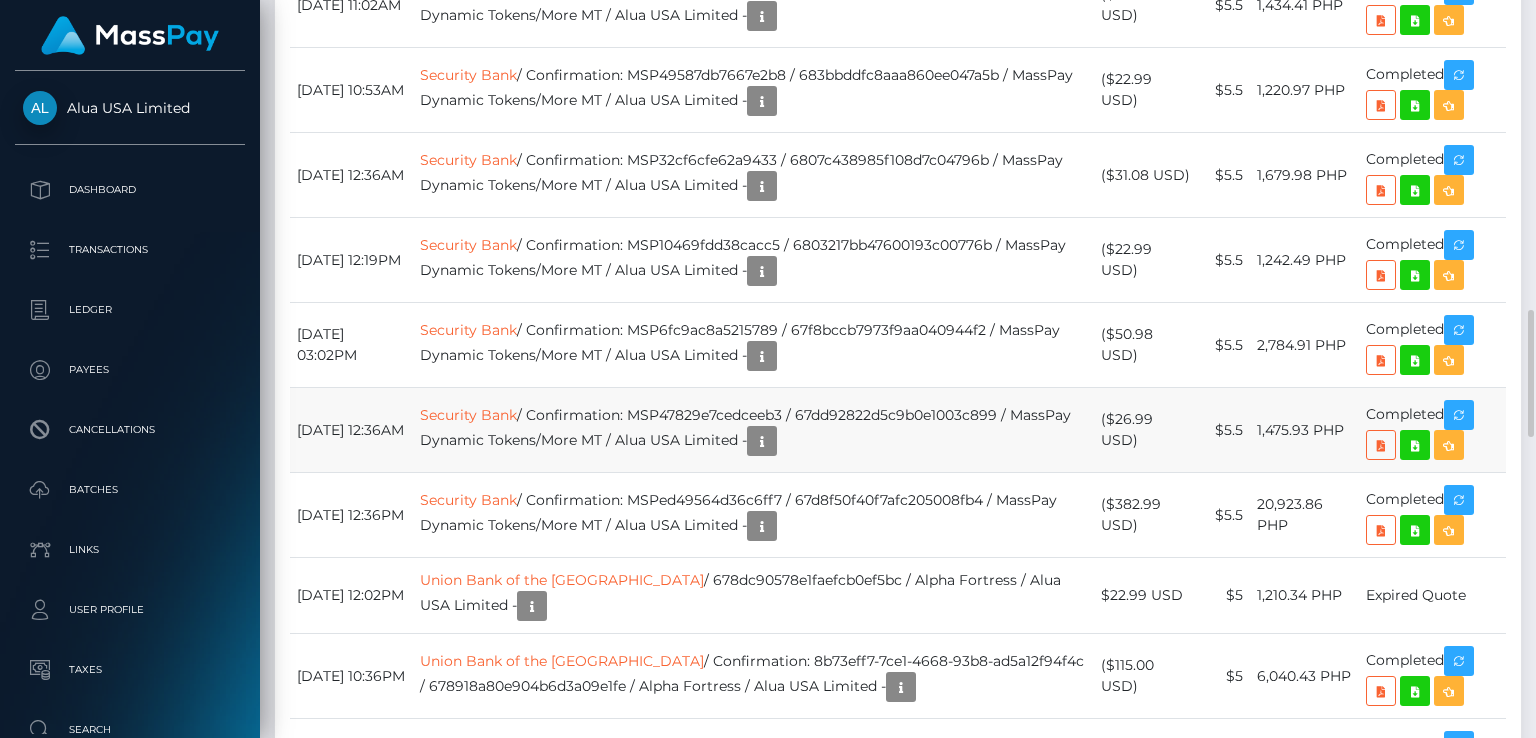 scroll, scrollTop: 1200, scrollLeft: 0, axis: vertical 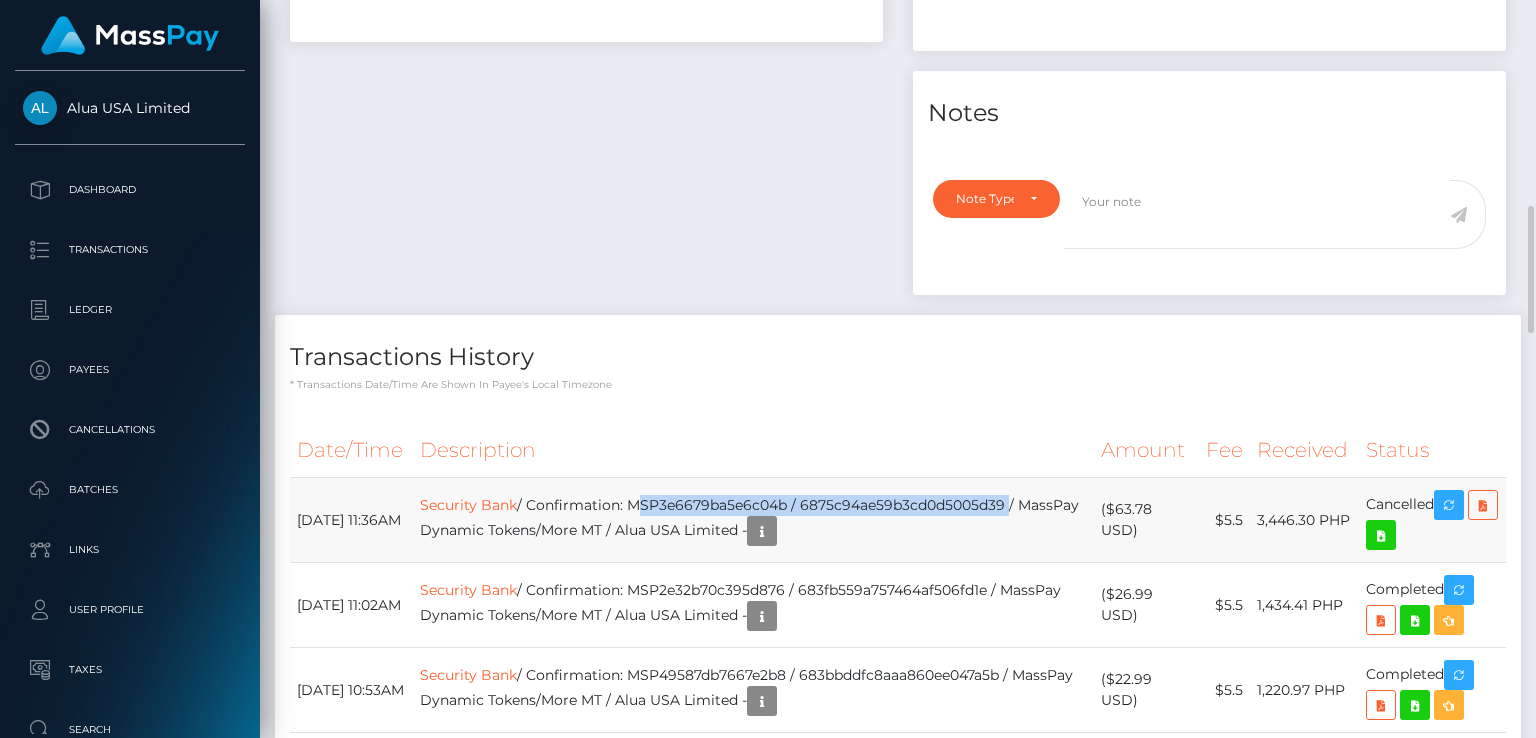 drag, startPoint x: 669, startPoint y: 503, endPoint x: 1043, endPoint y: 497, distance: 374.04813 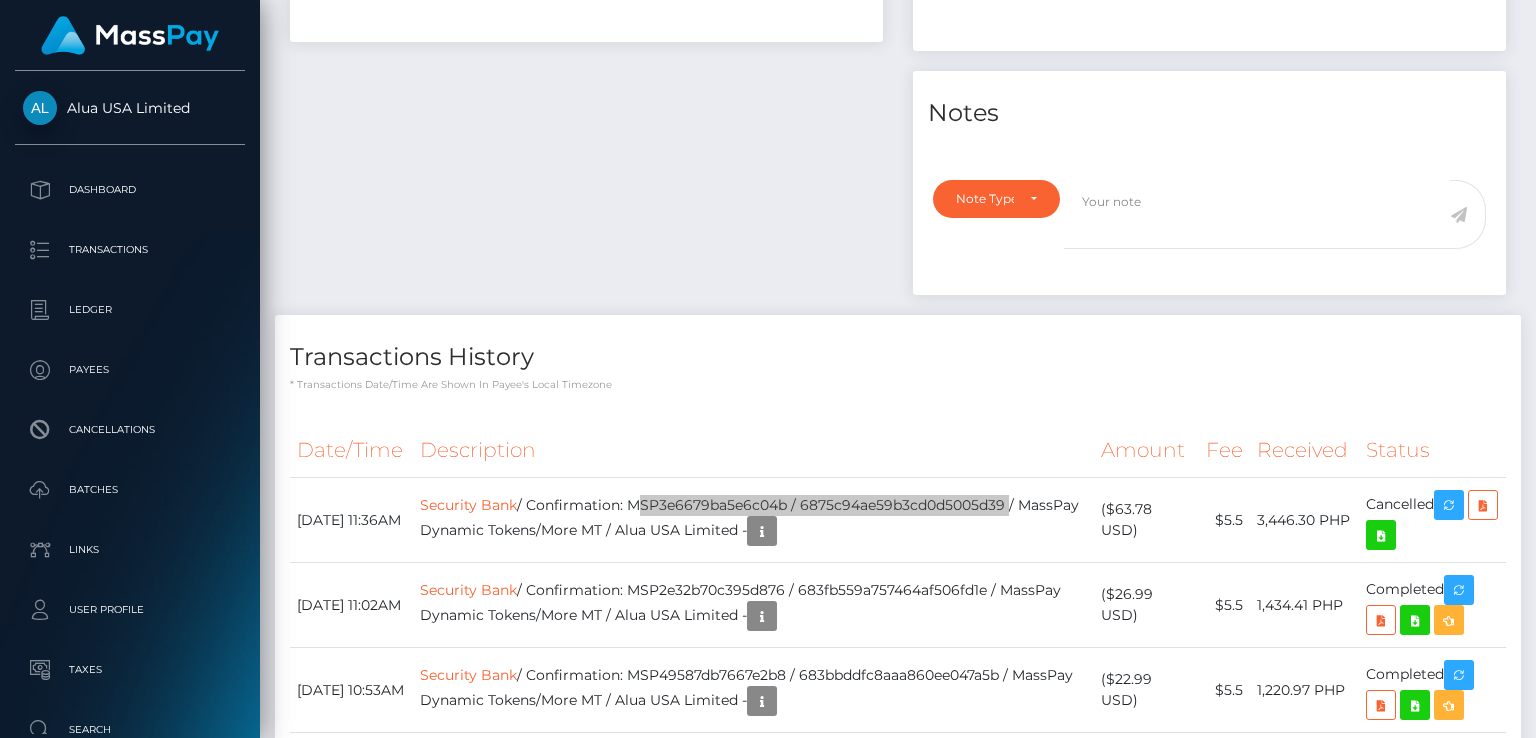 scroll, scrollTop: 0, scrollLeft: 0, axis: both 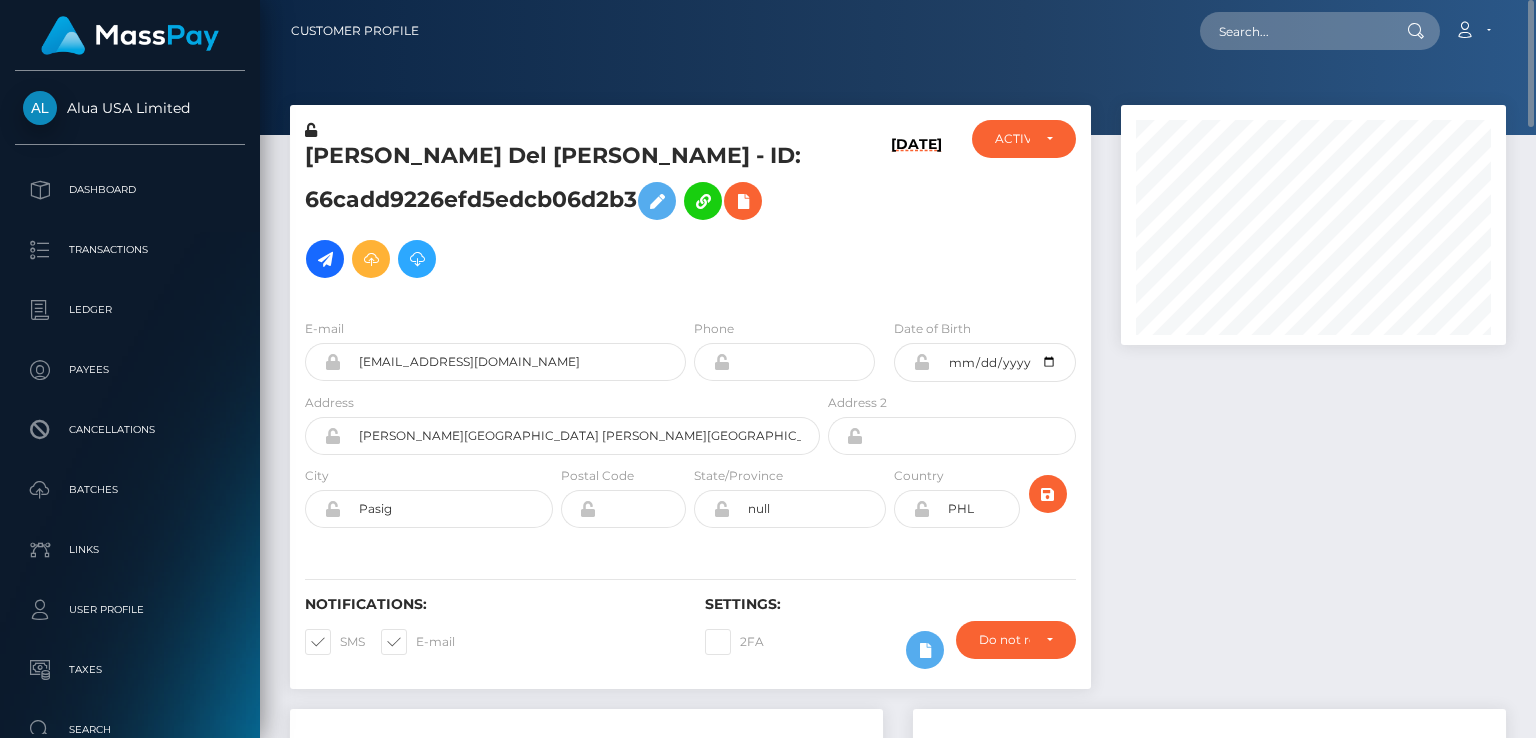 click on "Jennifer  Del rosario
- ID: 66cadd9226efd5edcb06d2b3" at bounding box center (557, 214) 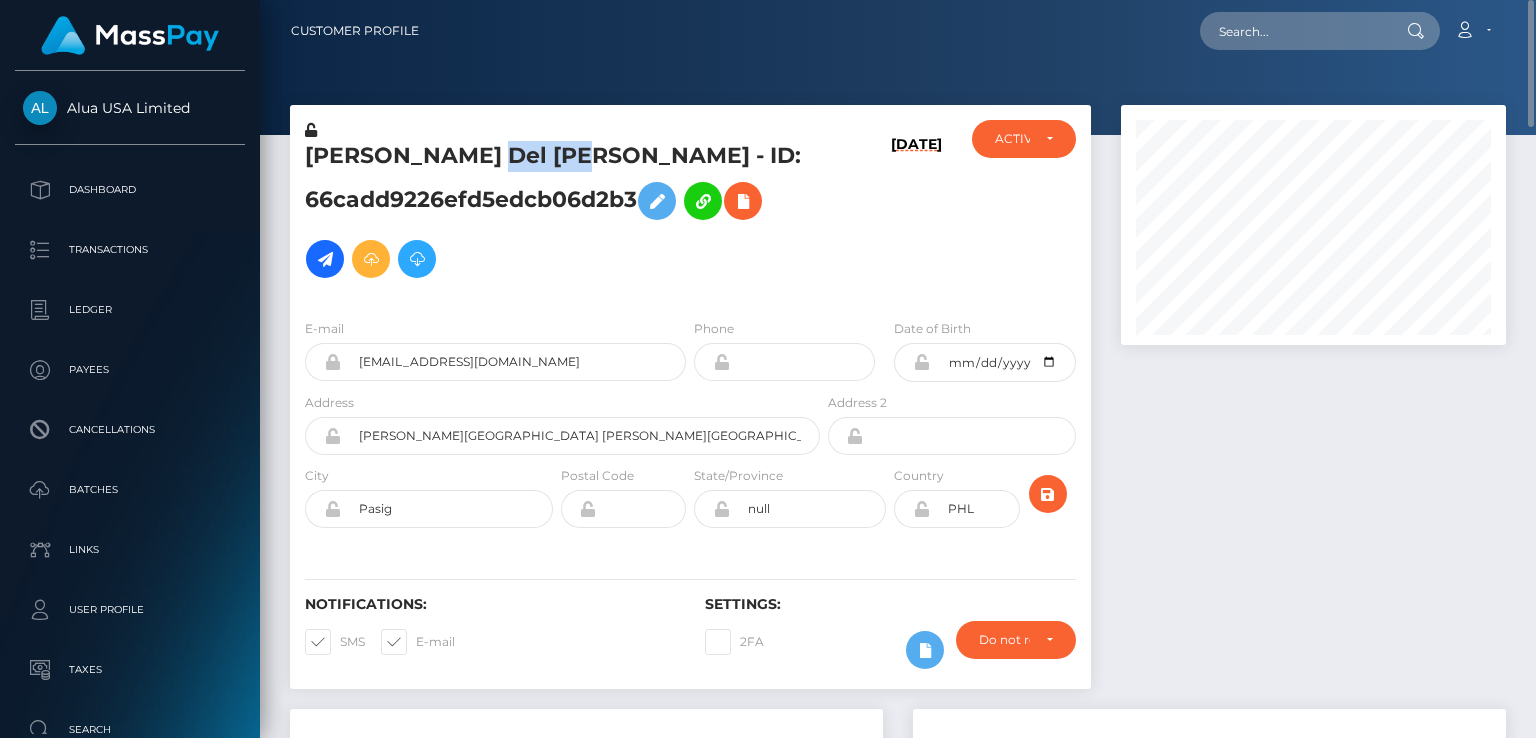 click on "Jennifer  Del rosario
- ID: 66cadd9226efd5edcb06d2b3" at bounding box center (557, 214) 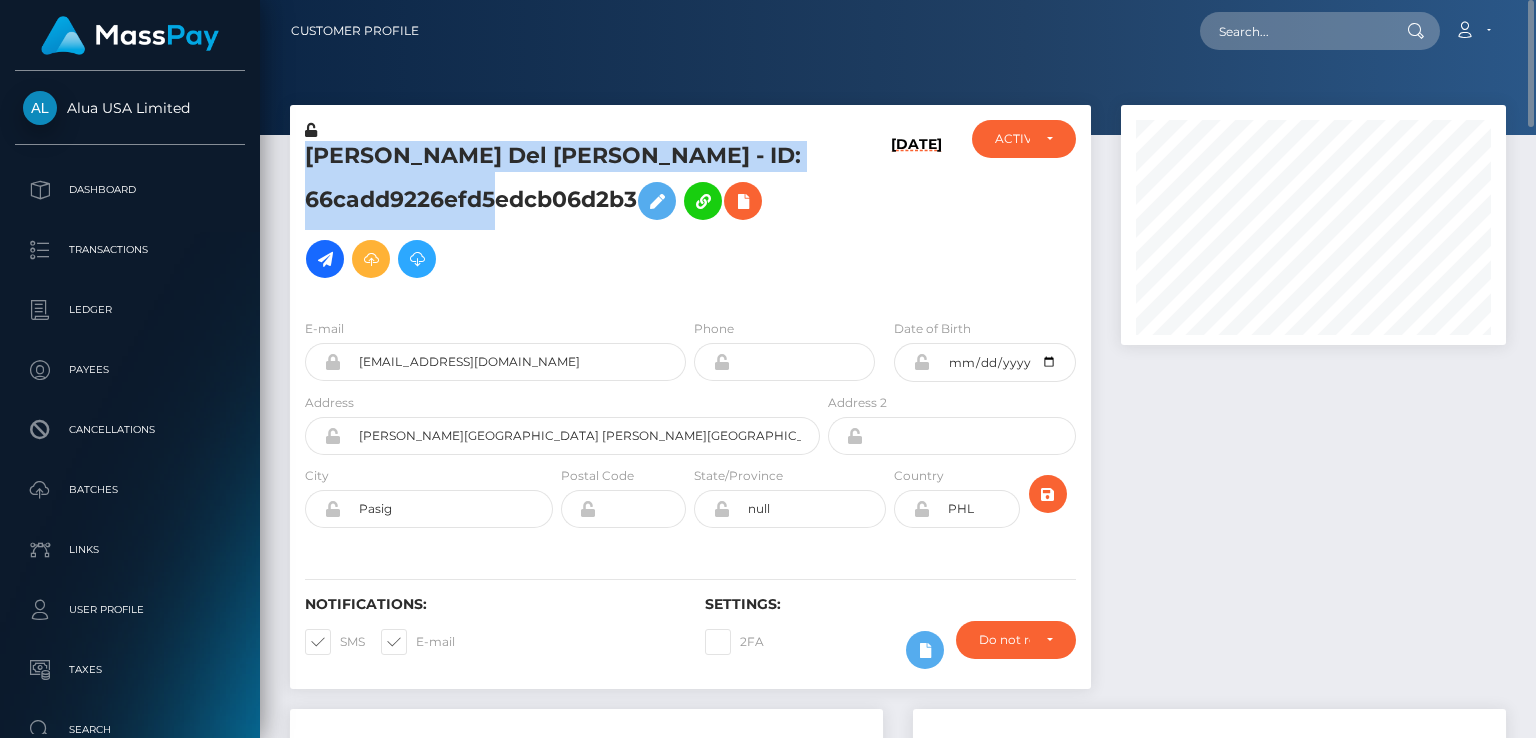 click on "Jennifer  Del rosario
- ID: 66cadd9226efd5edcb06d2b3" at bounding box center [557, 214] 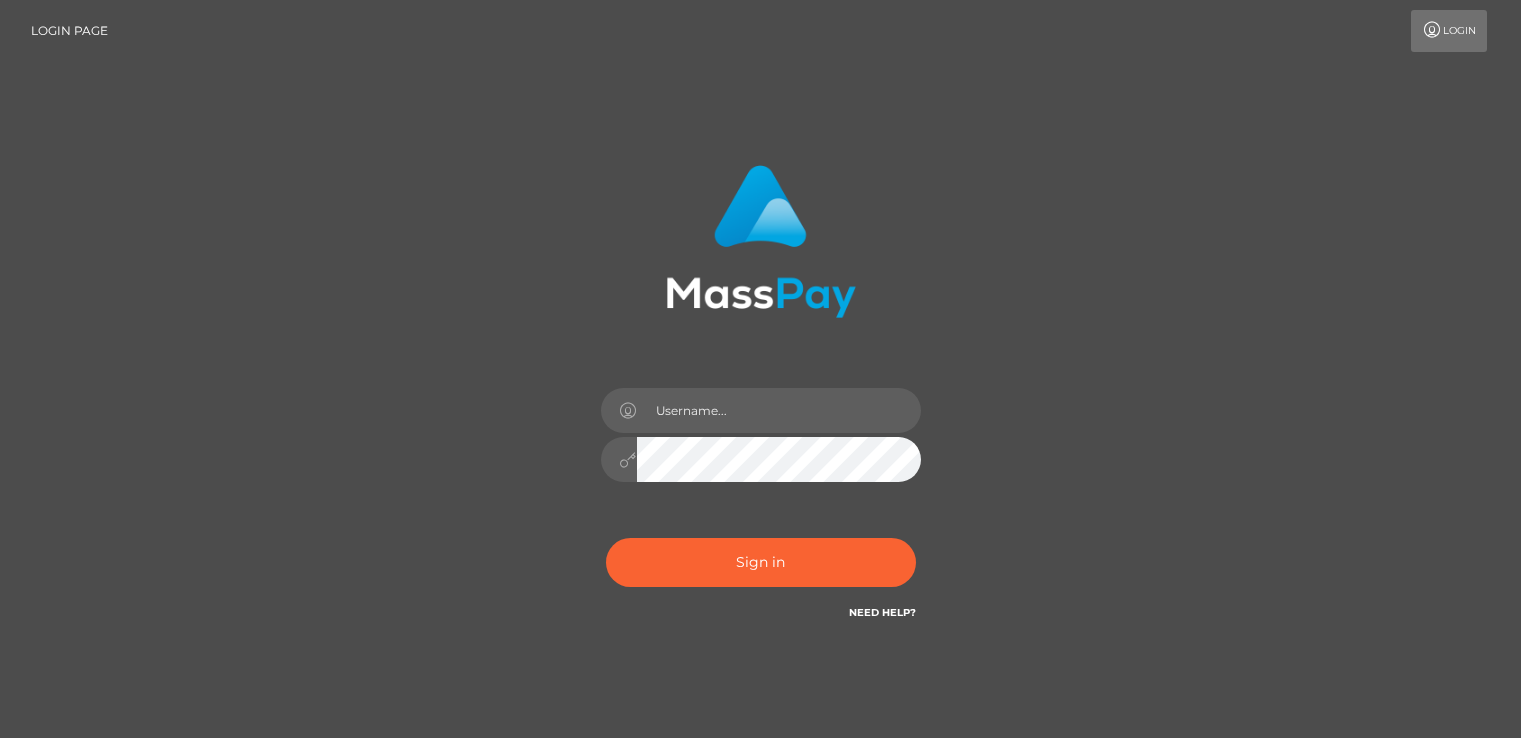 scroll, scrollTop: 0, scrollLeft: 0, axis: both 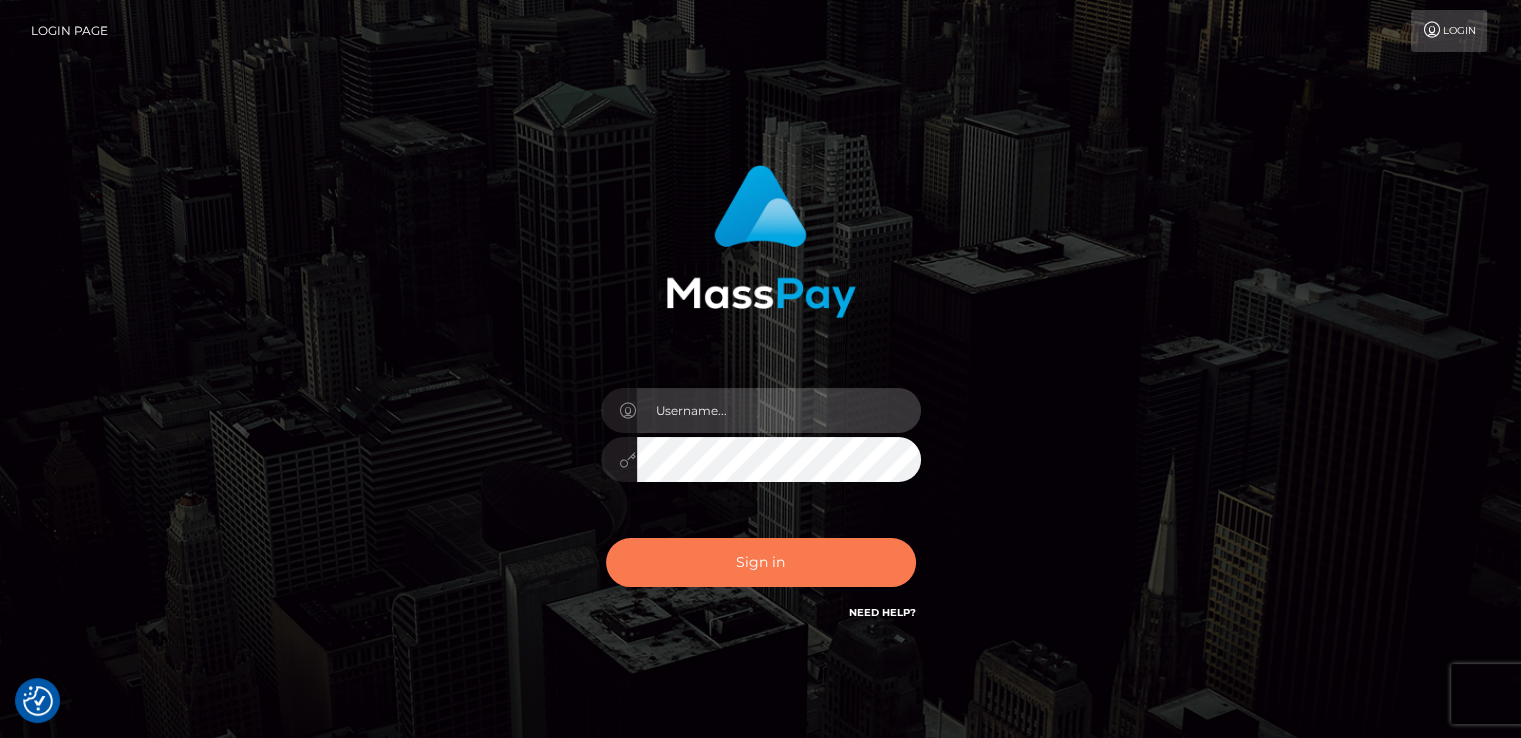 type on "catalinad" 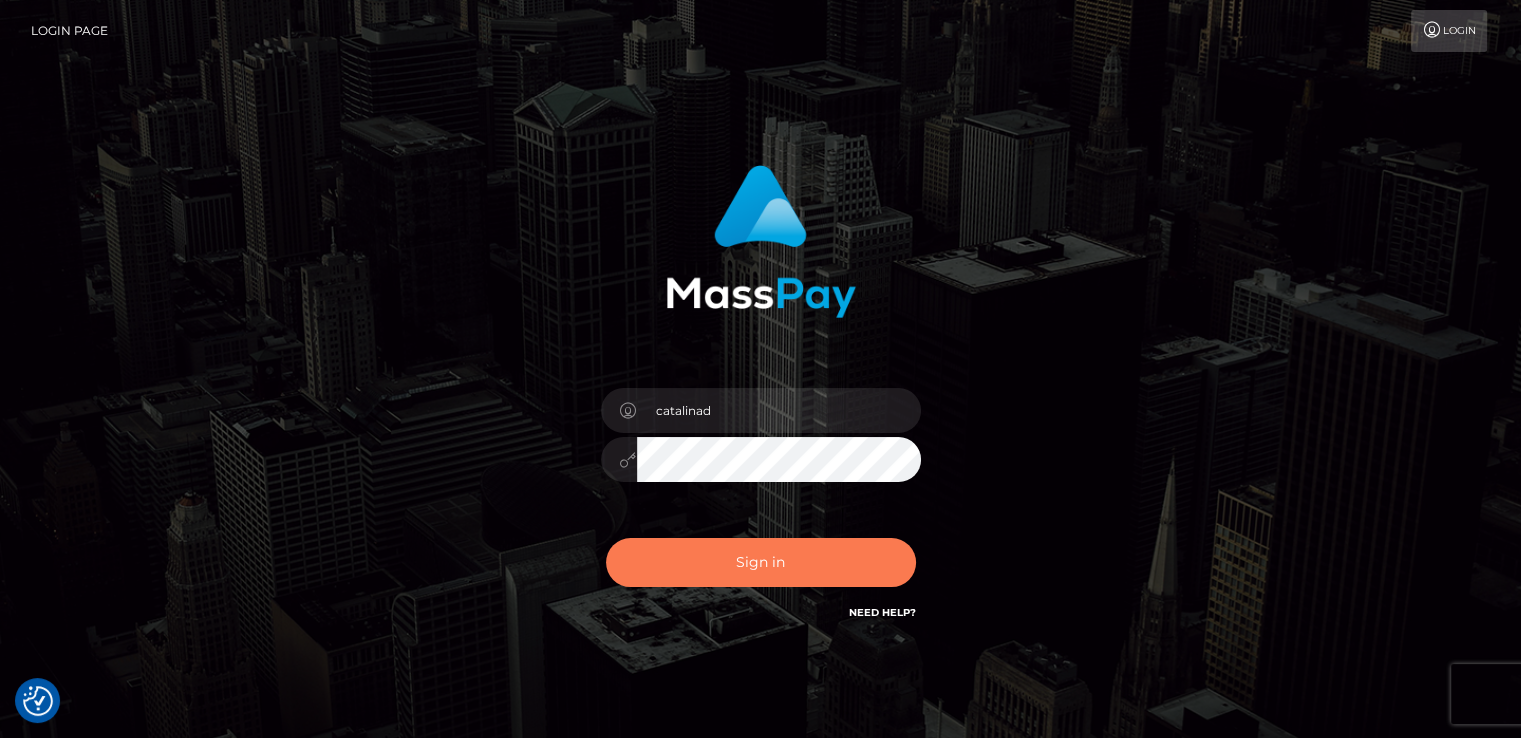 click on "Sign in" at bounding box center [761, 562] 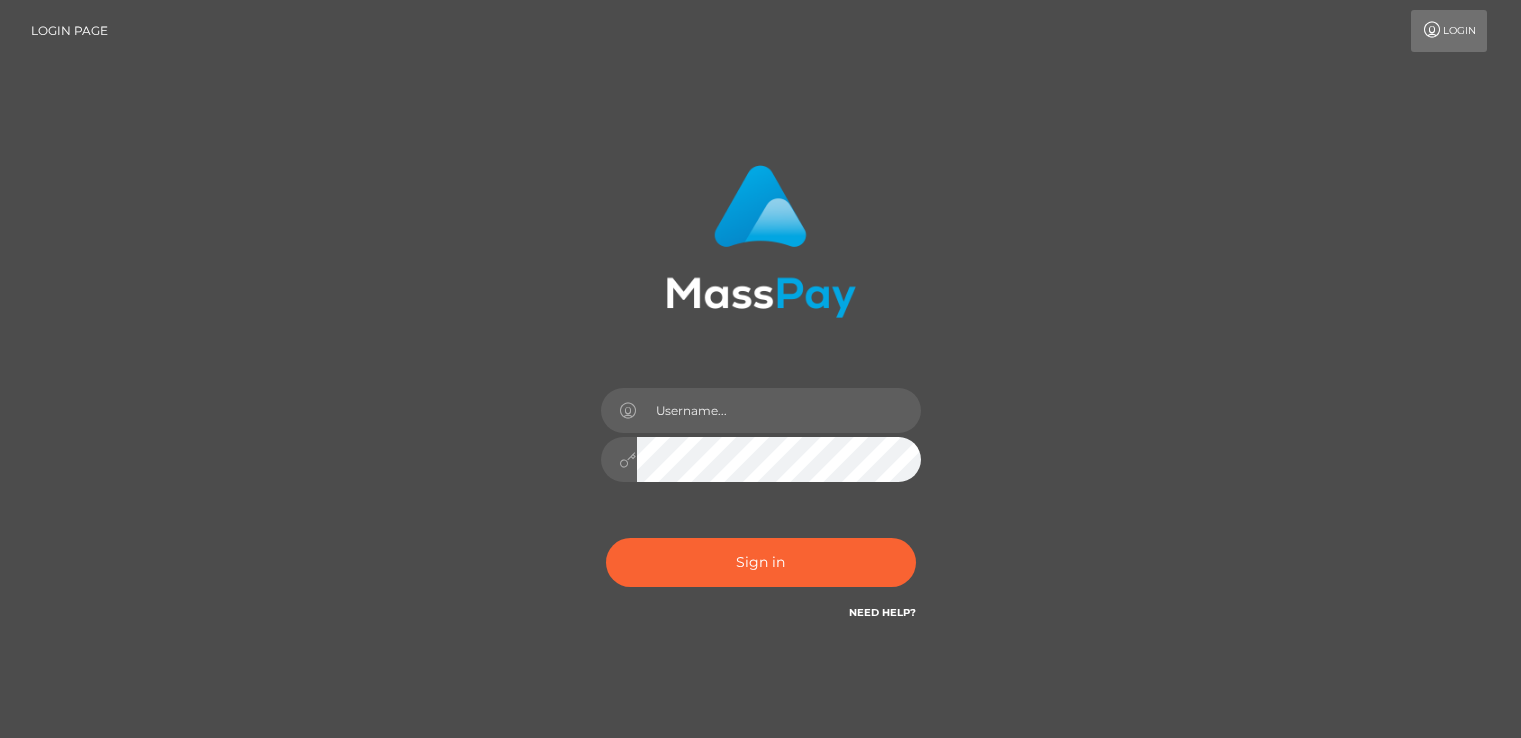 scroll, scrollTop: 0, scrollLeft: 0, axis: both 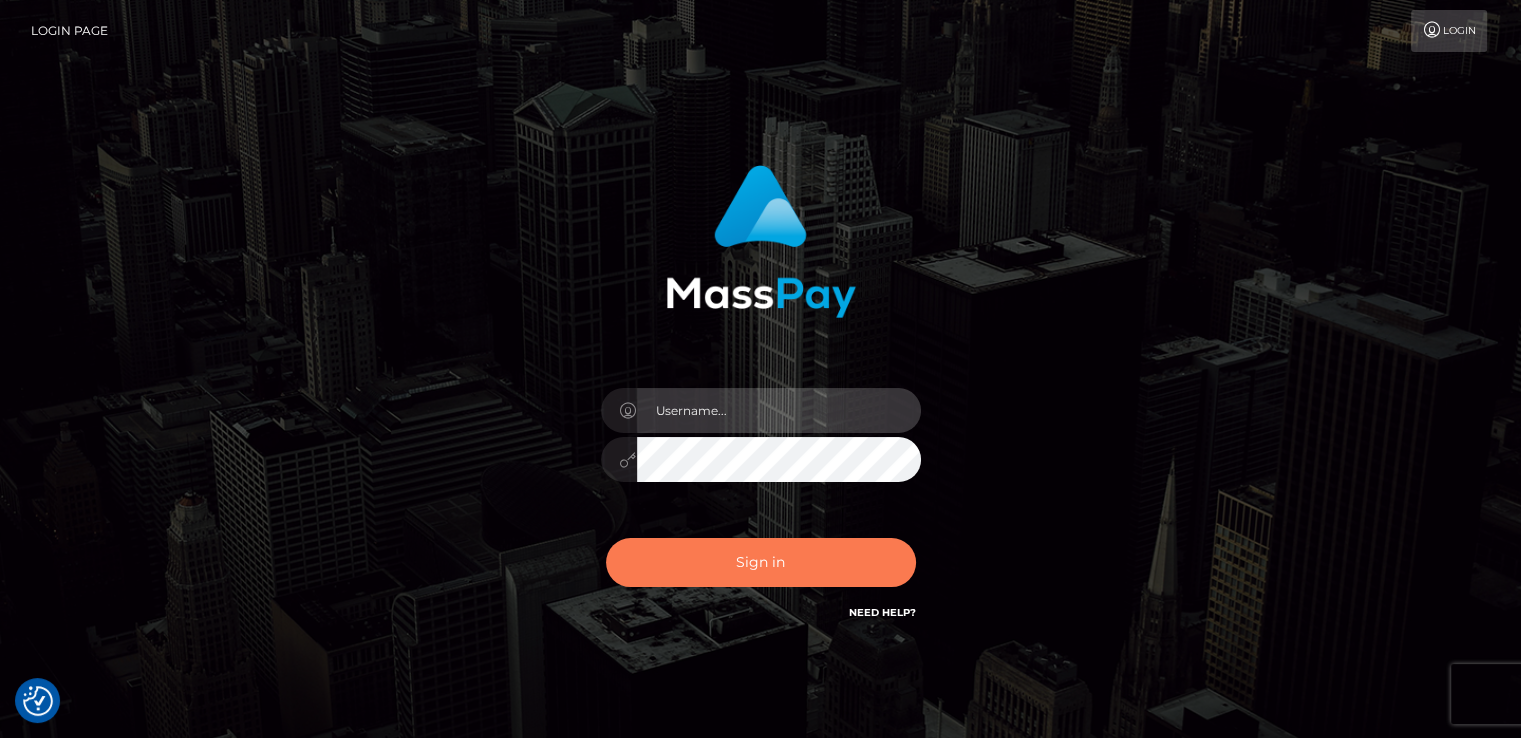 type on "catalinad" 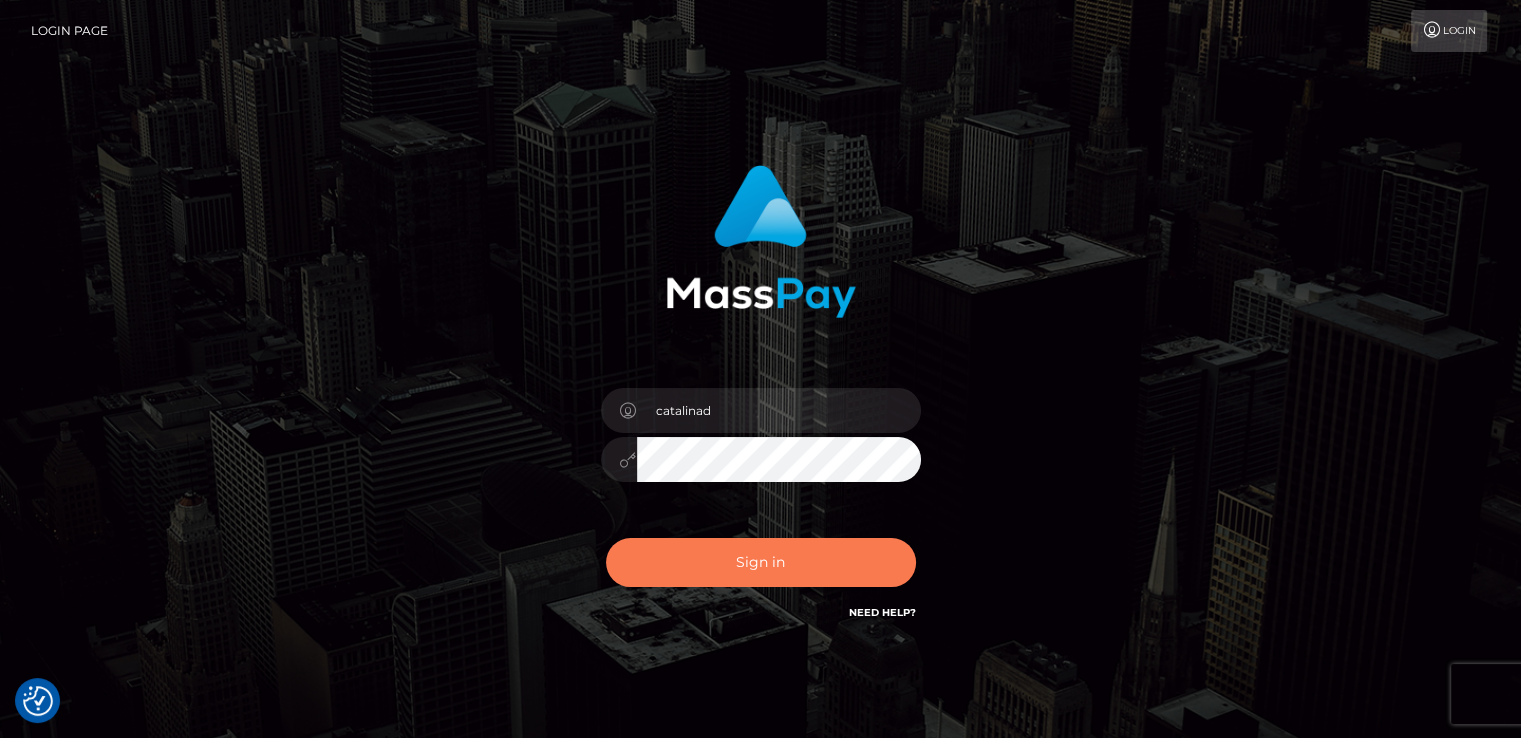 click on "Sign in" at bounding box center [761, 562] 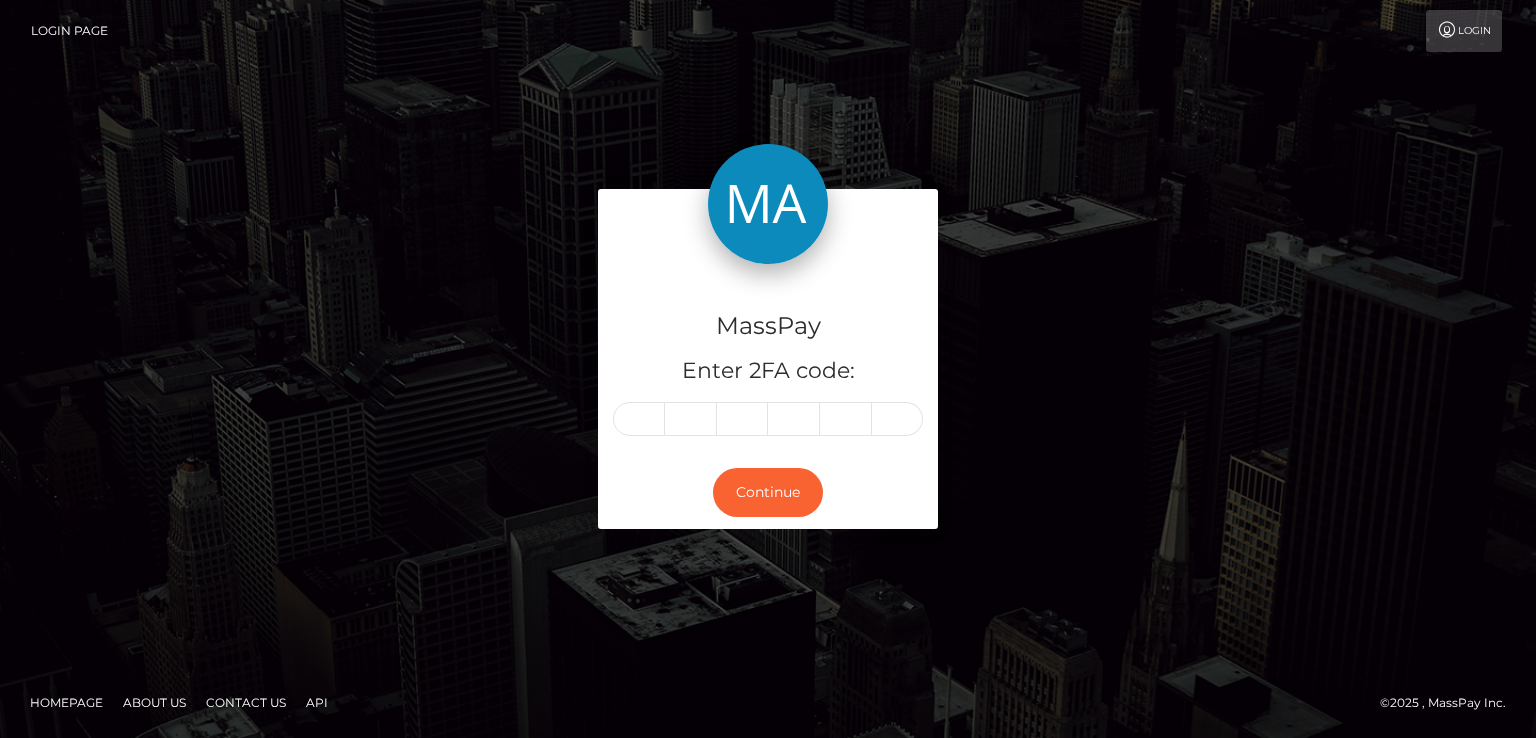 scroll, scrollTop: 0, scrollLeft: 0, axis: both 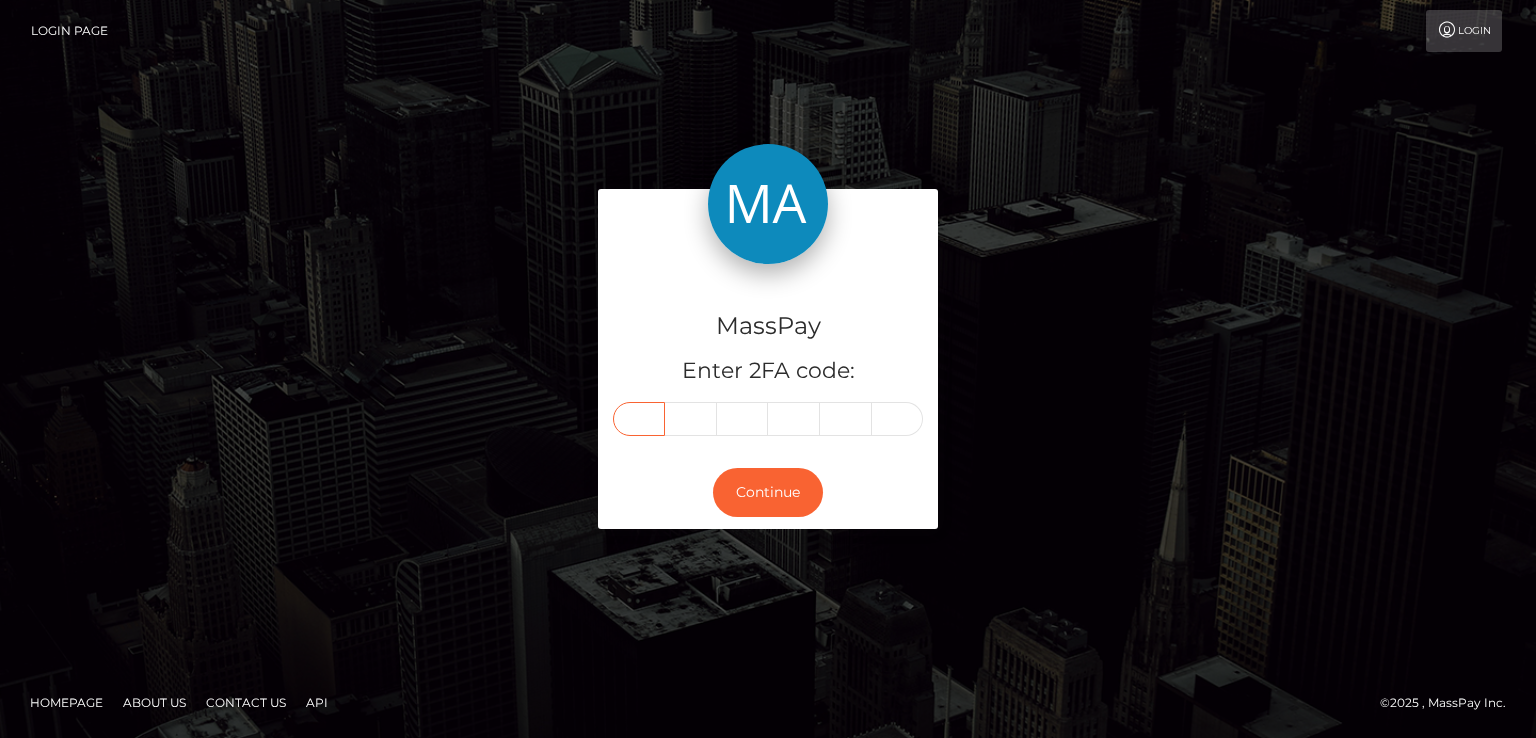 click at bounding box center [639, 419] 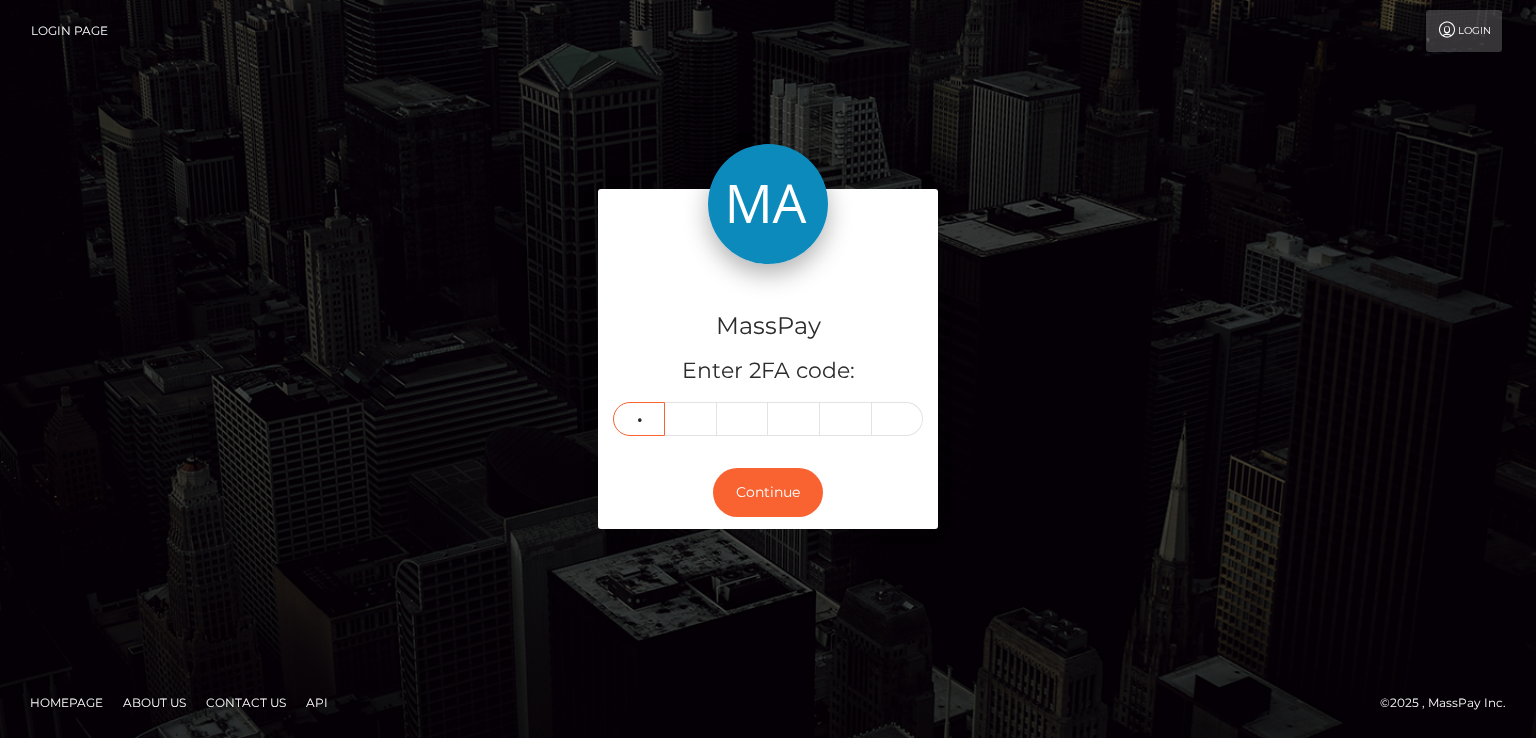 type on "0" 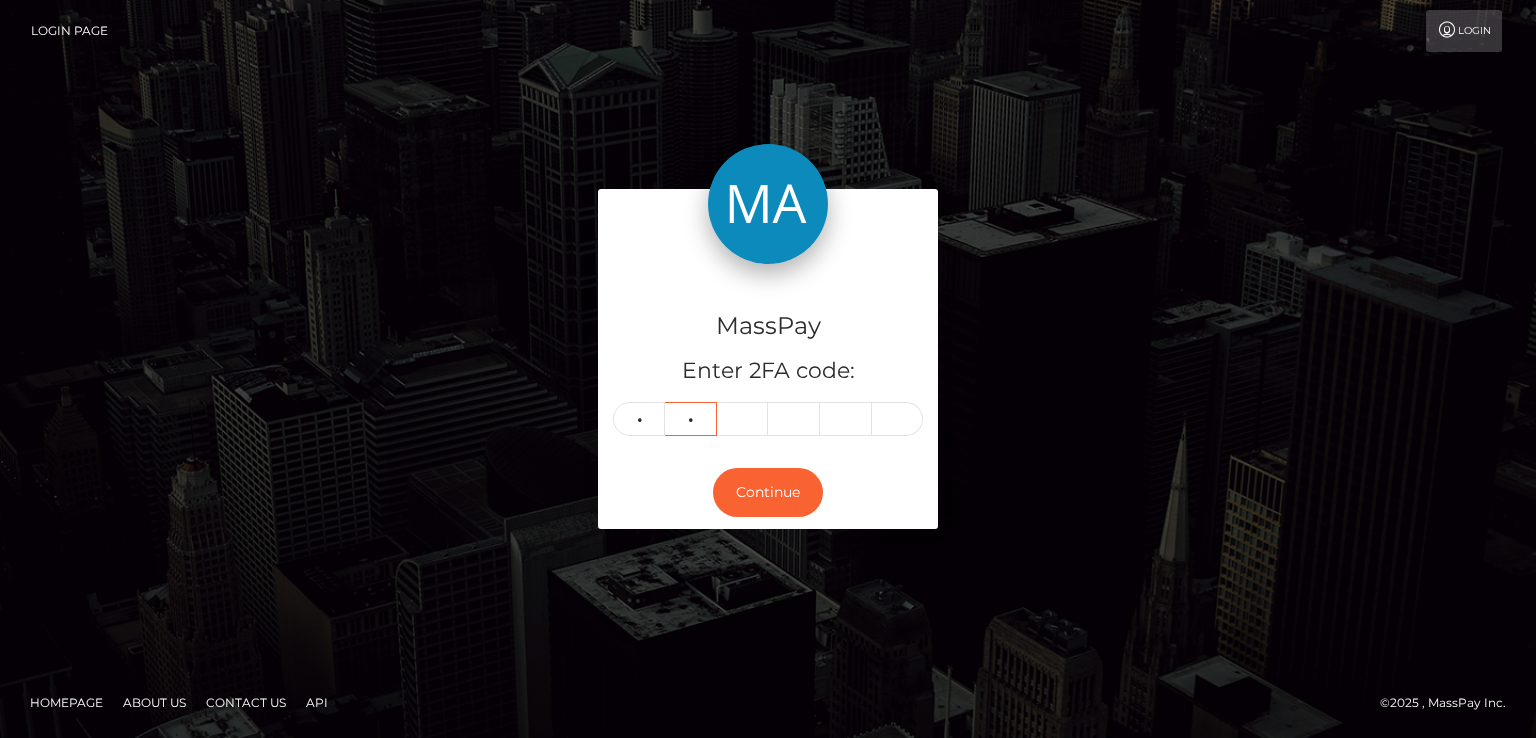 type on "1" 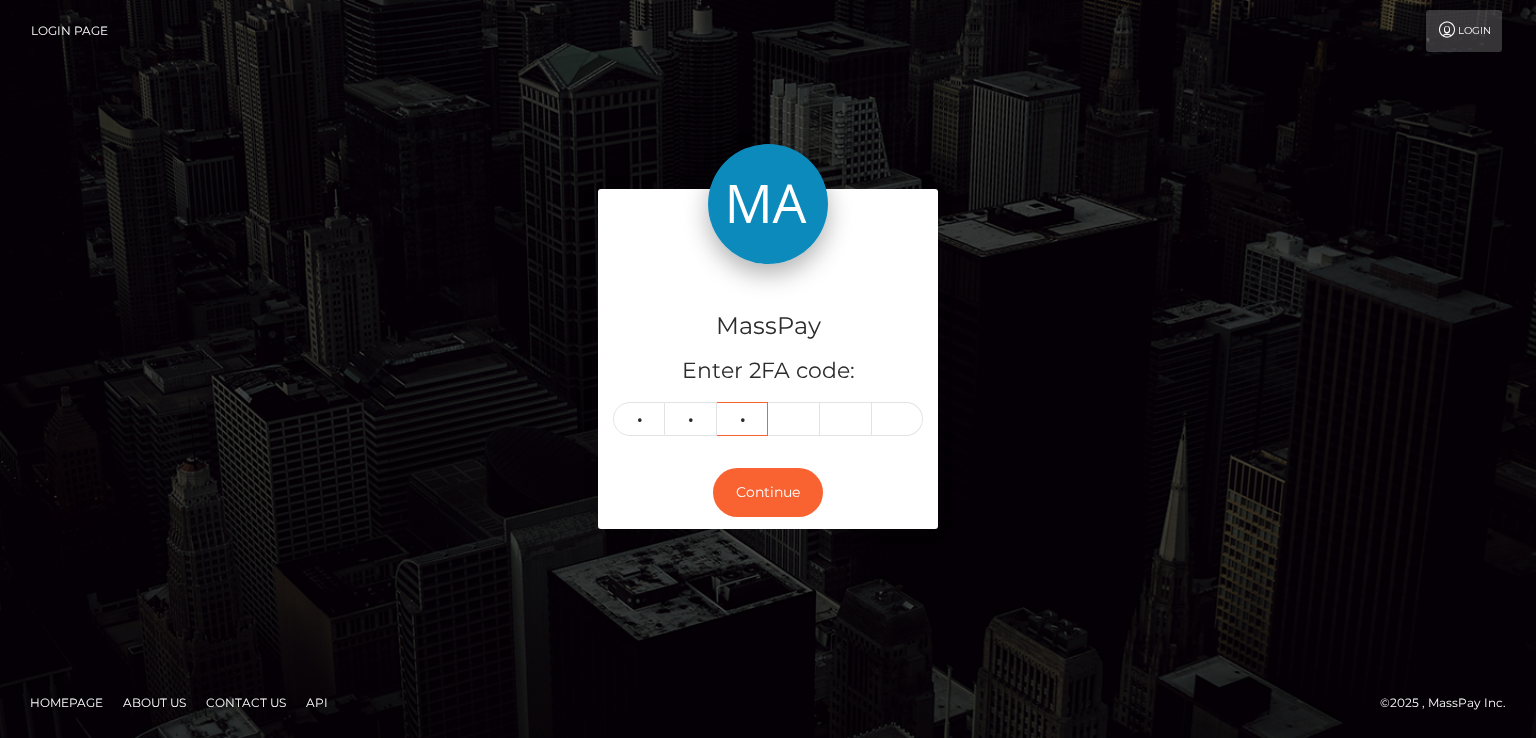 type on "7" 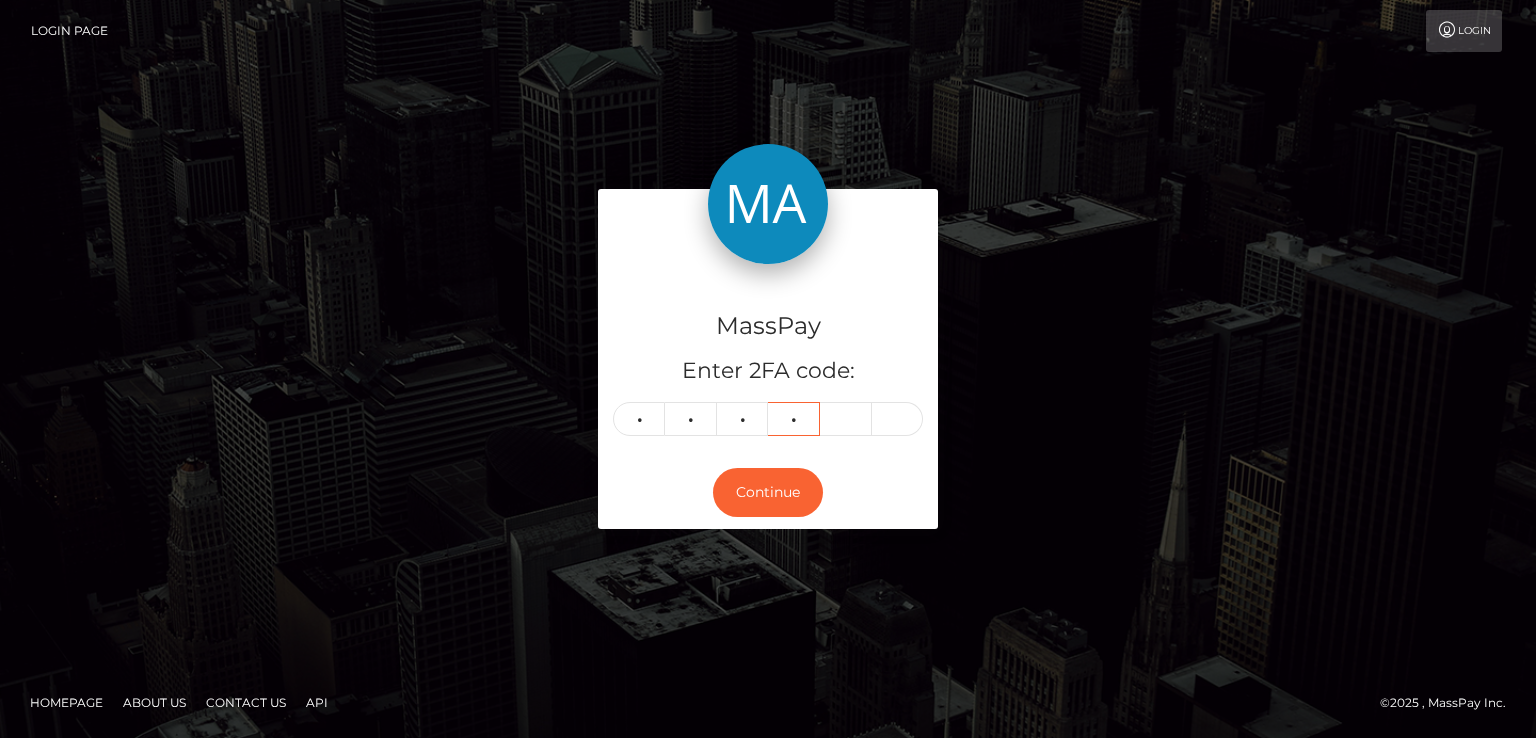 type on "6" 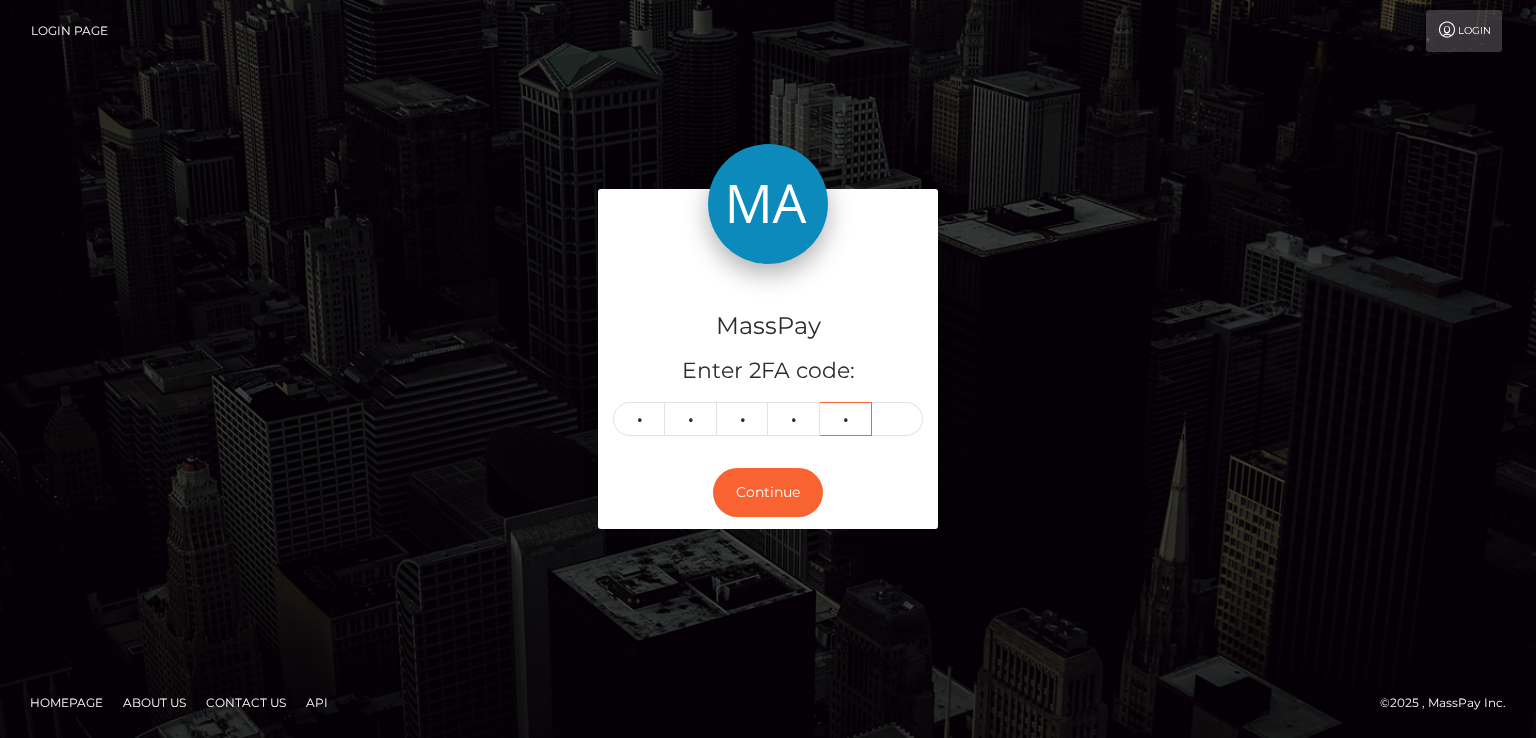 type on "5" 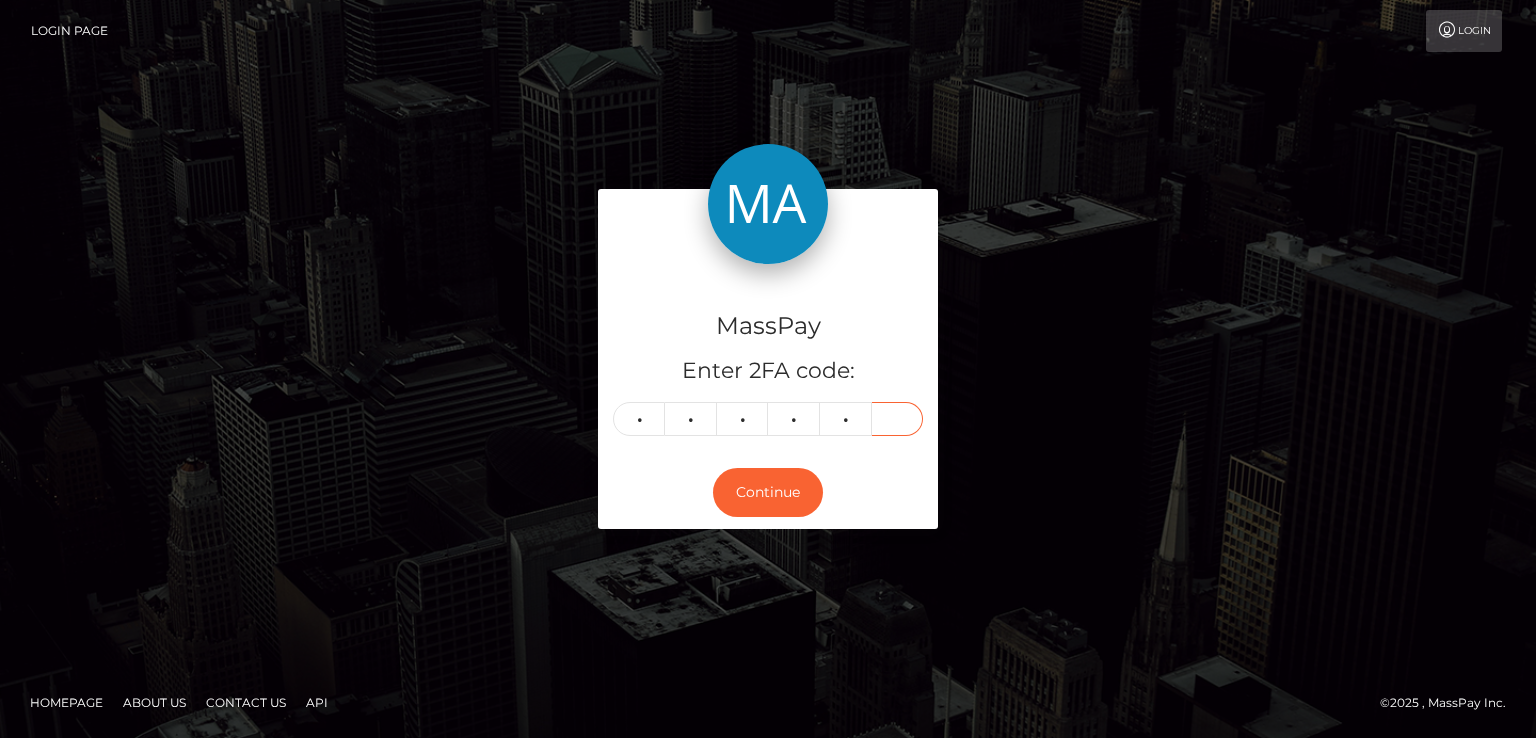 type on "7" 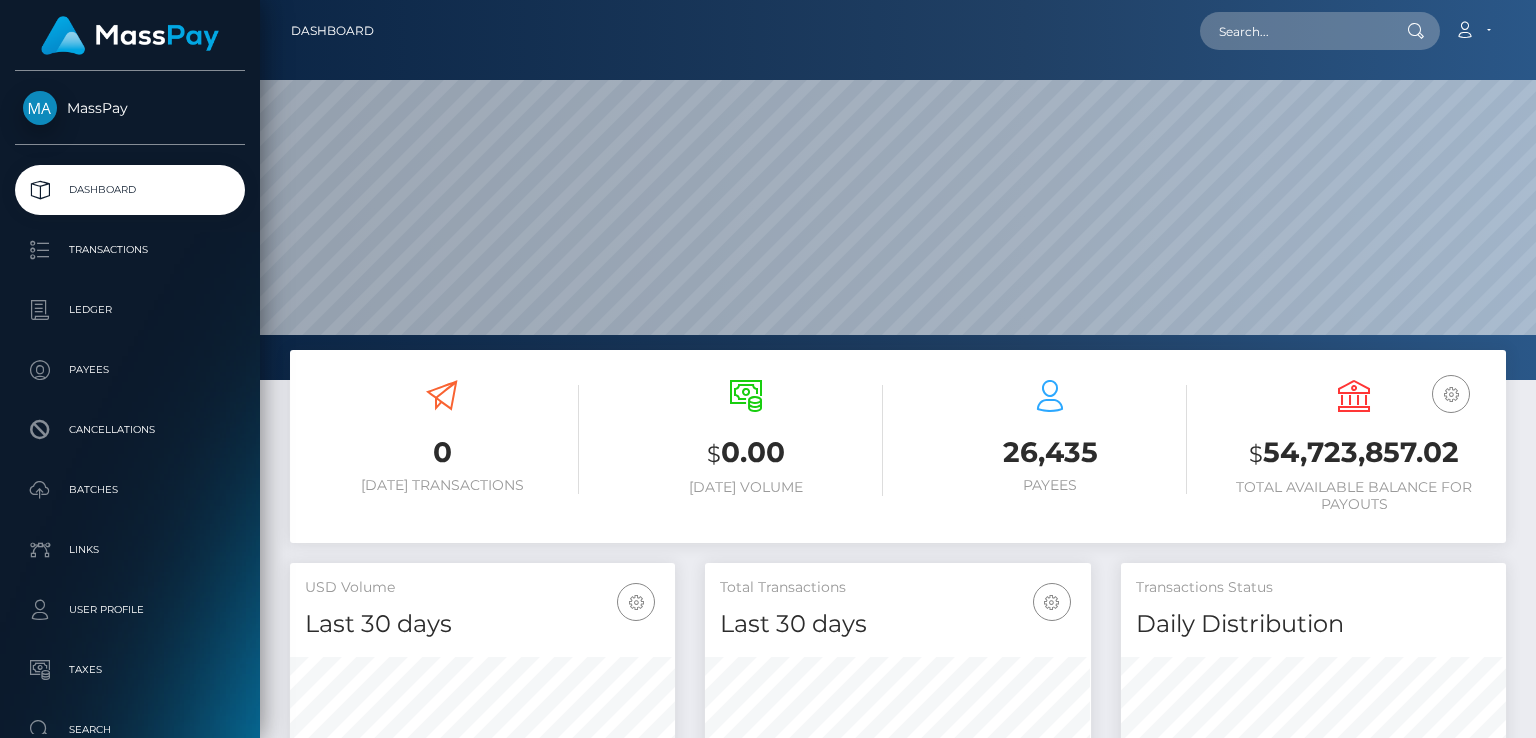 scroll, scrollTop: 0, scrollLeft: 0, axis: both 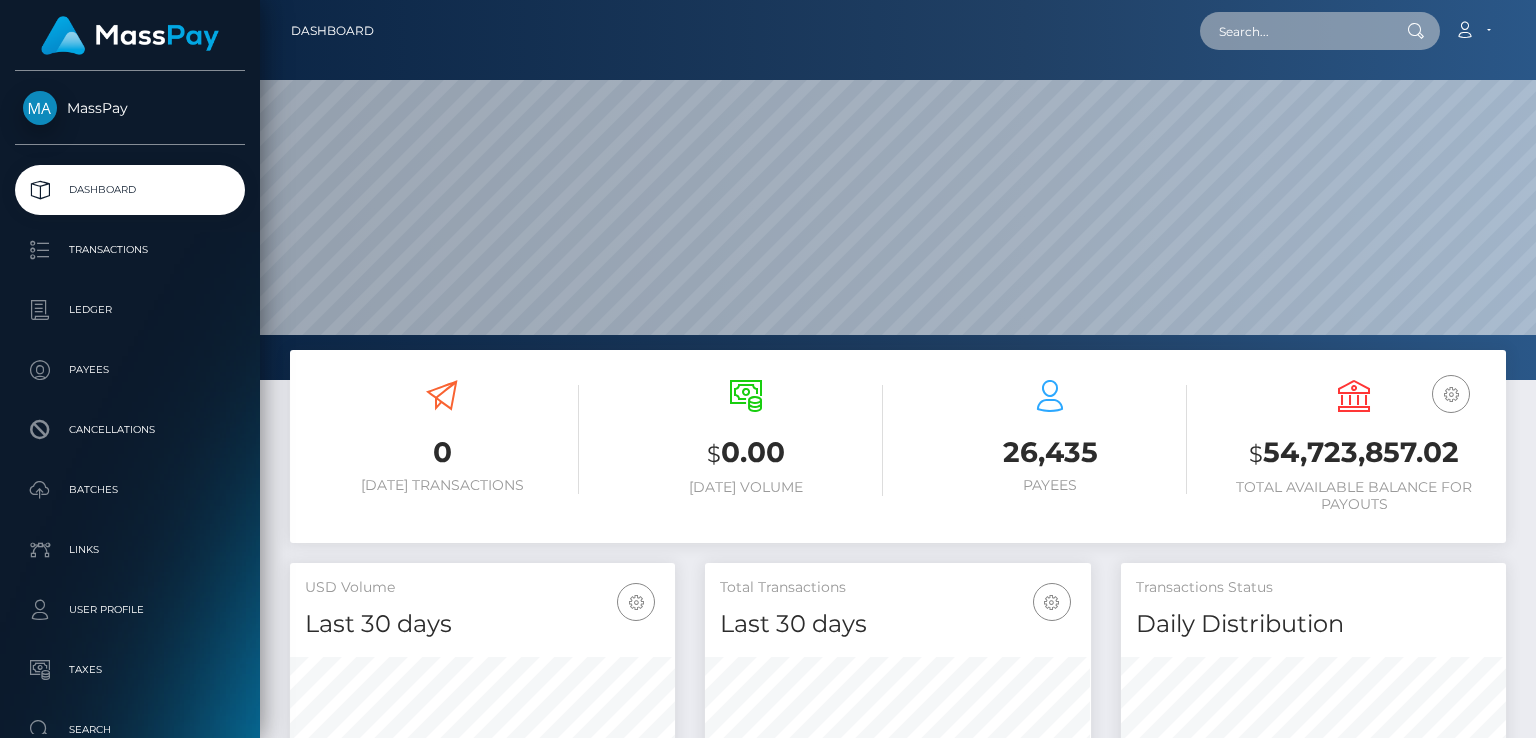 paste on "Jackpota - 243600540" 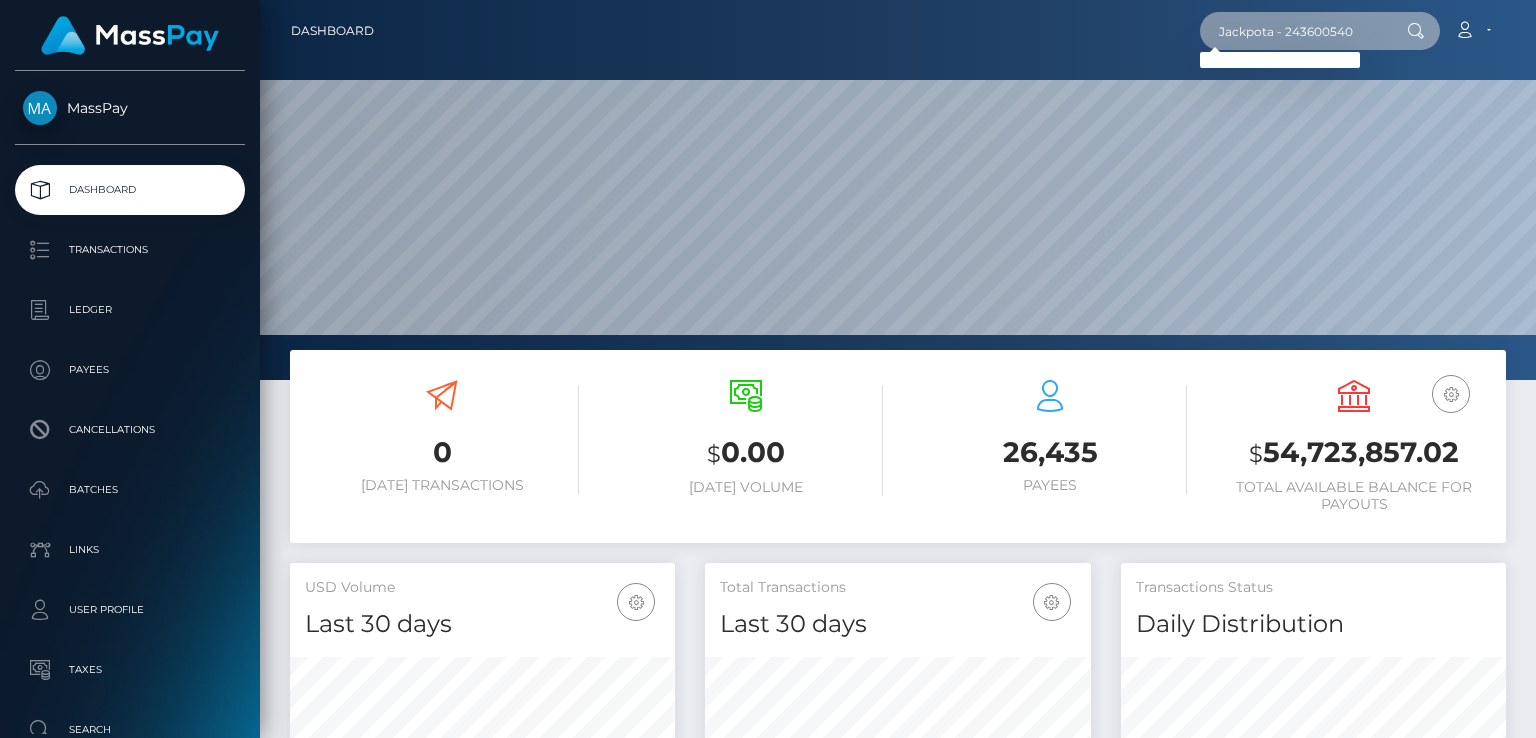 drag, startPoint x: 1381, startPoint y: 32, endPoint x: 1188, endPoint y: 33, distance: 193.0026 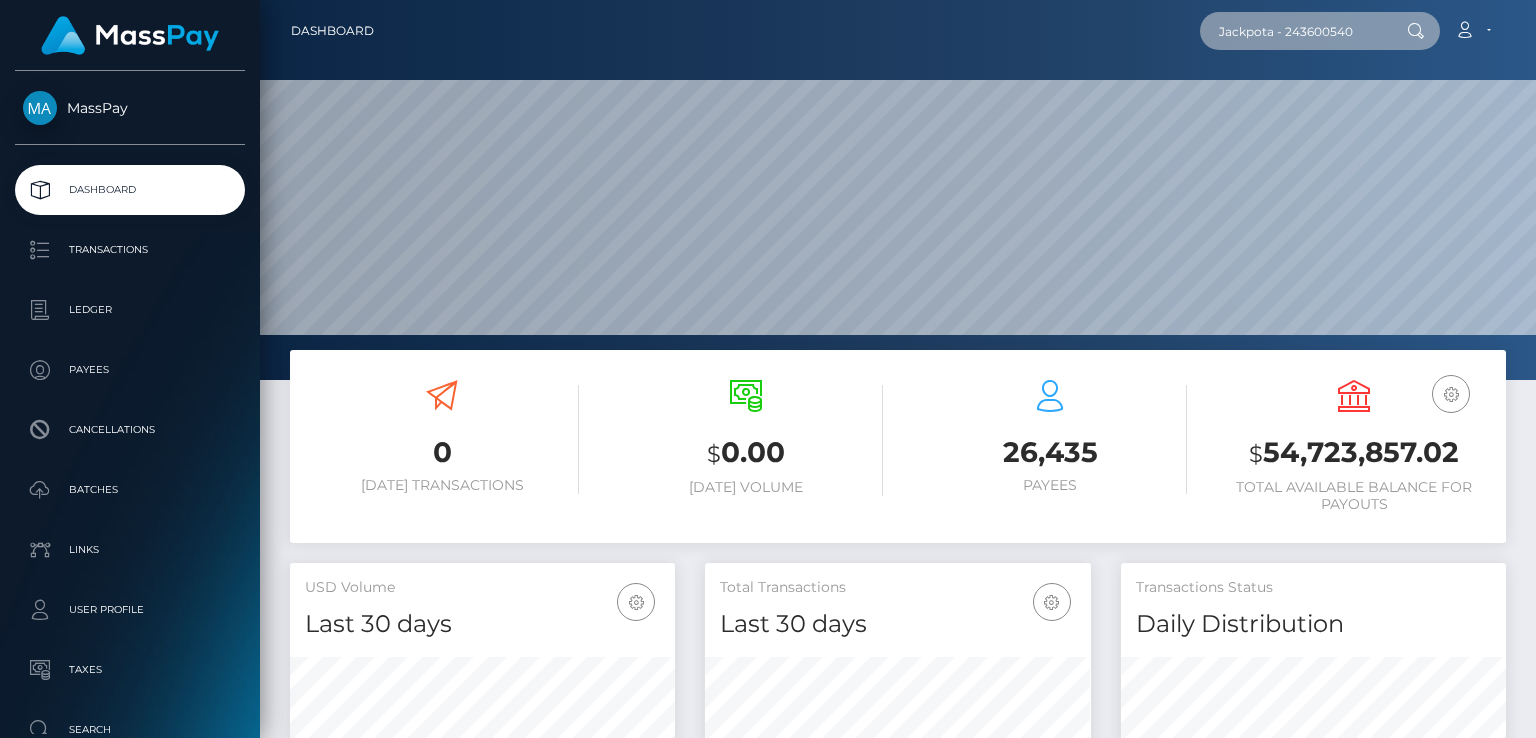 paste on "okoyebertha@gmail.com" 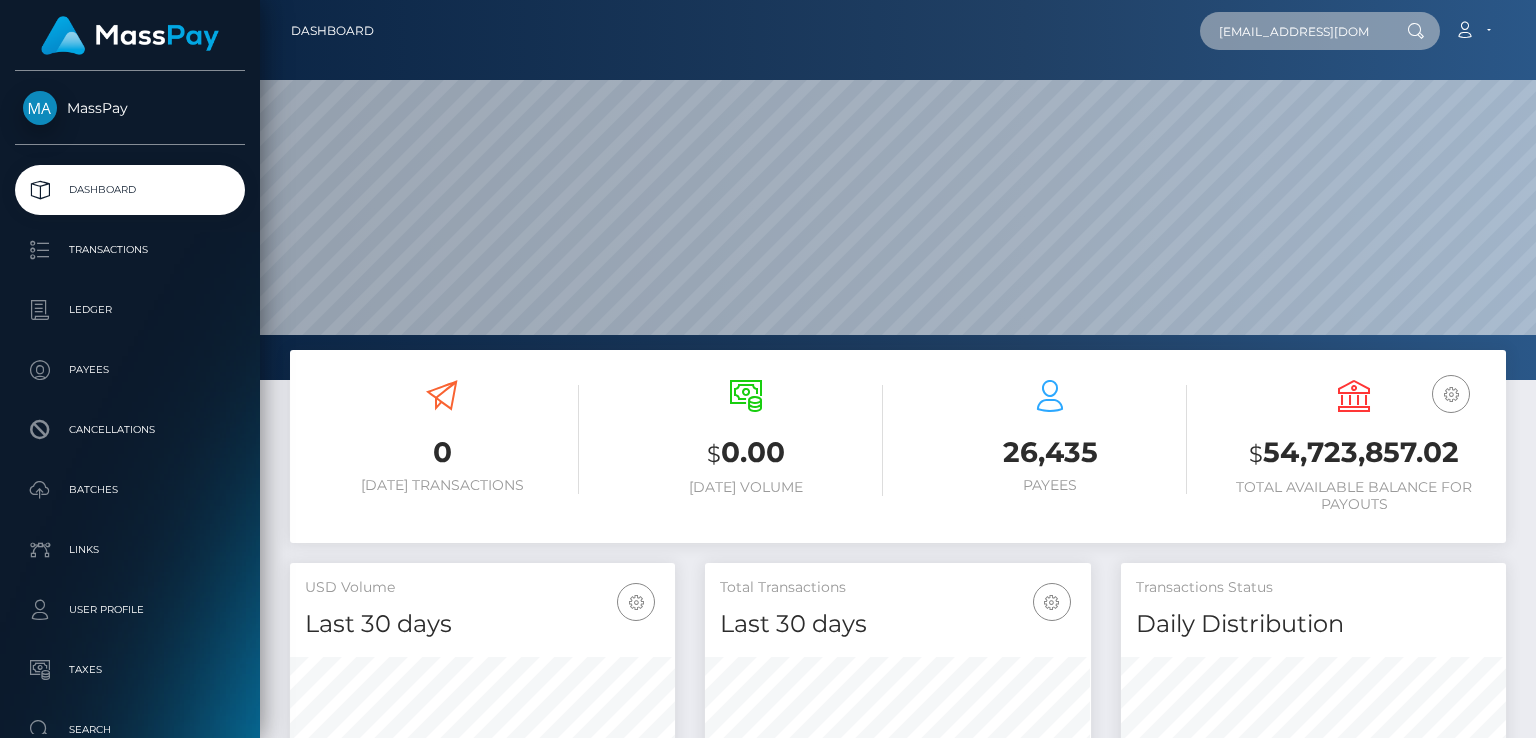 scroll, scrollTop: 0, scrollLeft: 4, axis: horizontal 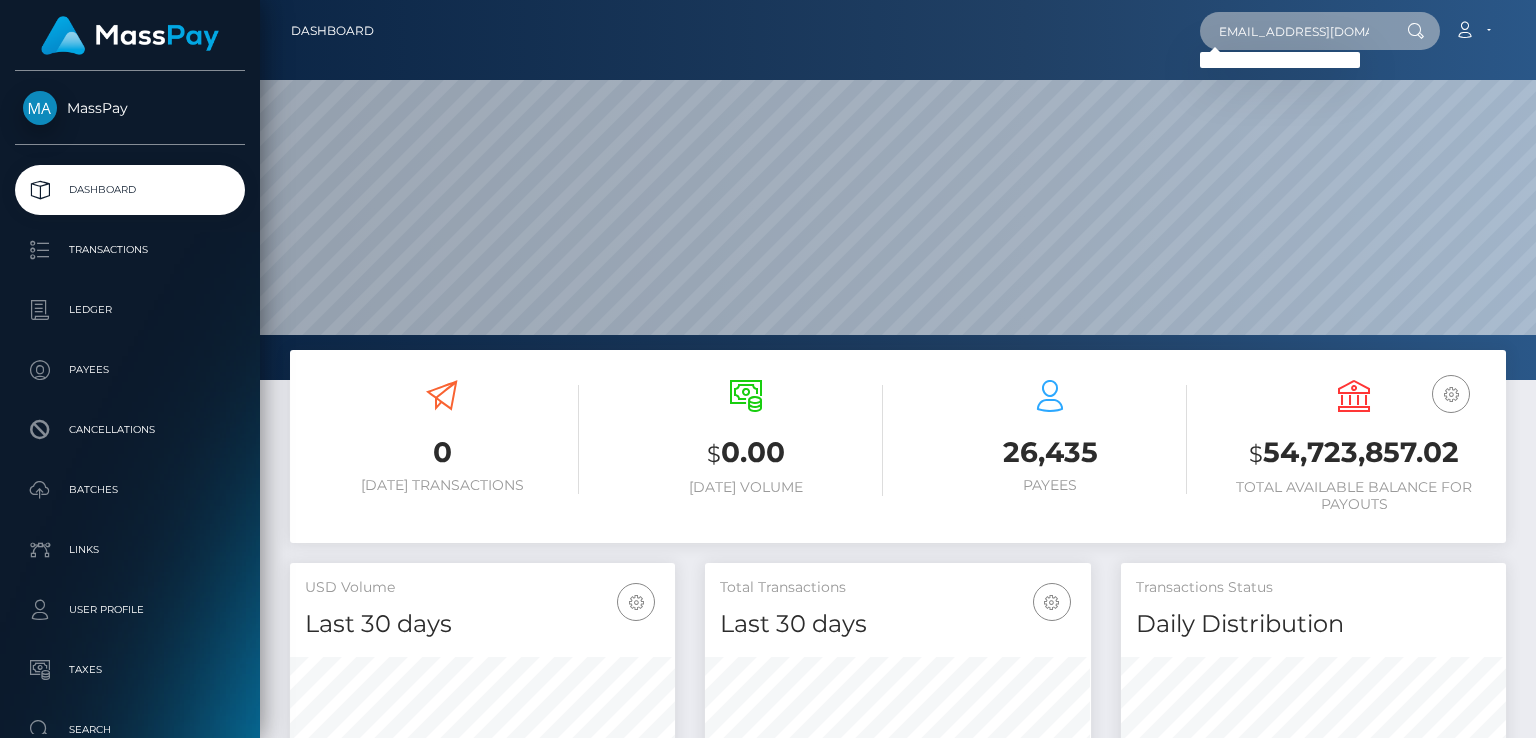 type on "okoyebertha@gmail.com" 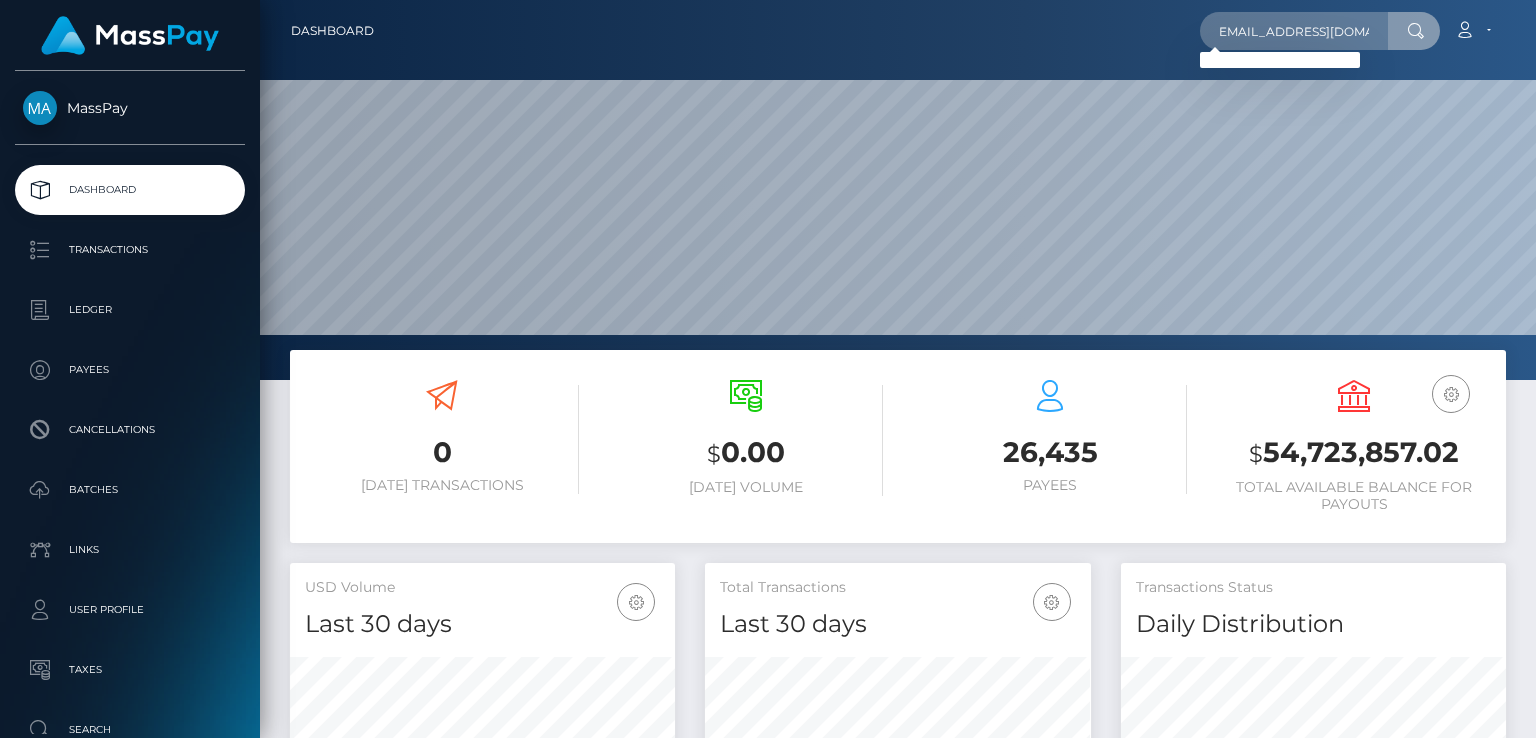 scroll, scrollTop: 0, scrollLeft: 0, axis: both 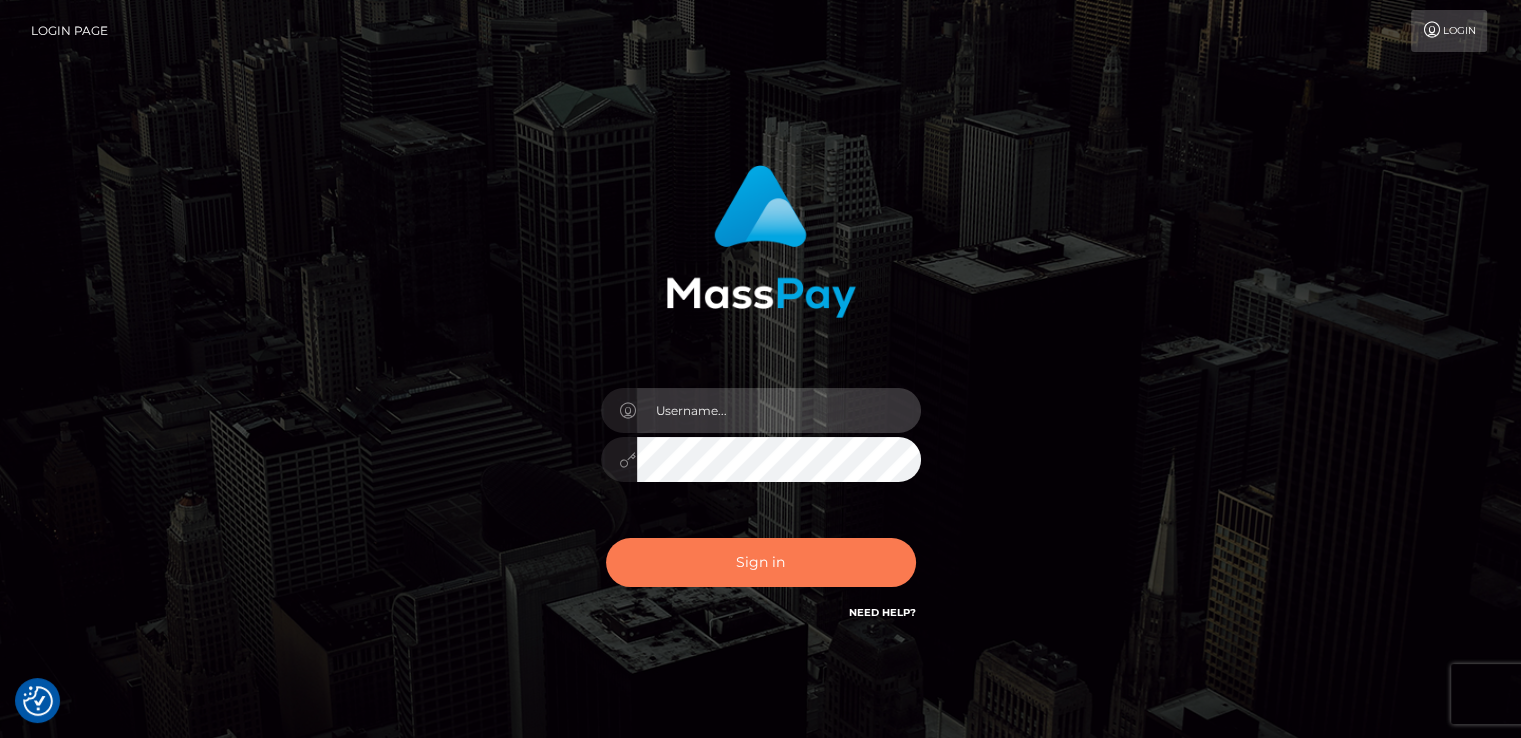 type on "catalinad" 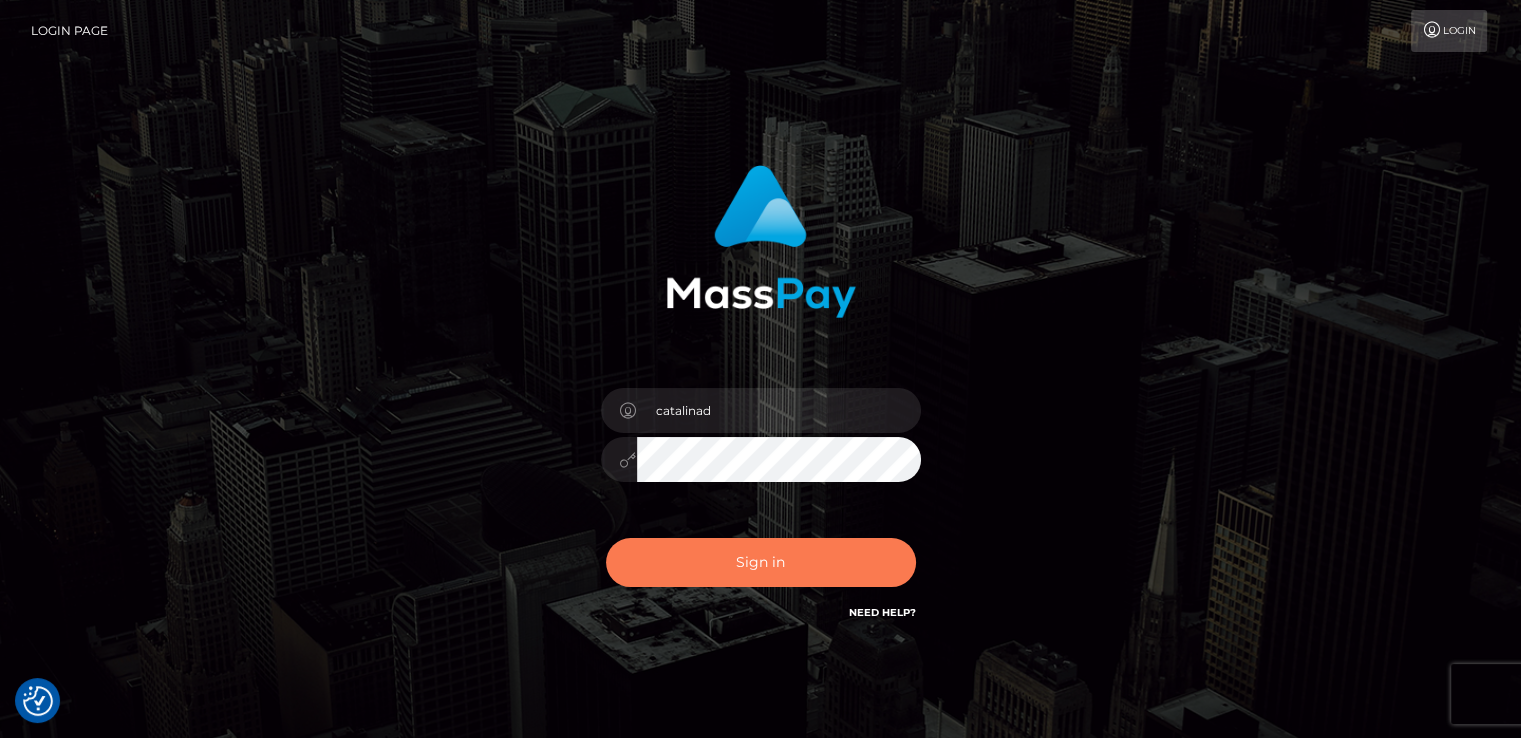 click on "Sign in" at bounding box center [761, 562] 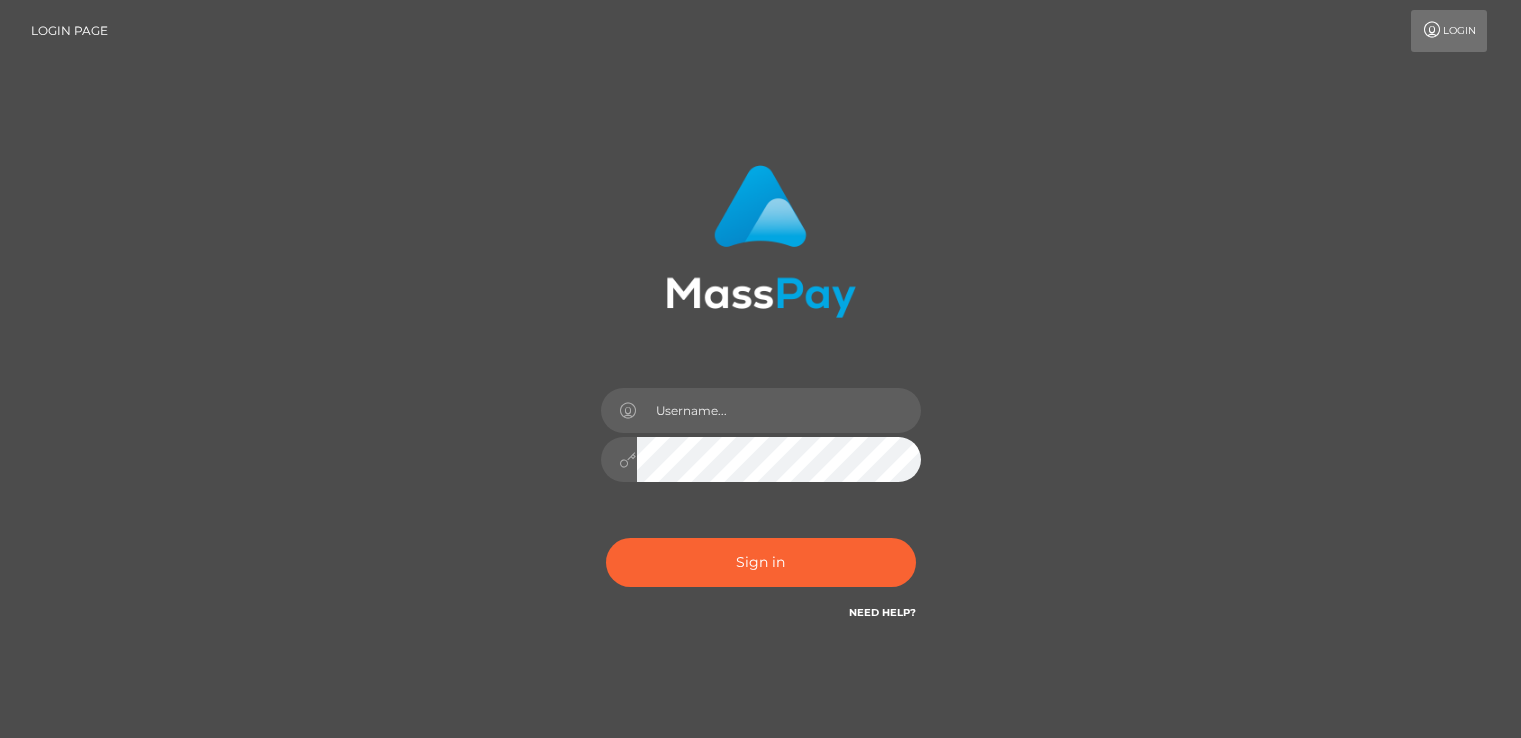 scroll, scrollTop: 0, scrollLeft: 0, axis: both 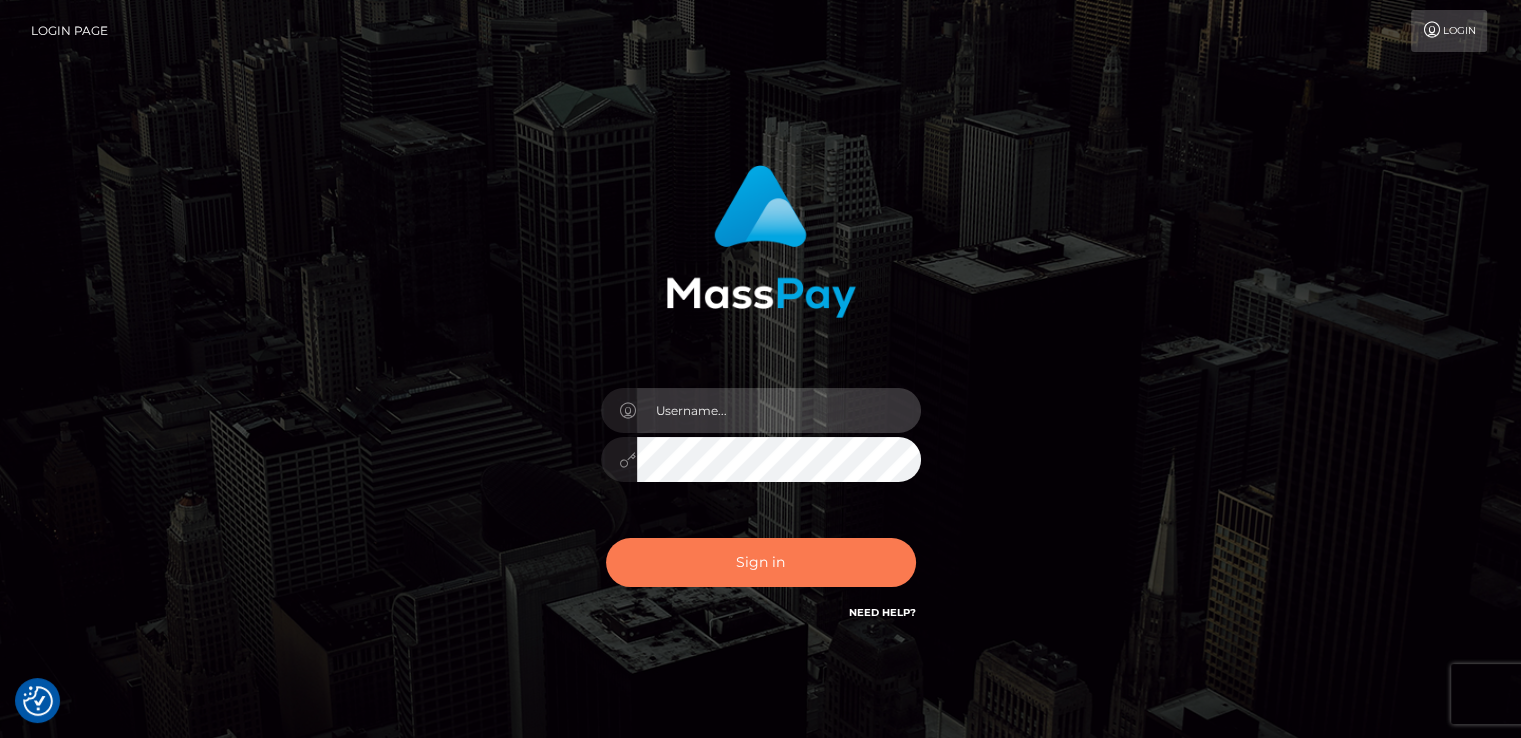 type on "catalinad" 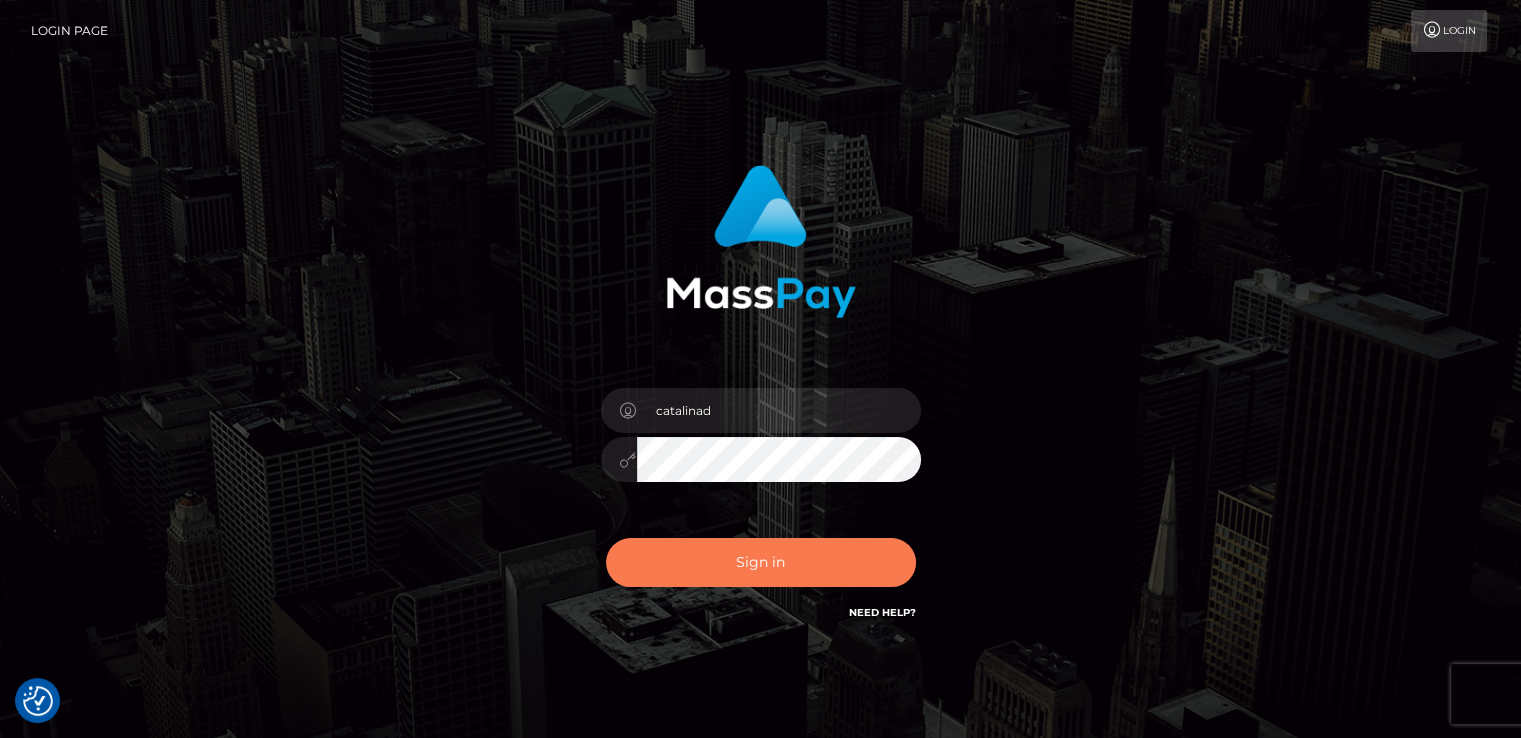 click on "Sign in" at bounding box center [761, 562] 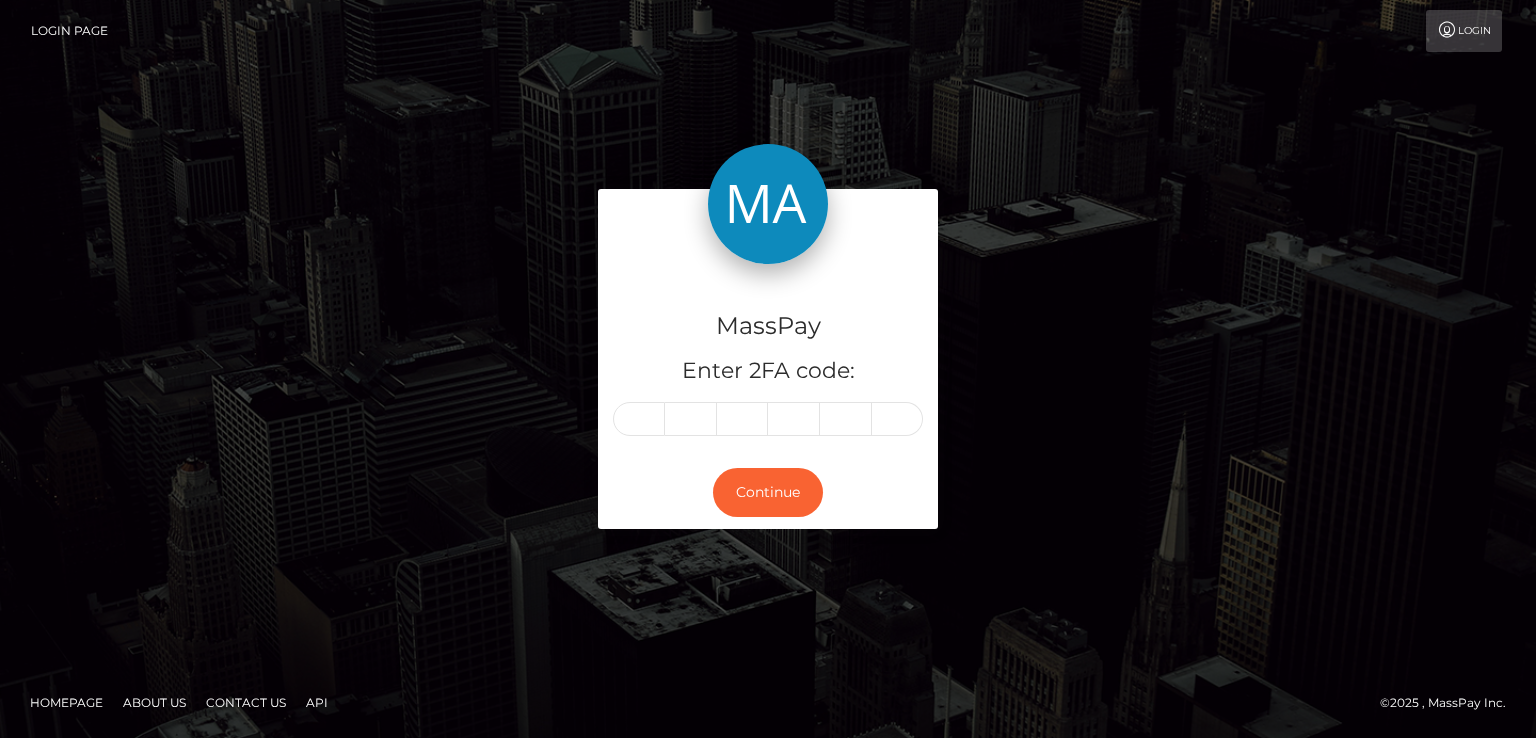 scroll, scrollTop: 0, scrollLeft: 0, axis: both 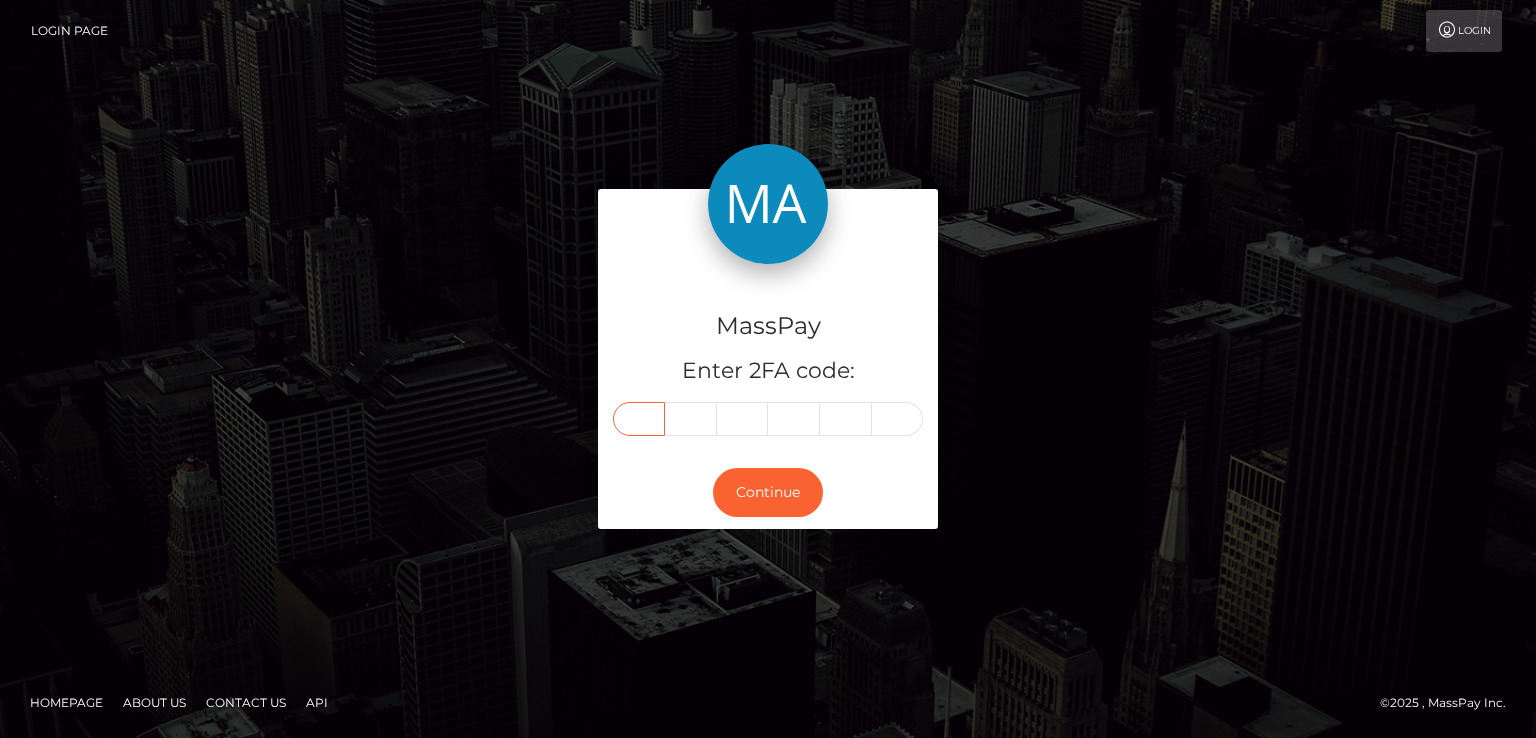 click at bounding box center [639, 419] 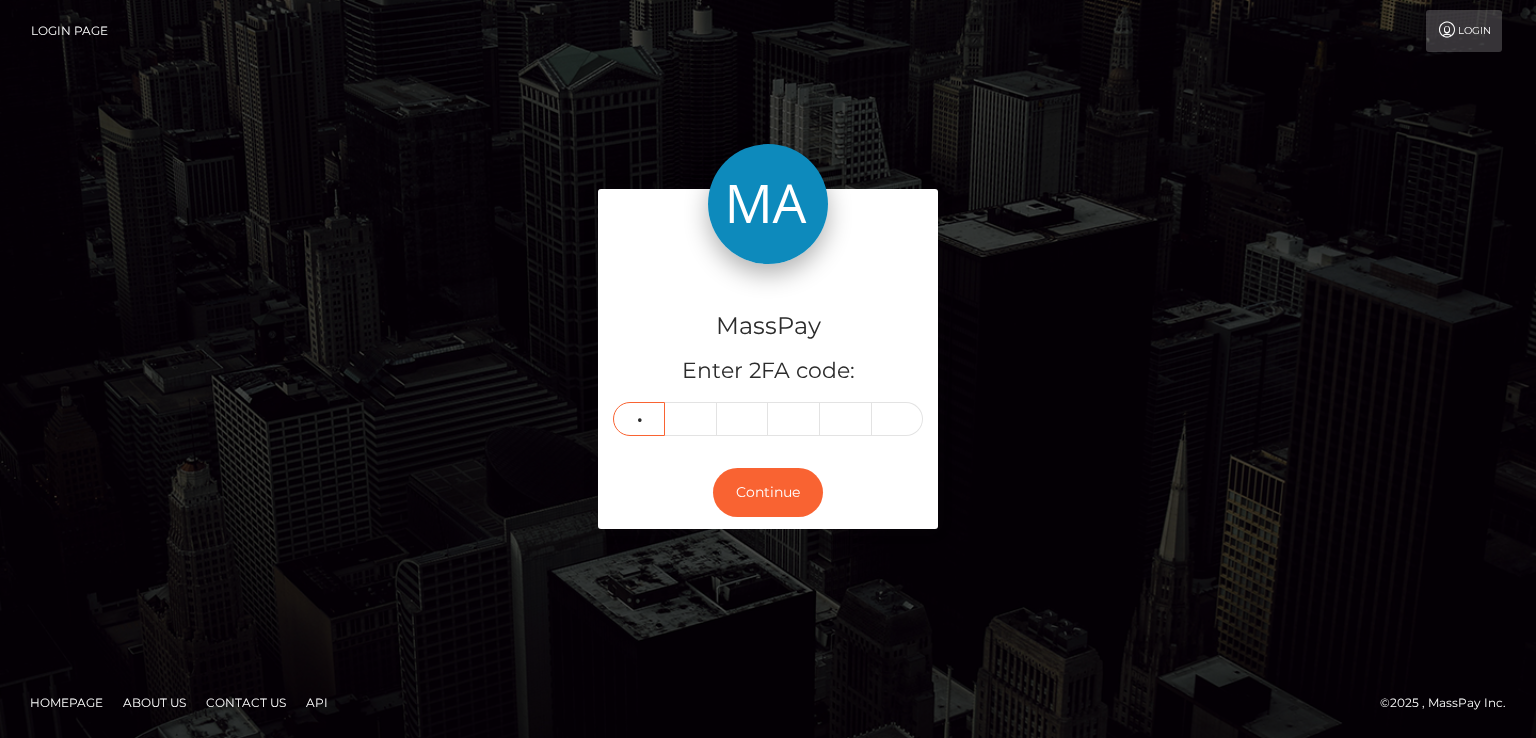 type on "2" 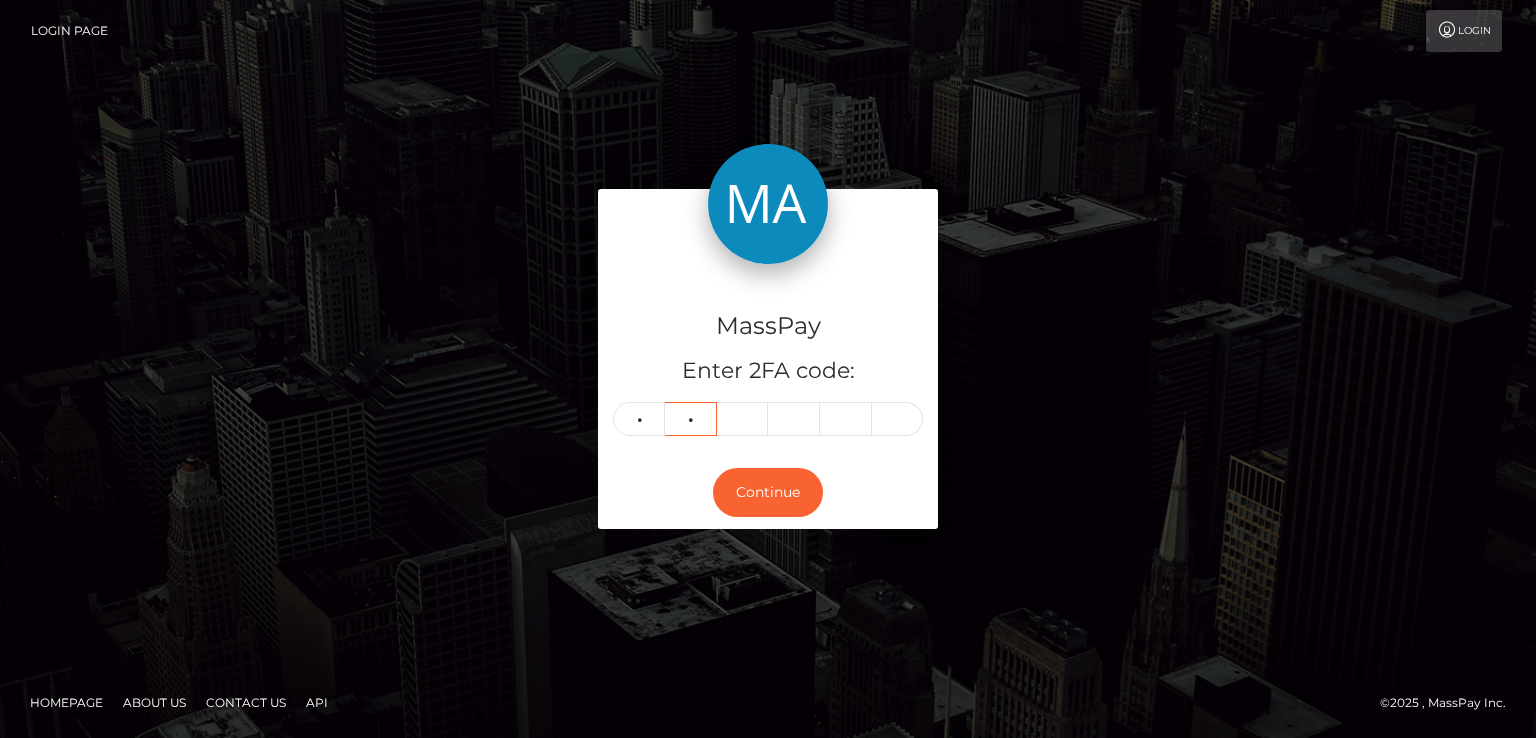 type on "8" 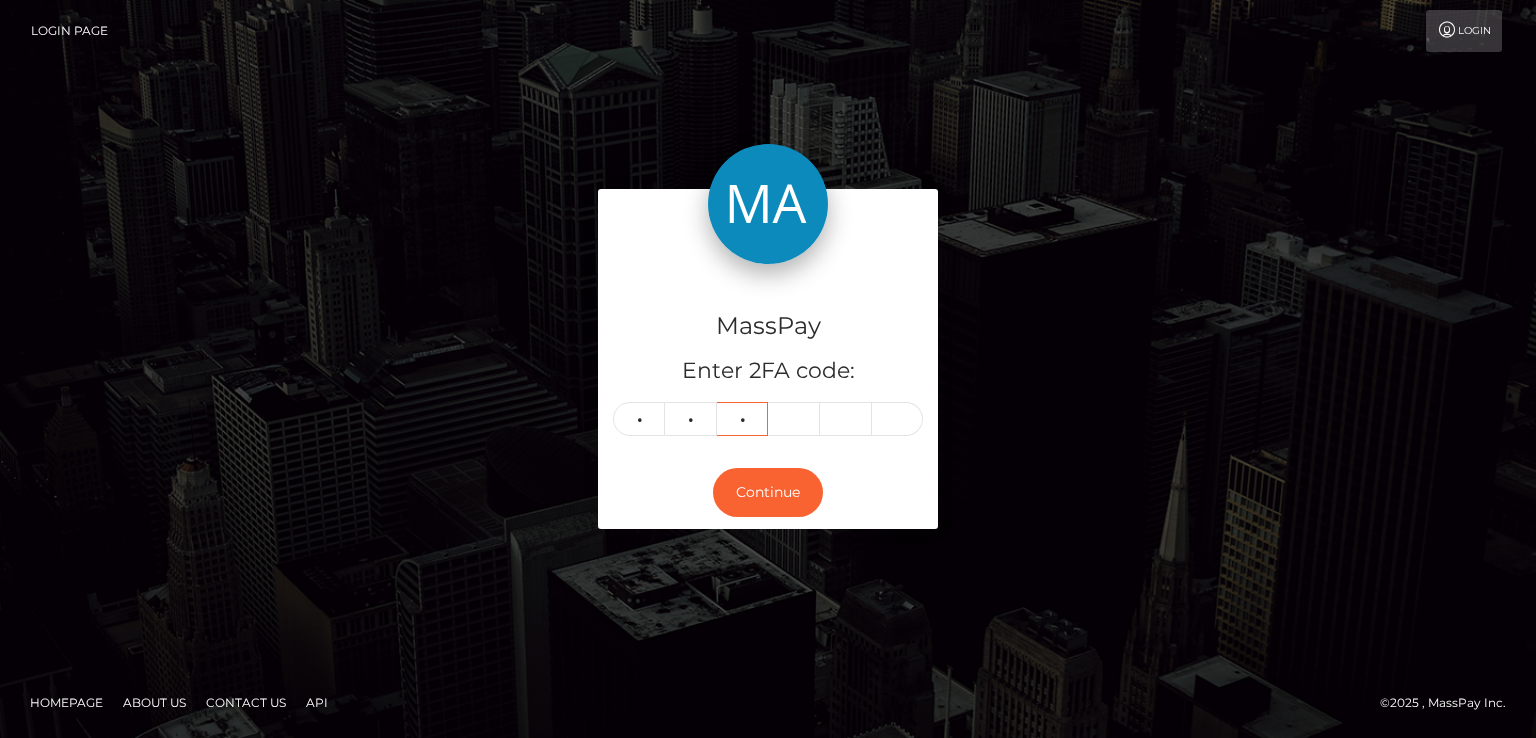 type on "0" 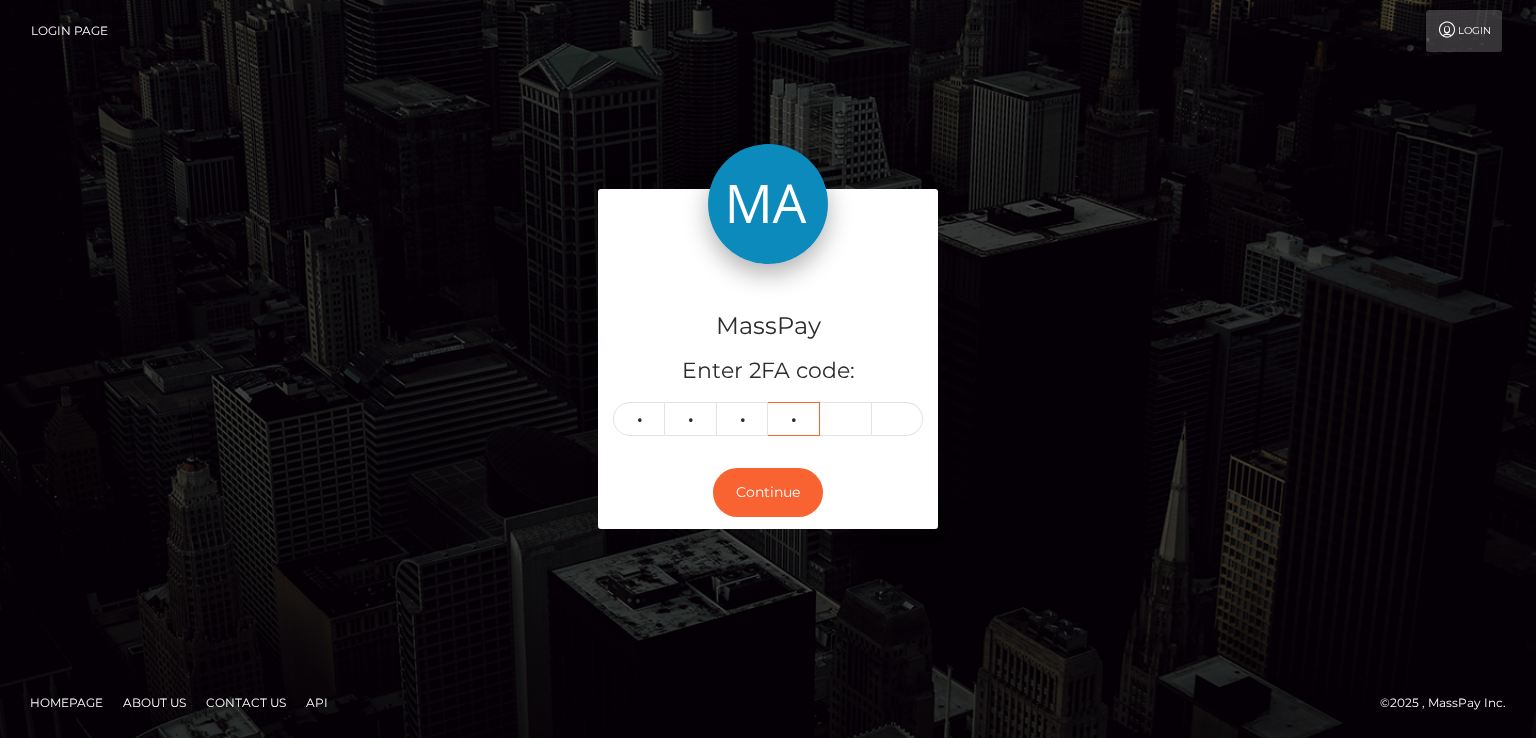 type on "0" 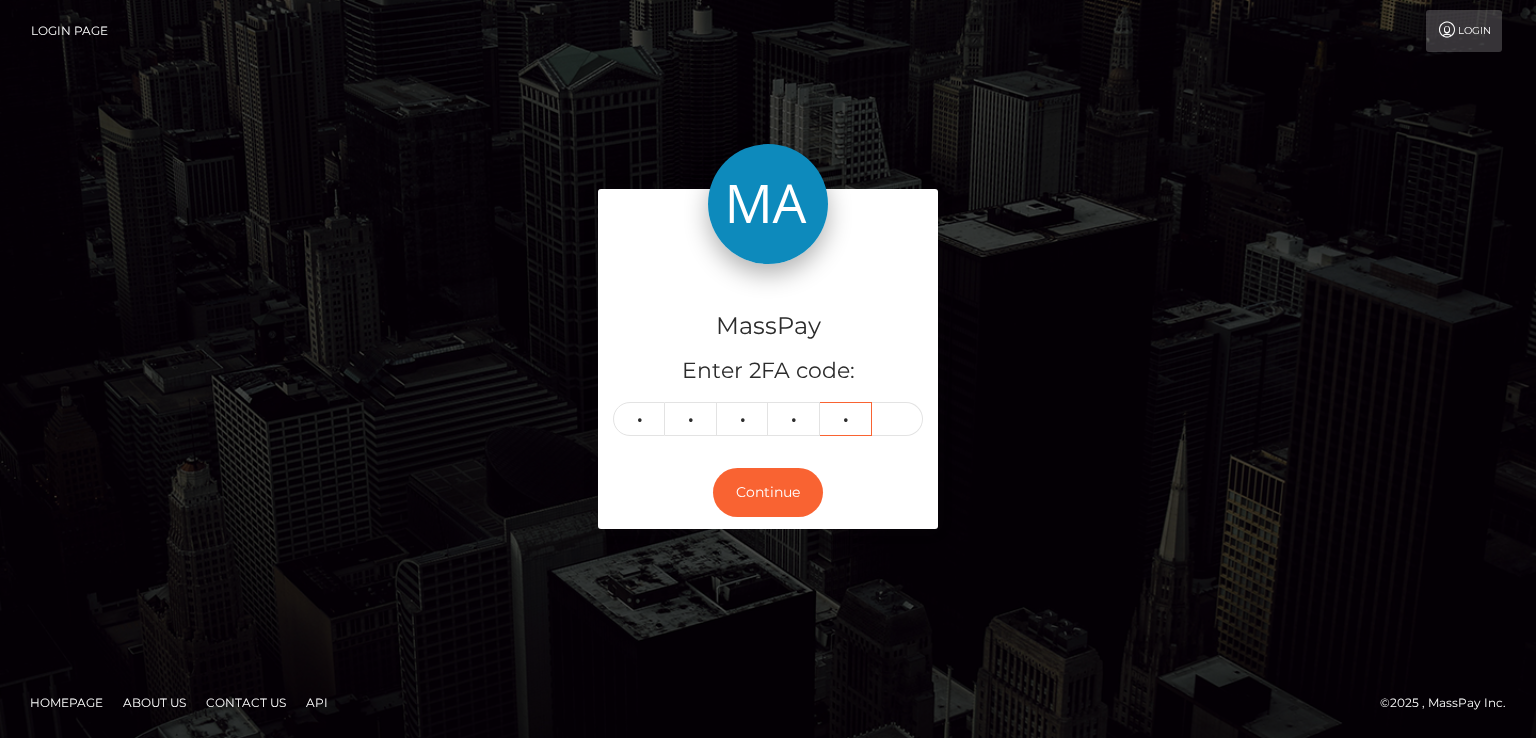 type on "1" 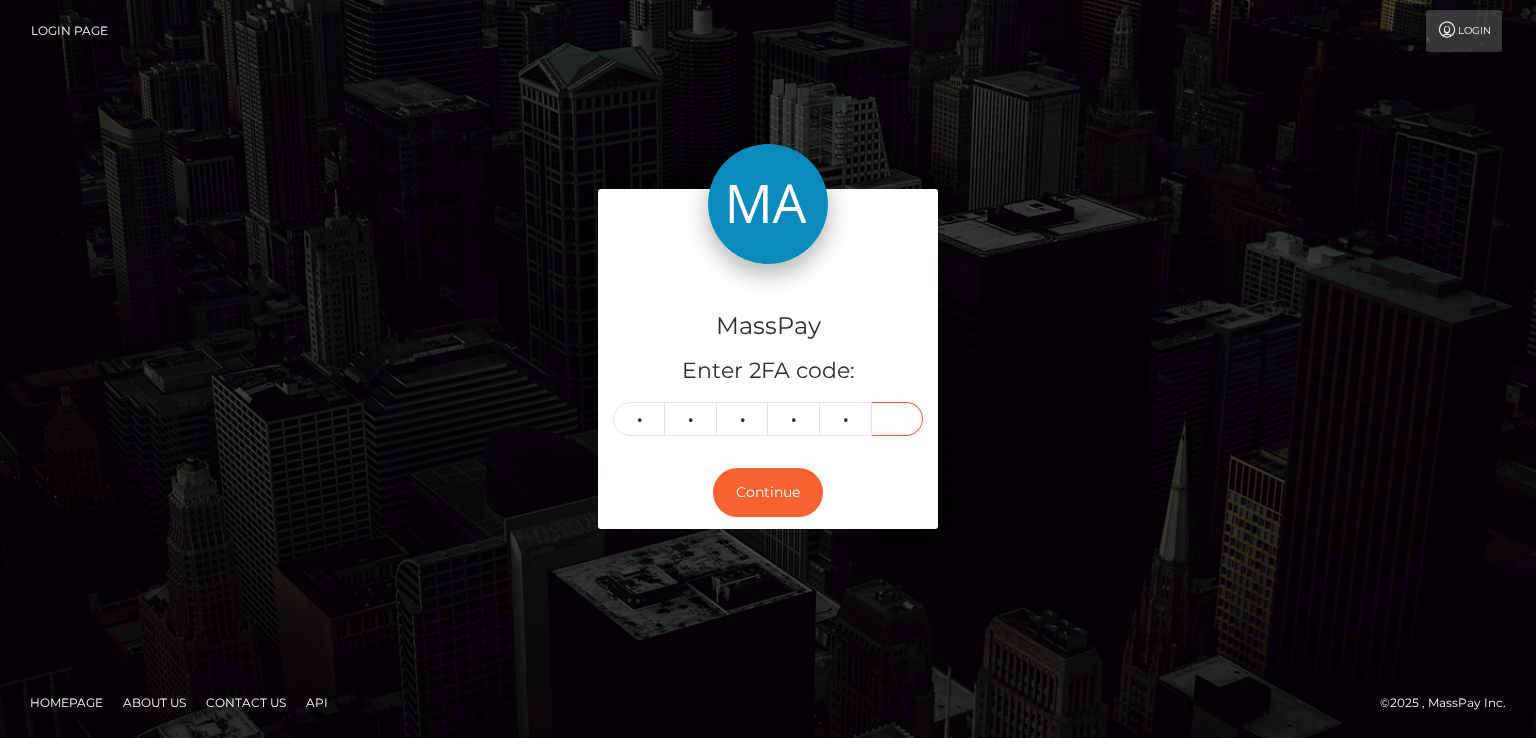 type on "9" 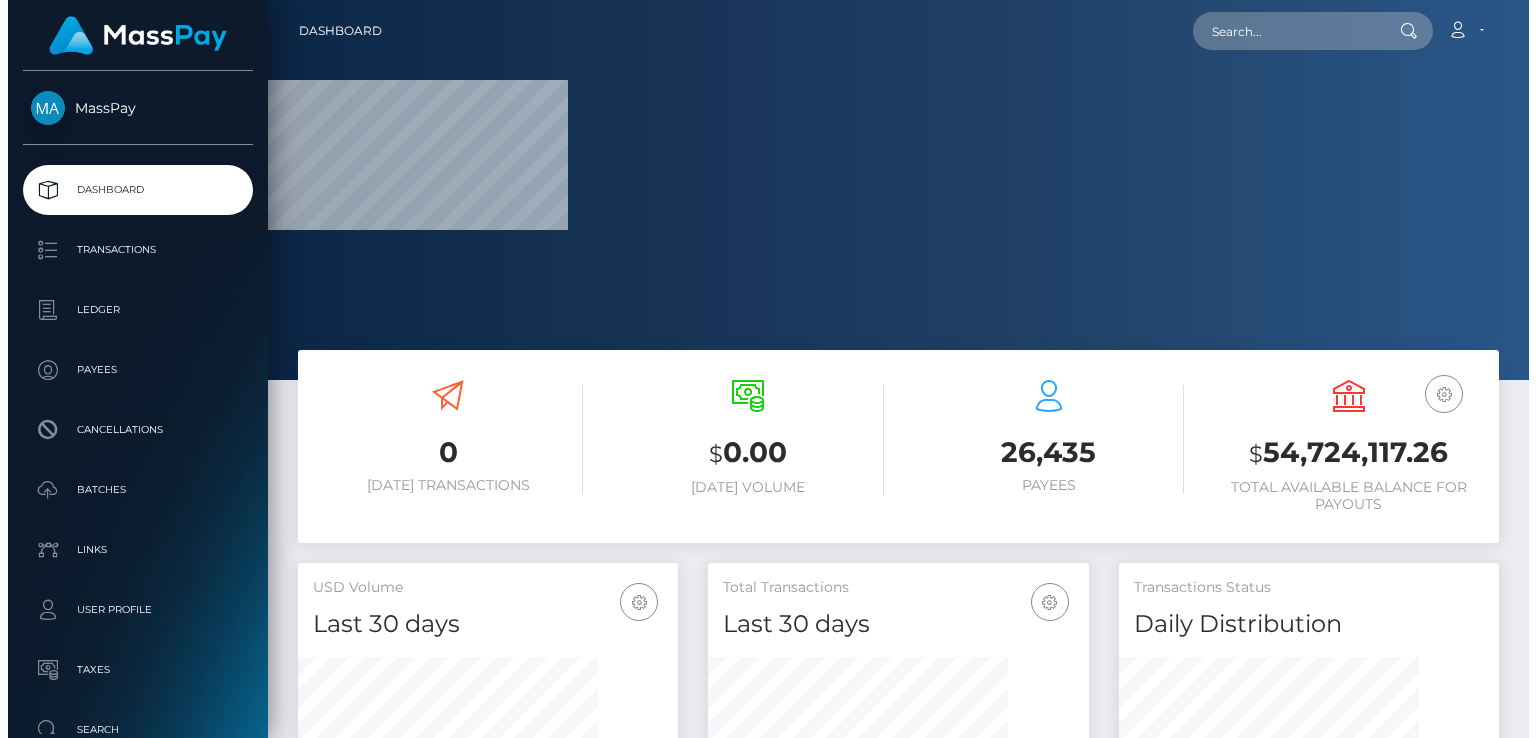 scroll, scrollTop: 0, scrollLeft: 0, axis: both 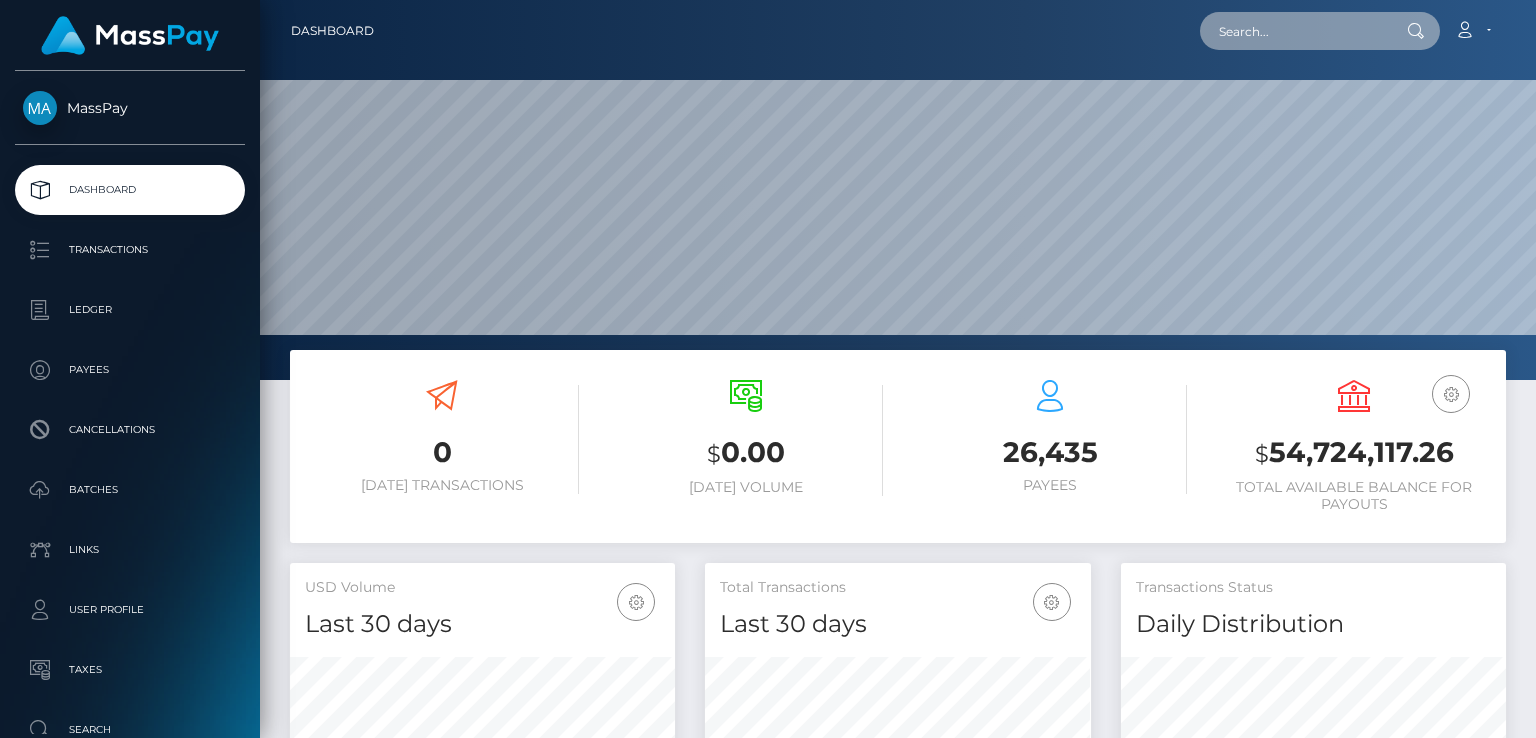 paste on "800499885500538881_6" 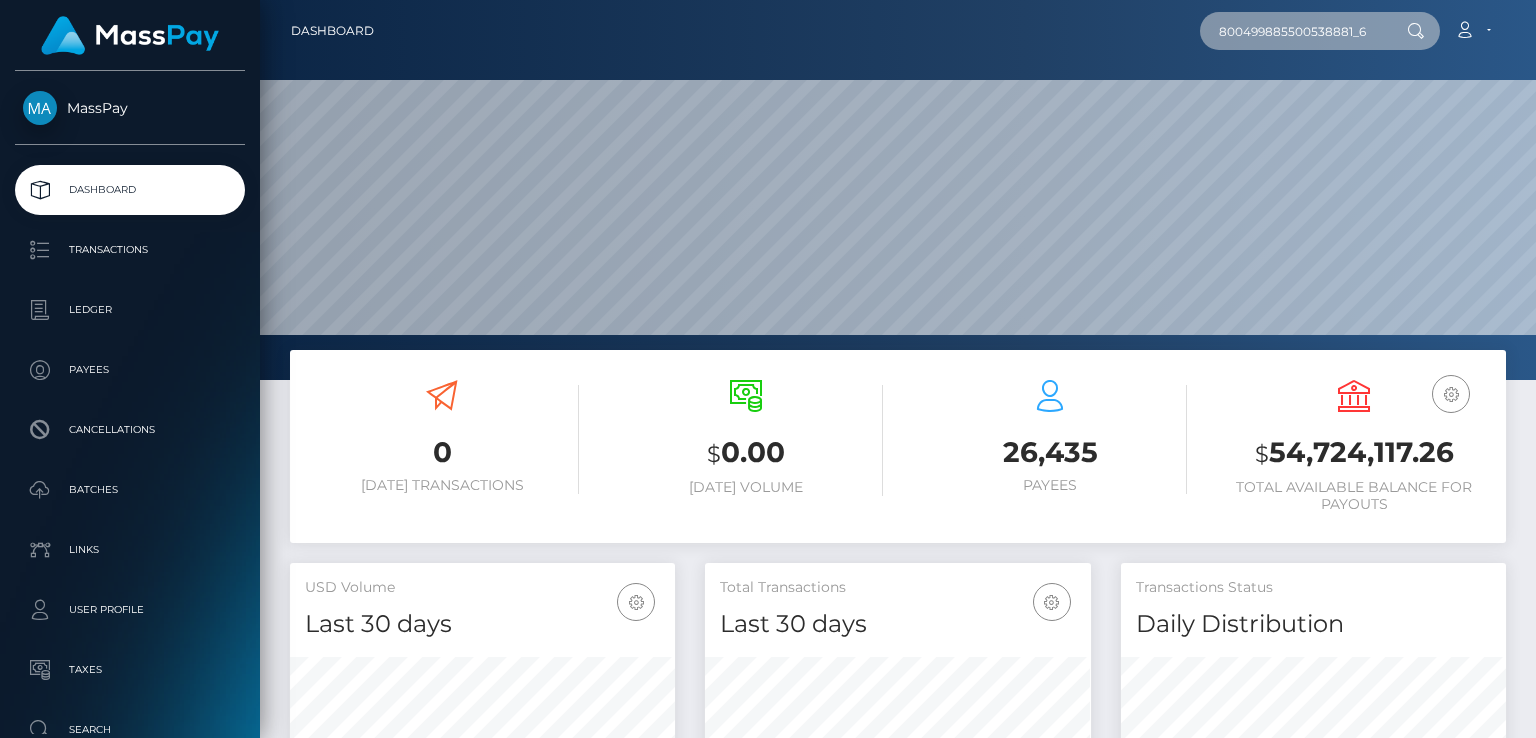 type on "800499885500538881_6" 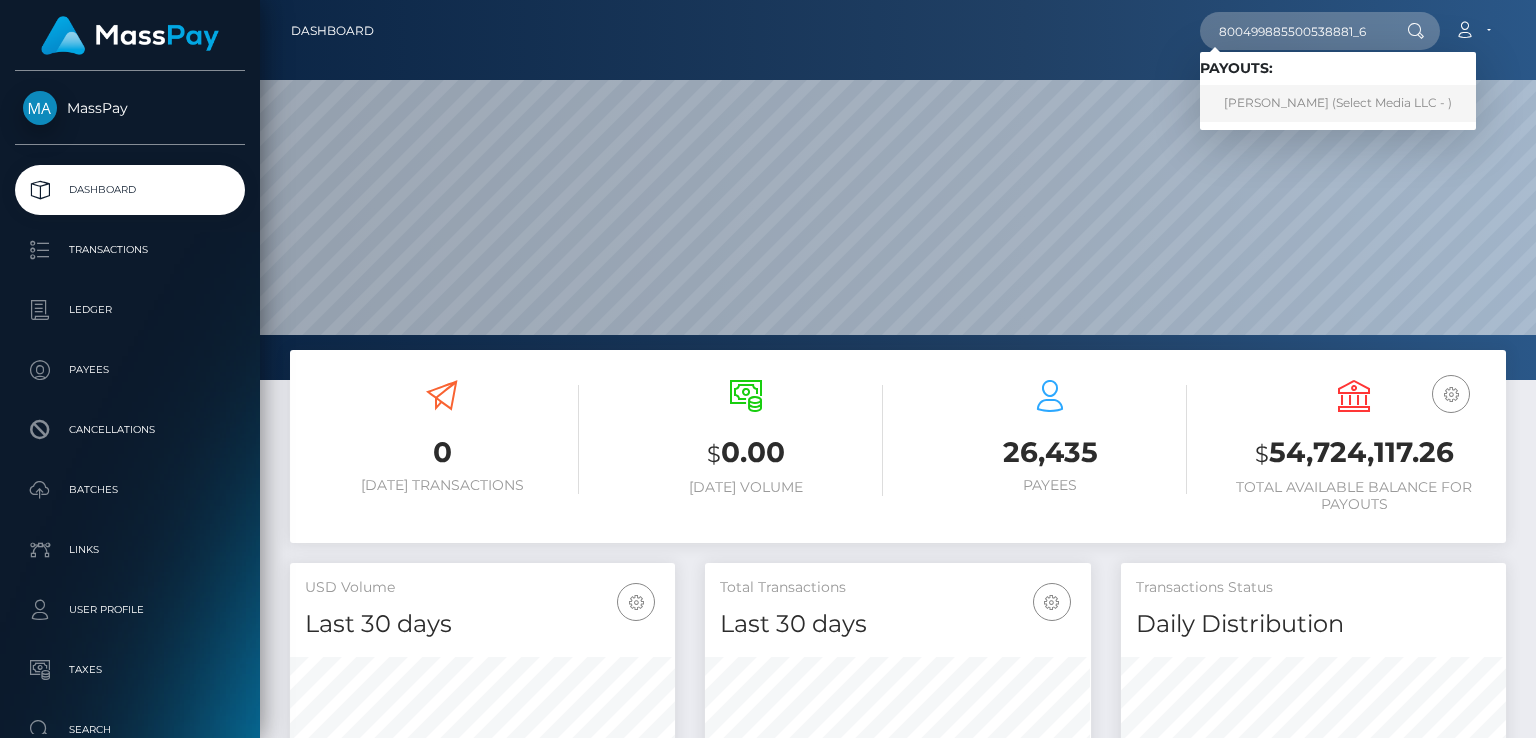 click on "Geisiane  Galeno Alves (Select Media LLC - )" at bounding box center (1338, 103) 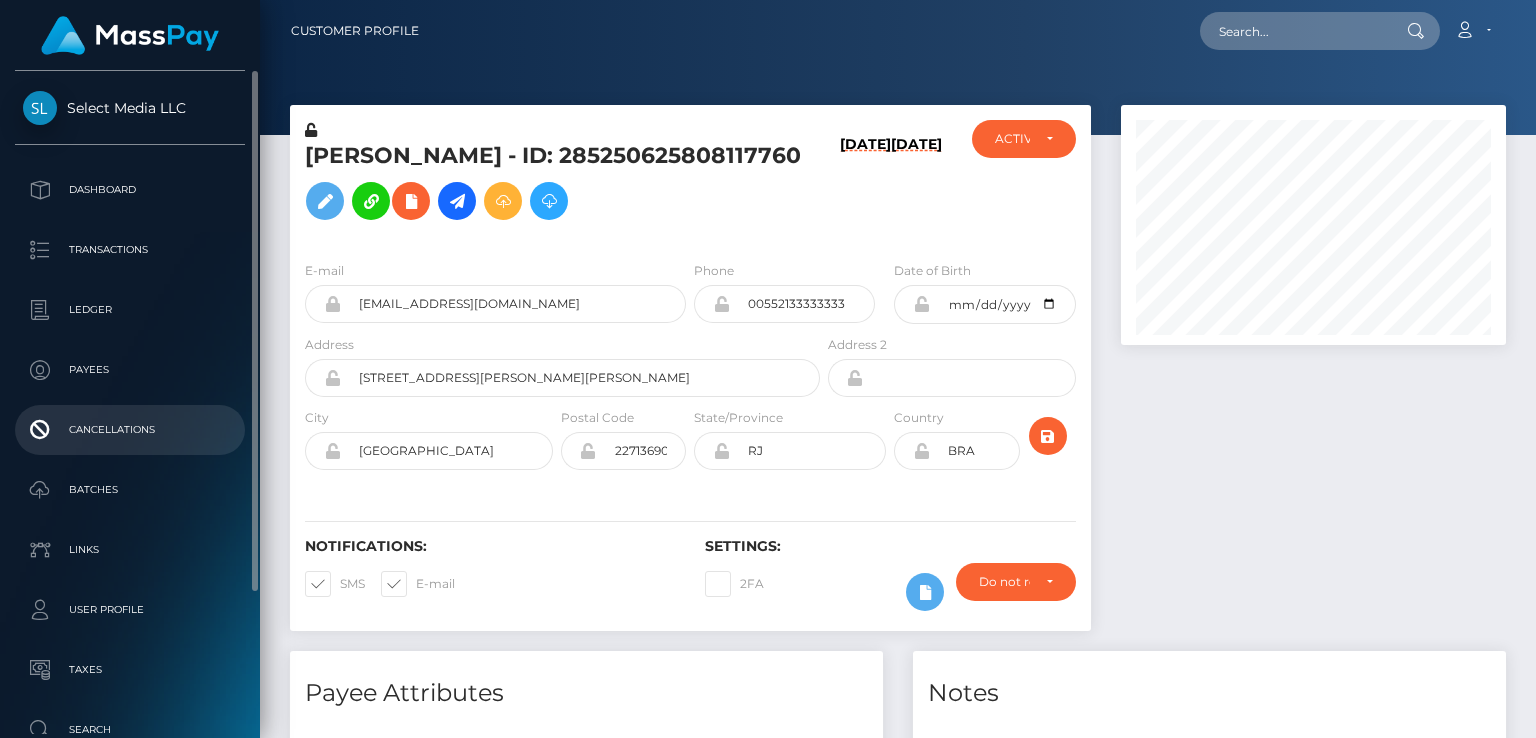scroll, scrollTop: 0, scrollLeft: 0, axis: both 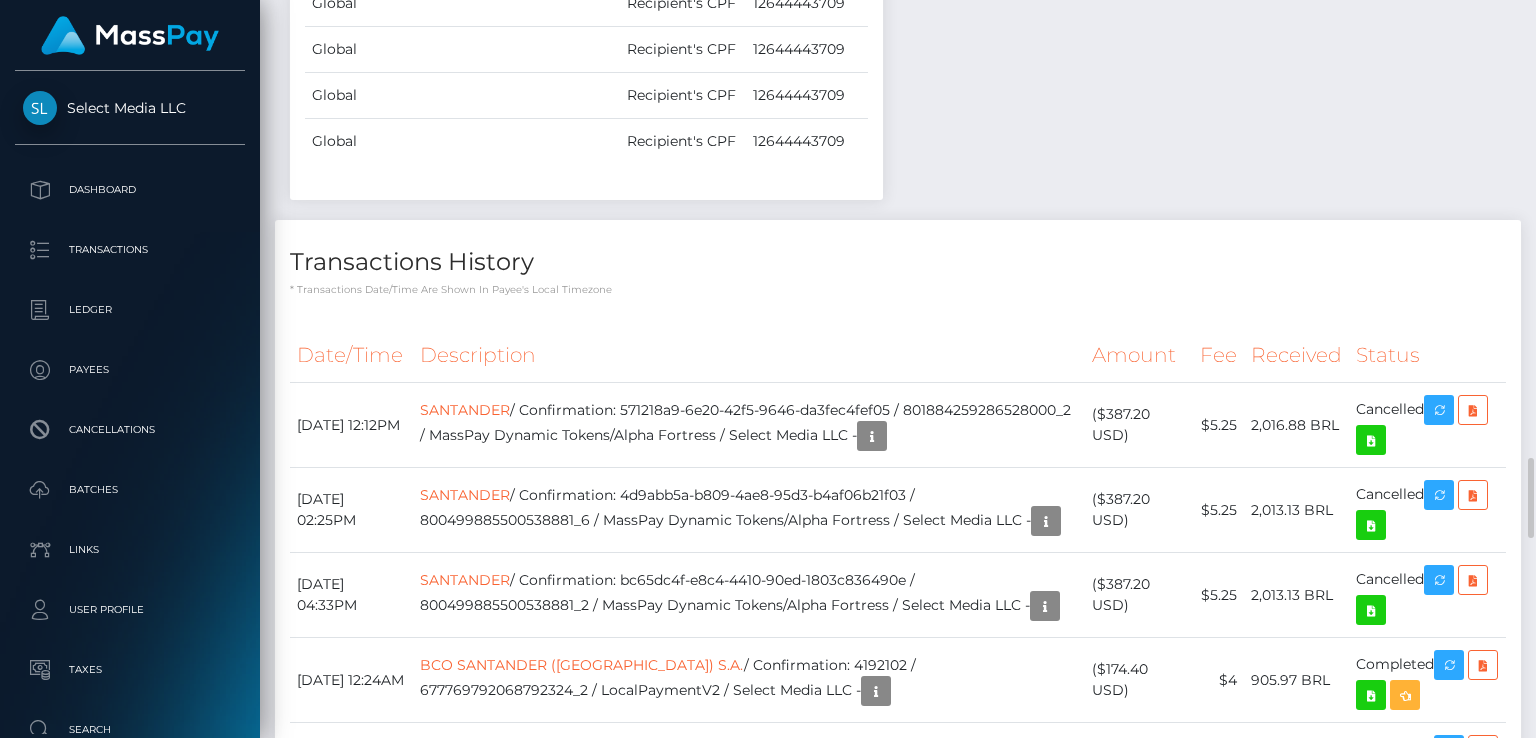 click on "Description" at bounding box center (749, 355) 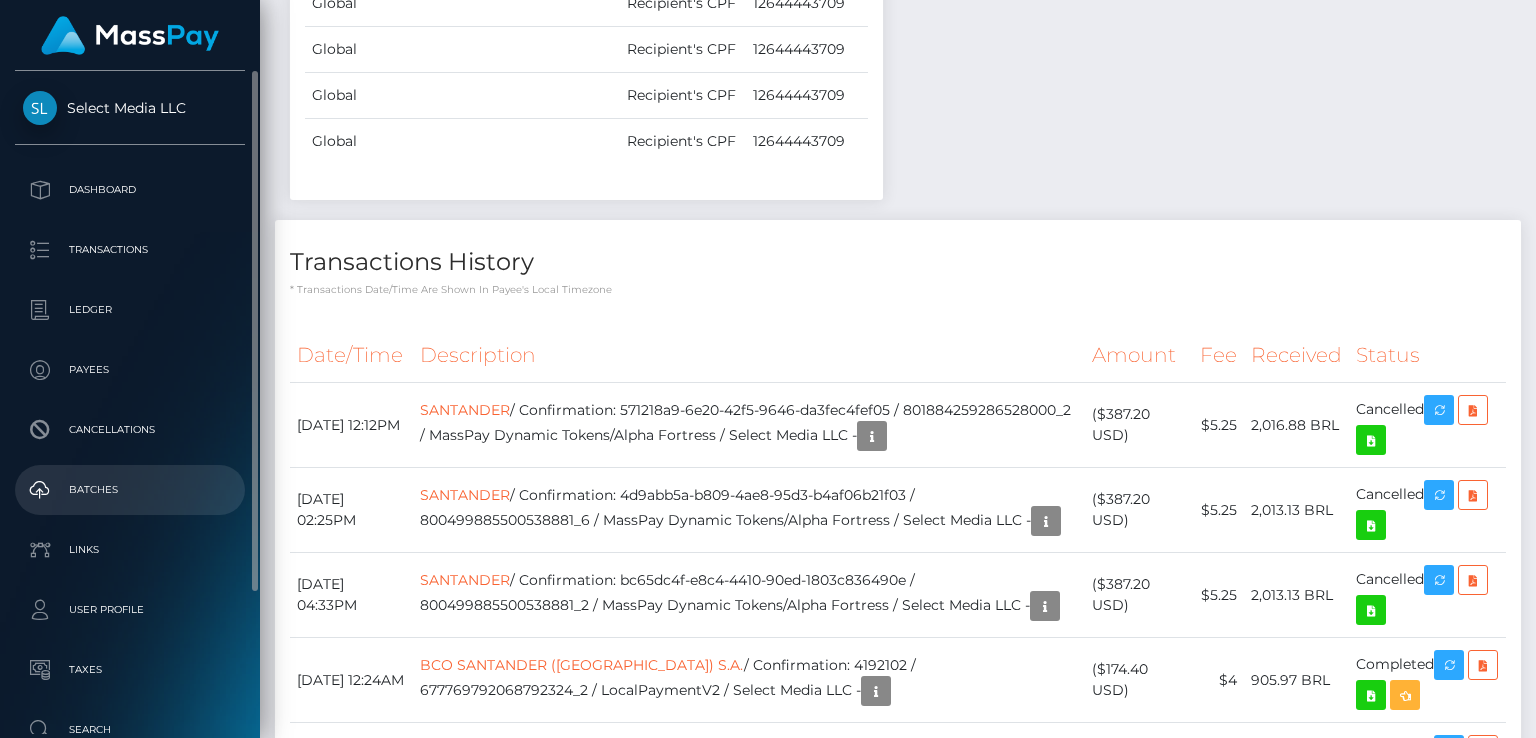 scroll, scrollTop: 240, scrollLeft: 384, axis: both 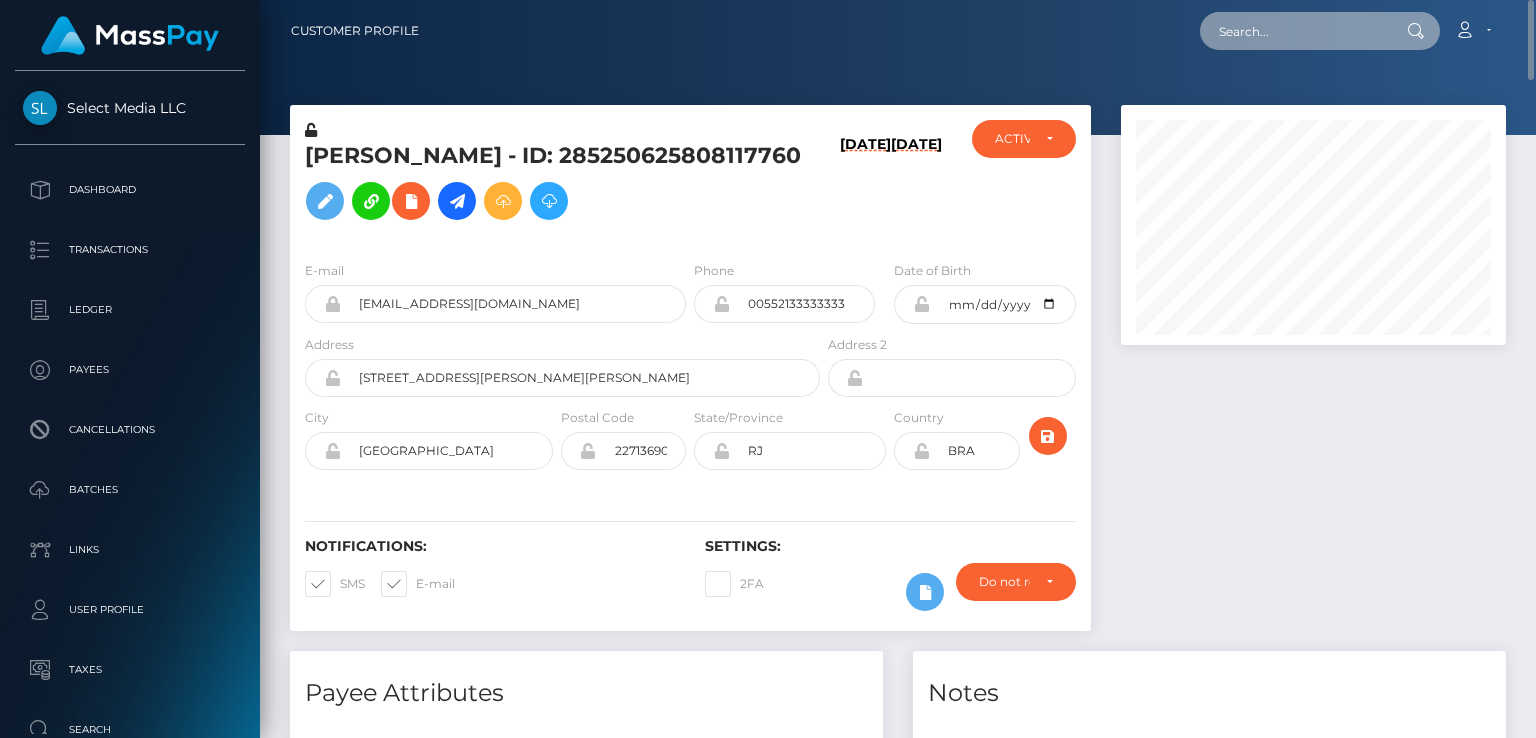 paste on "cfdc1fba-bb02-4b58-8792-a755bde54d91" 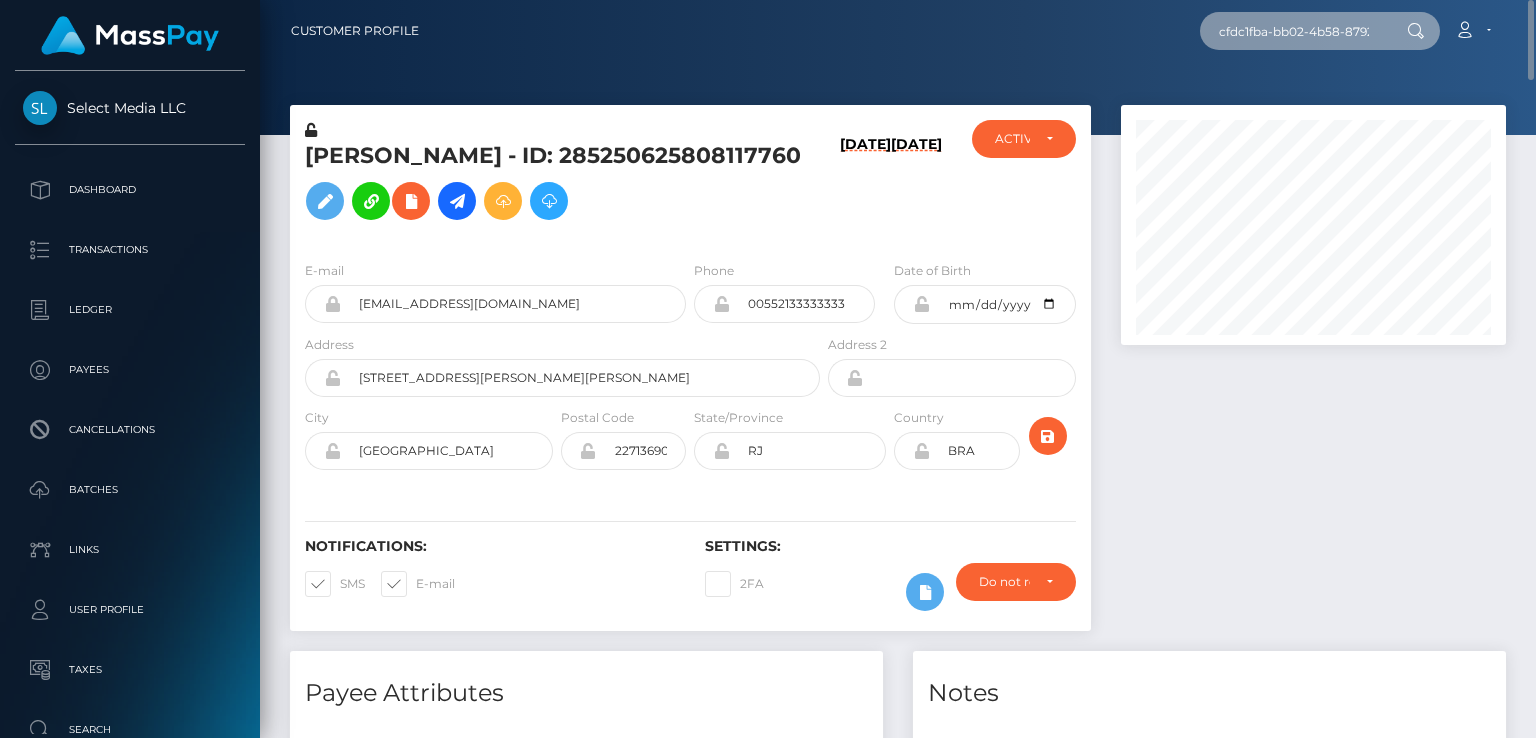 scroll, scrollTop: 0, scrollLeft: 94, axis: horizontal 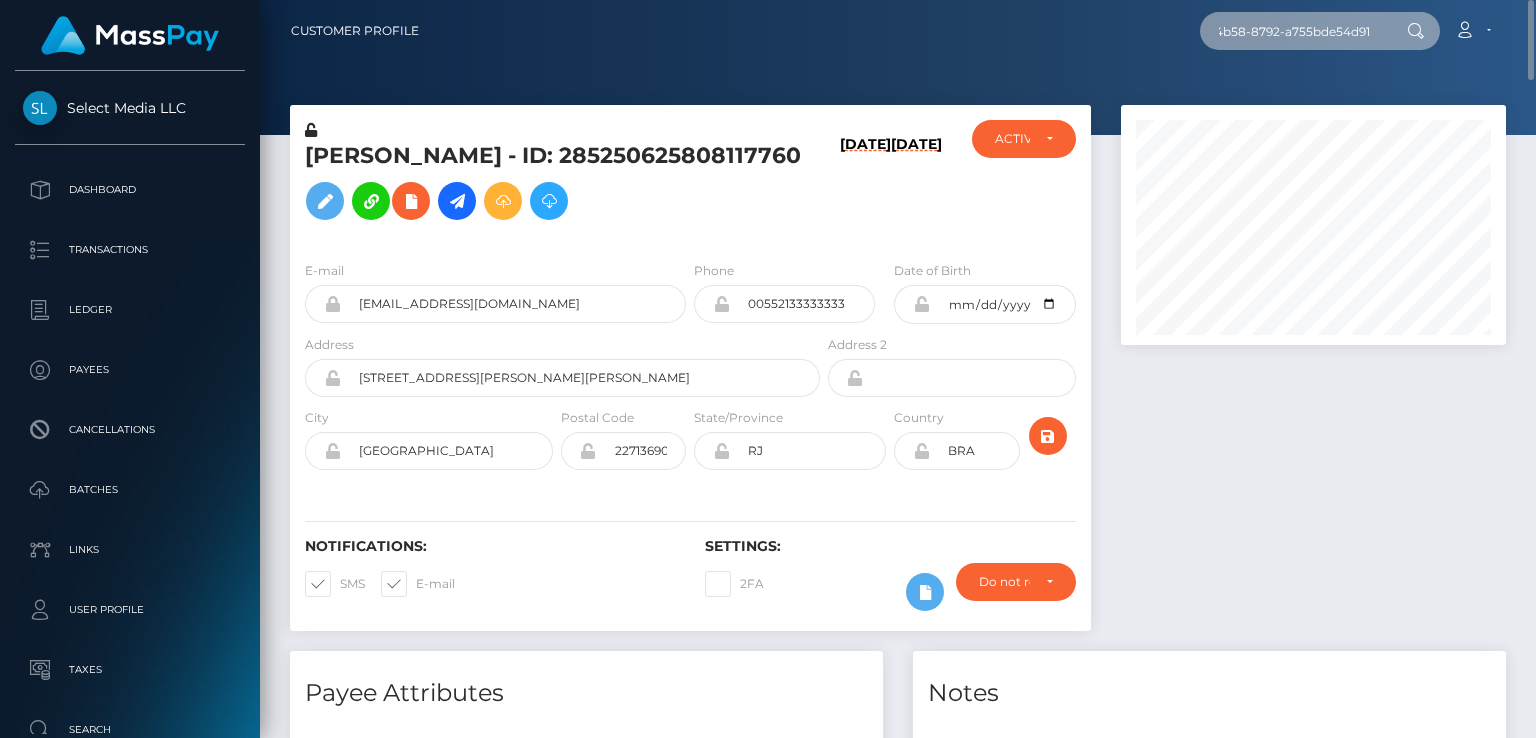 type on "cfdc1fba-bb02-4b58-8792-a755bde54d91" 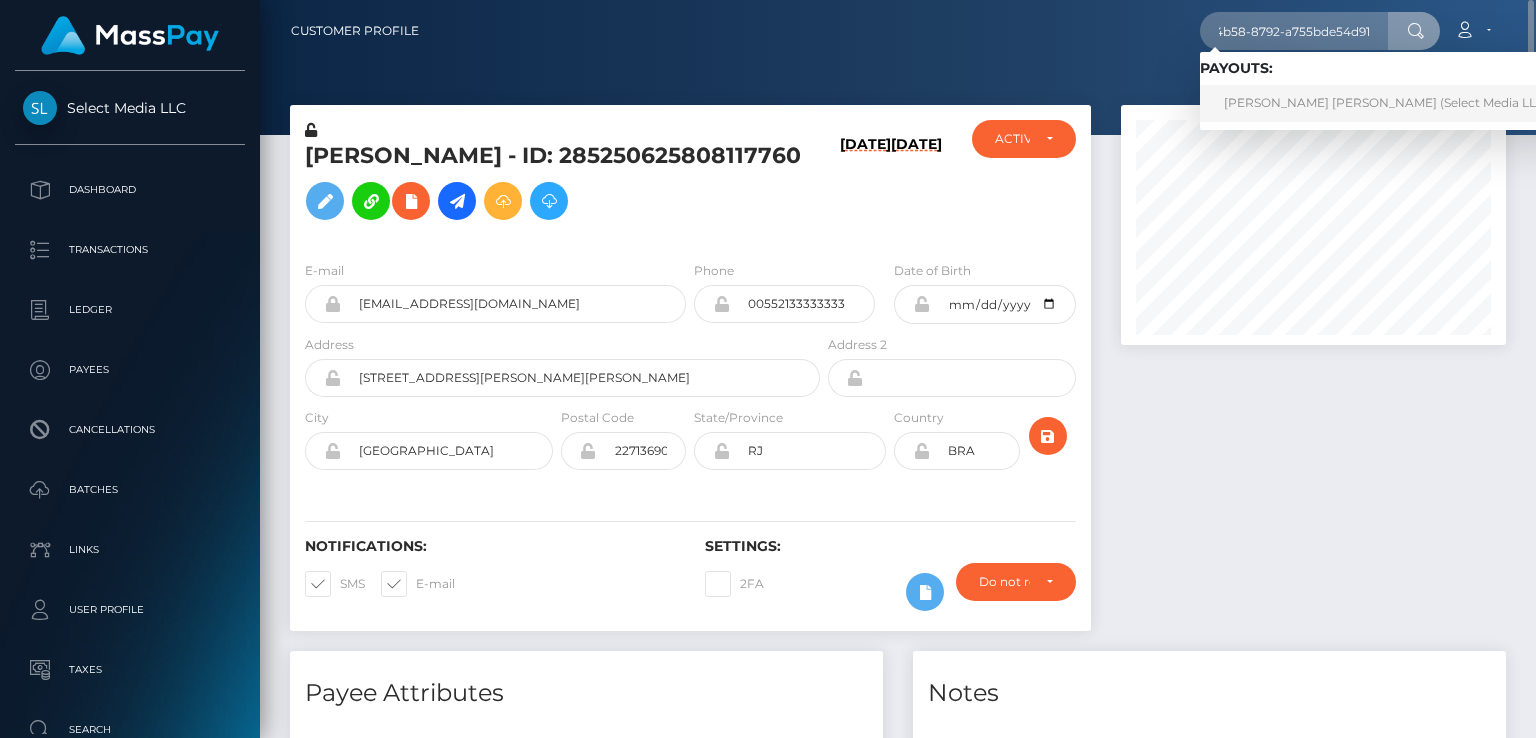click on "Alice ISOBEL MARJATTA  Topp (Select Media LLC - )" at bounding box center [1392, 103] 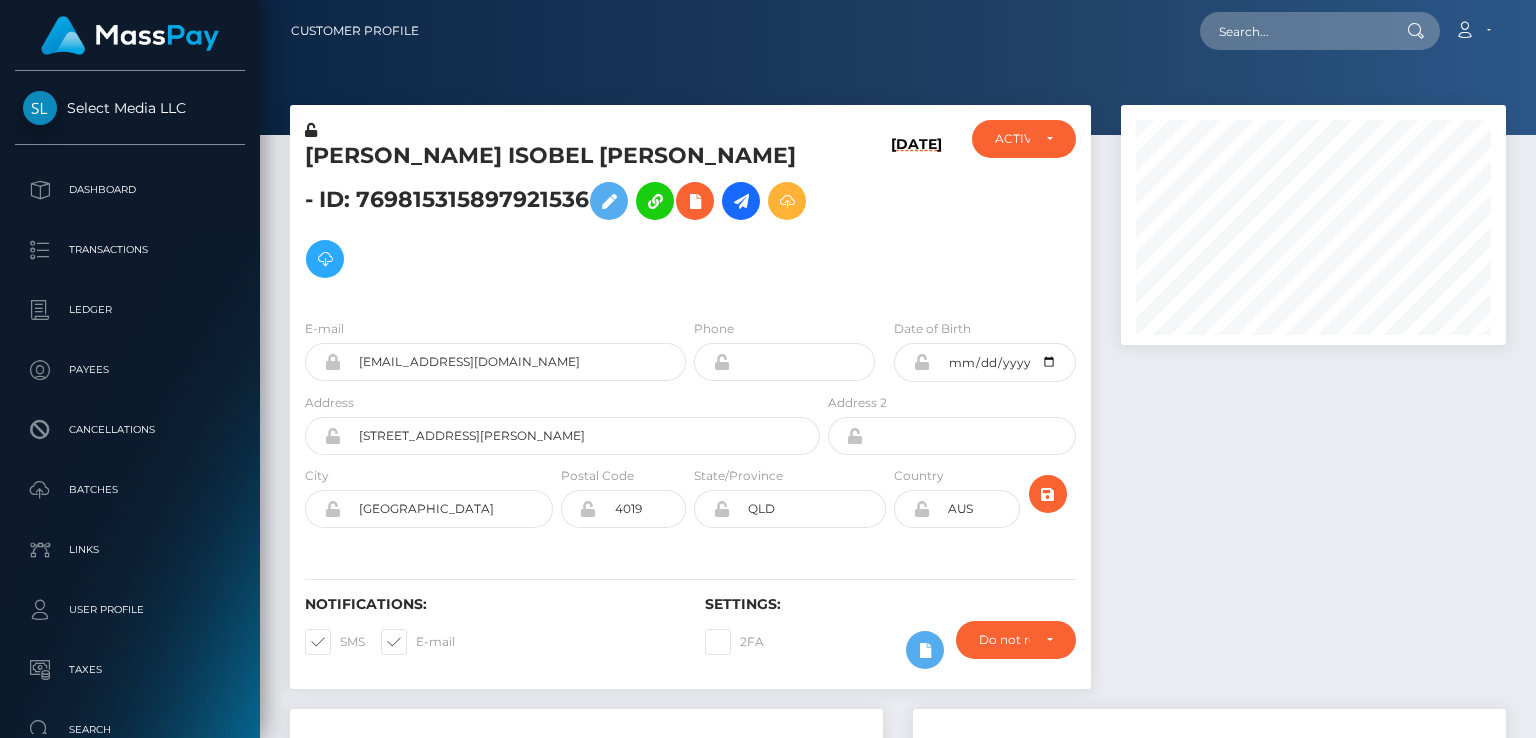 scroll, scrollTop: 0, scrollLeft: 0, axis: both 